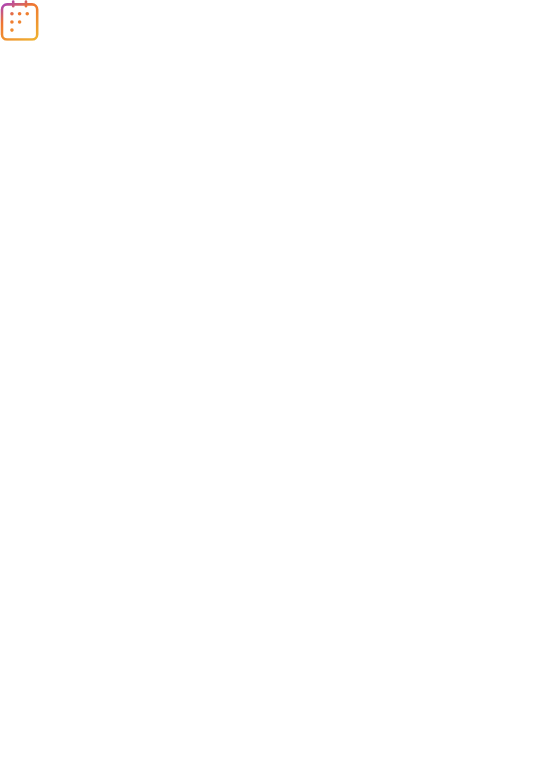 scroll, scrollTop: 0, scrollLeft: 0, axis: both 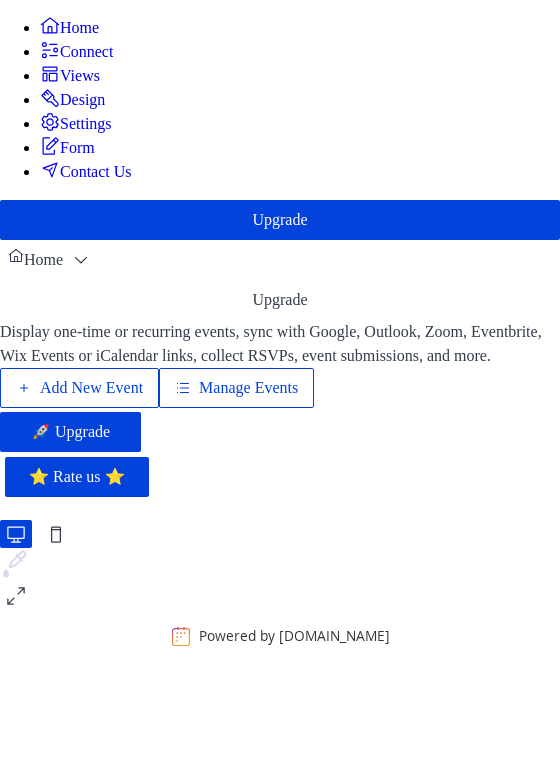 click on "Manage Events" at bounding box center (248, 388) 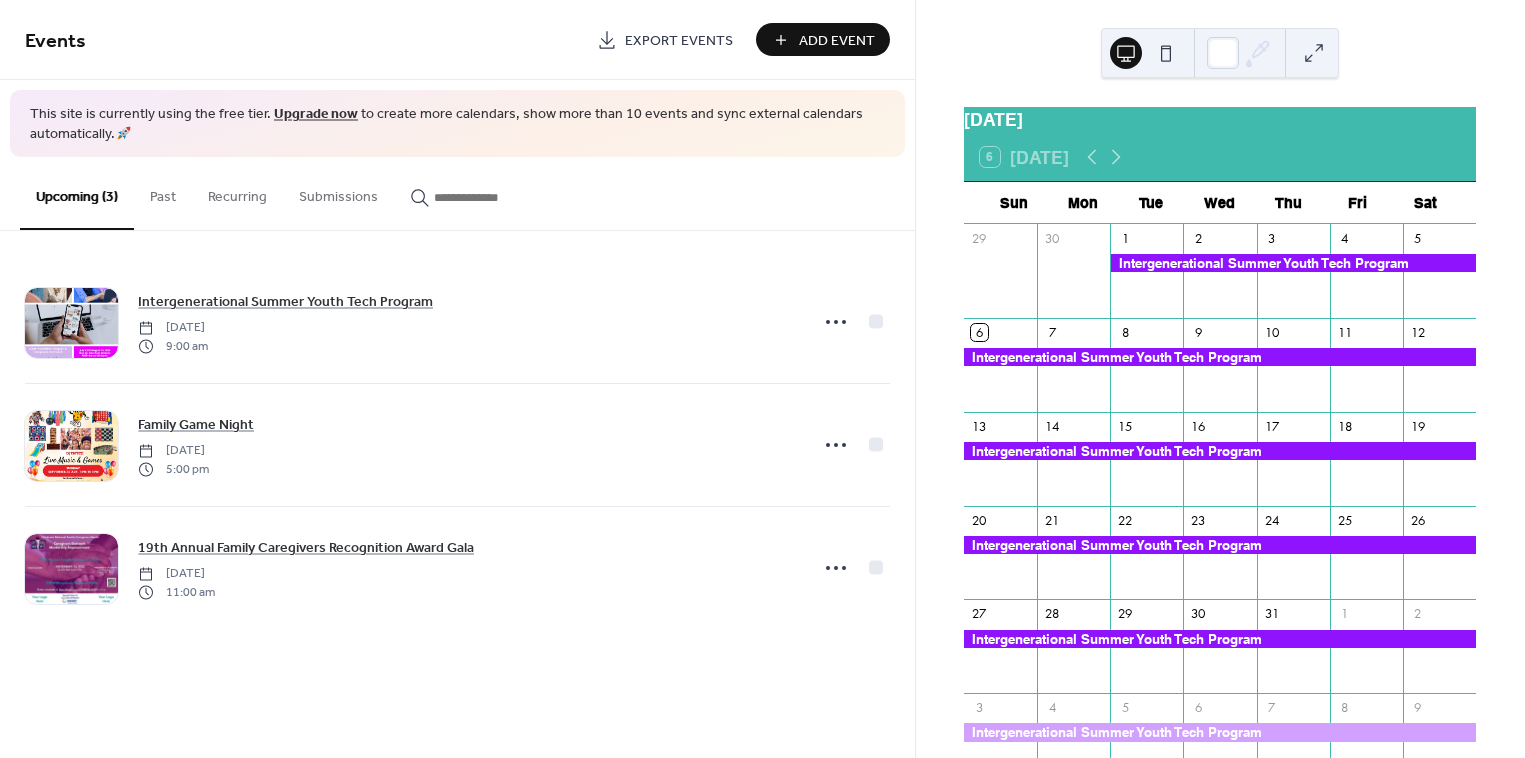 scroll, scrollTop: 0, scrollLeft: 0, axis: both 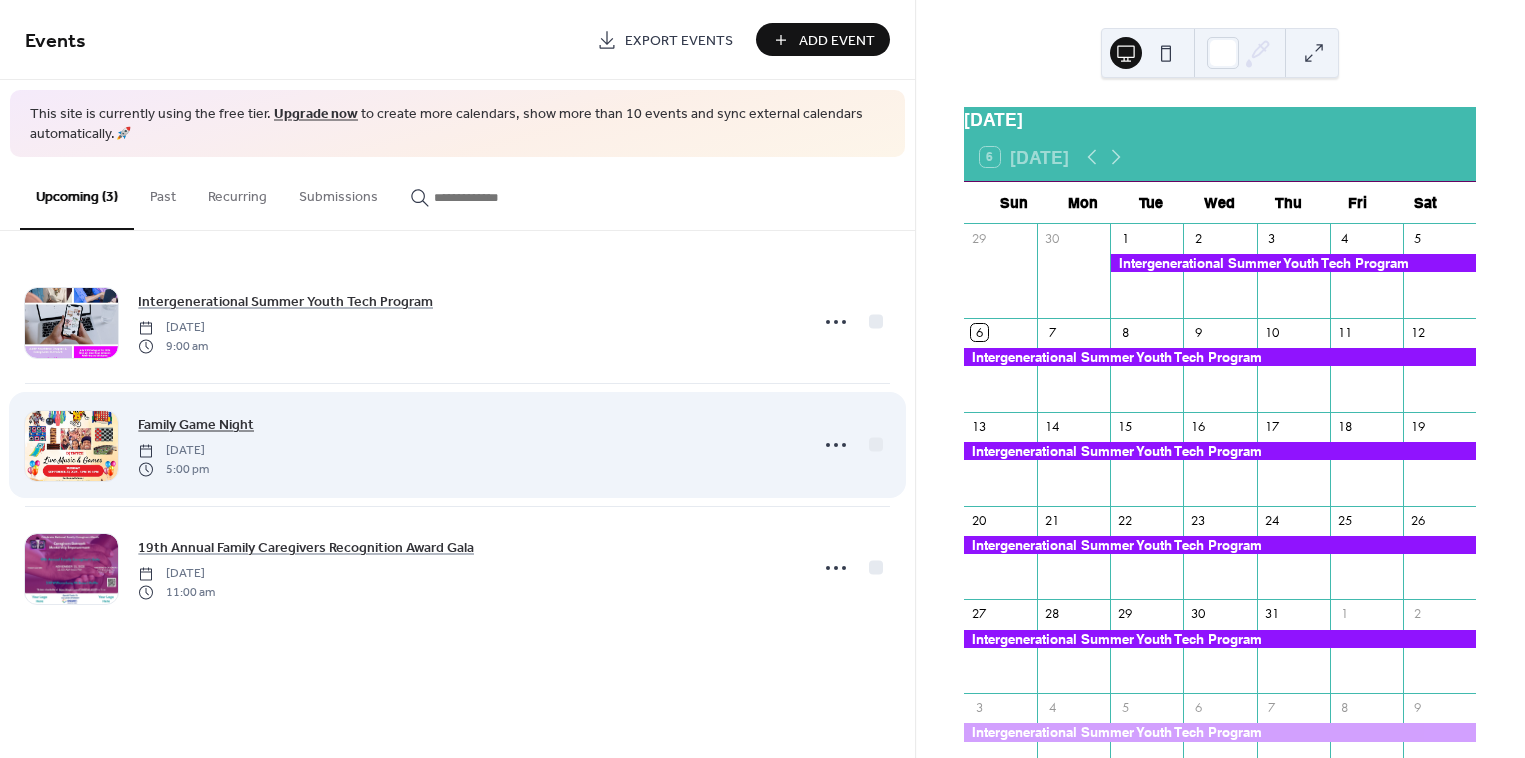 click on "Family Game Night" at bounding box center (196, 425) 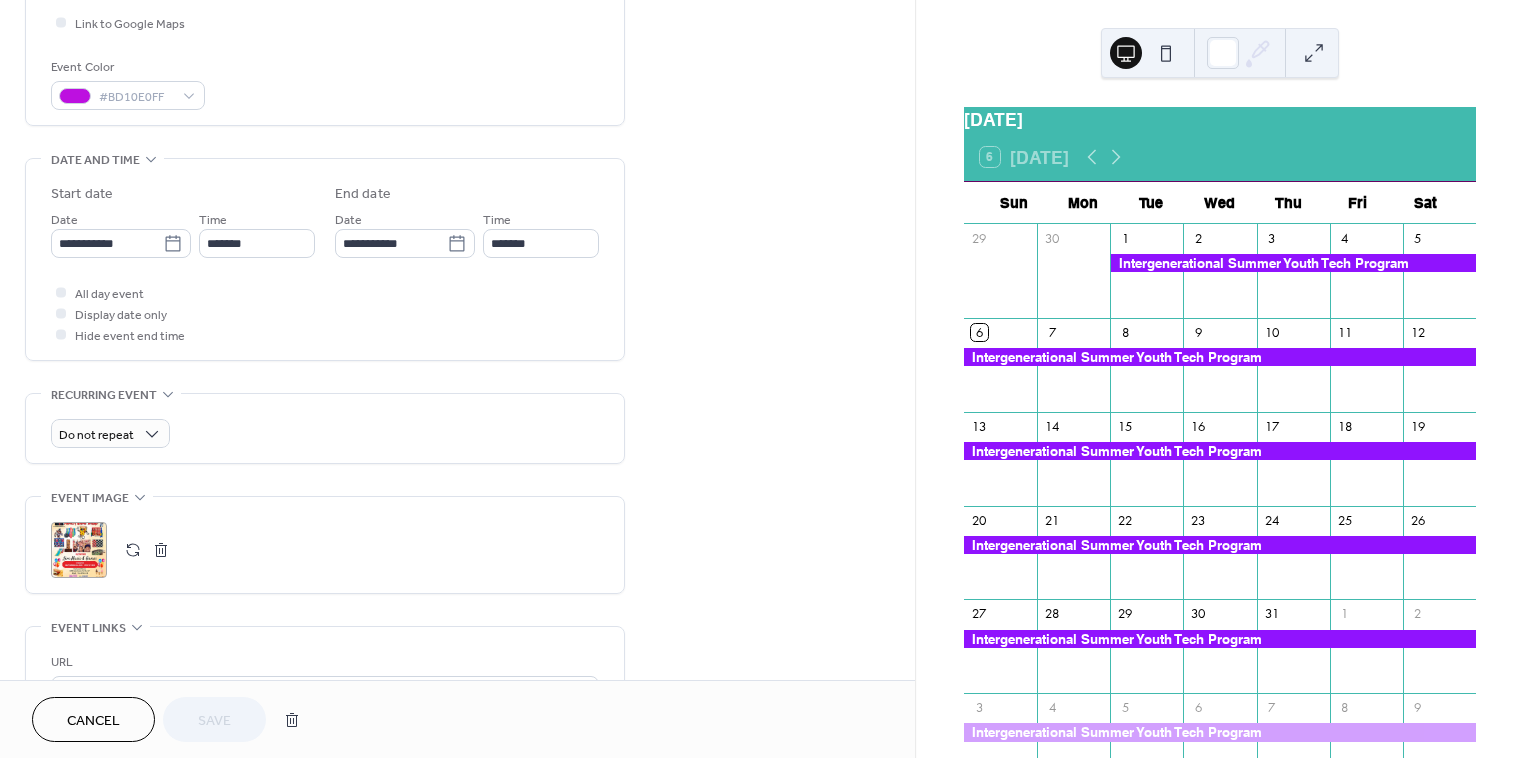 scroll, scrollTop: 503, scrollLeft: 0, axis: vertical 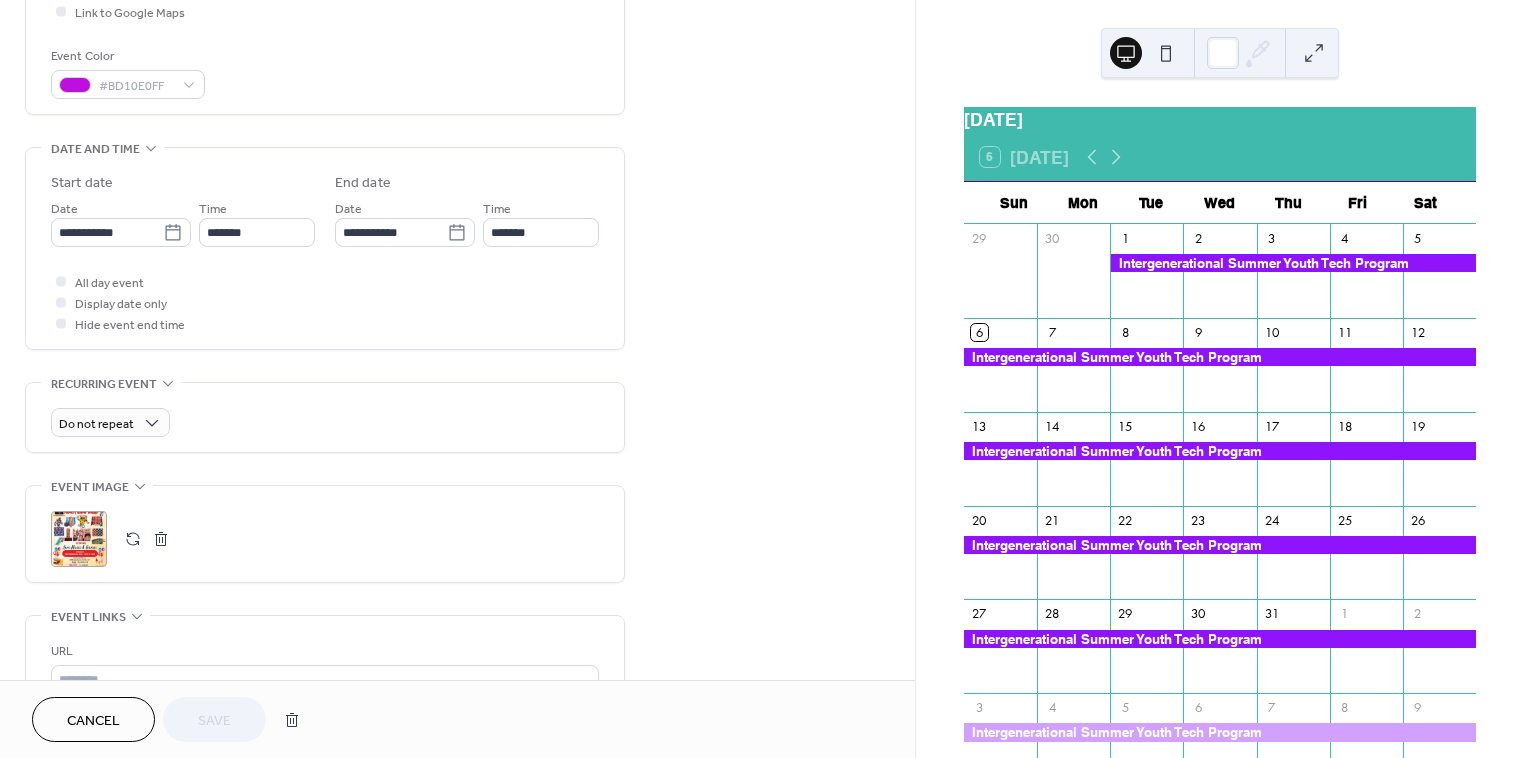 click on ";" at bounding box center (79, 539) 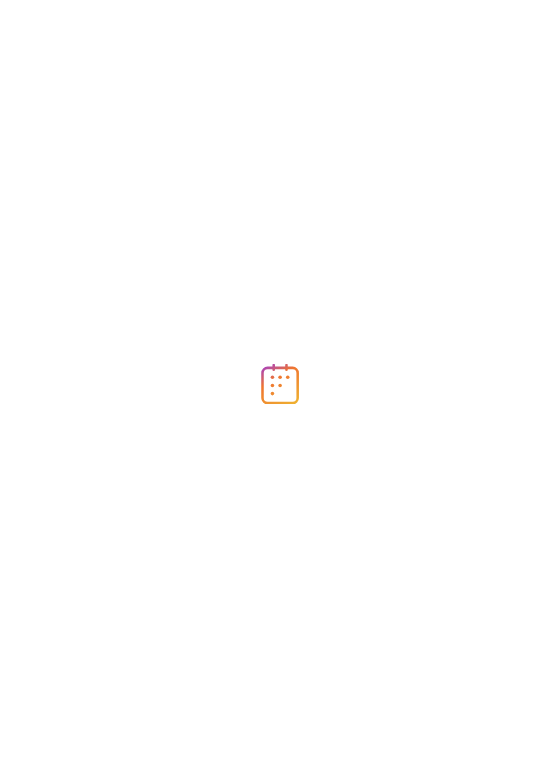 scroll, scrollTop: 0, scrollLeft: 0, axis: both 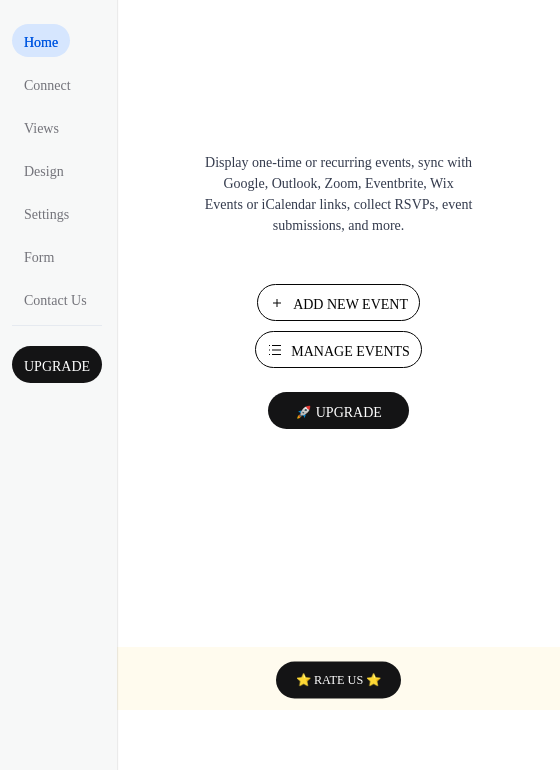 click on "Manage Events" at bounding box center [350, 351] 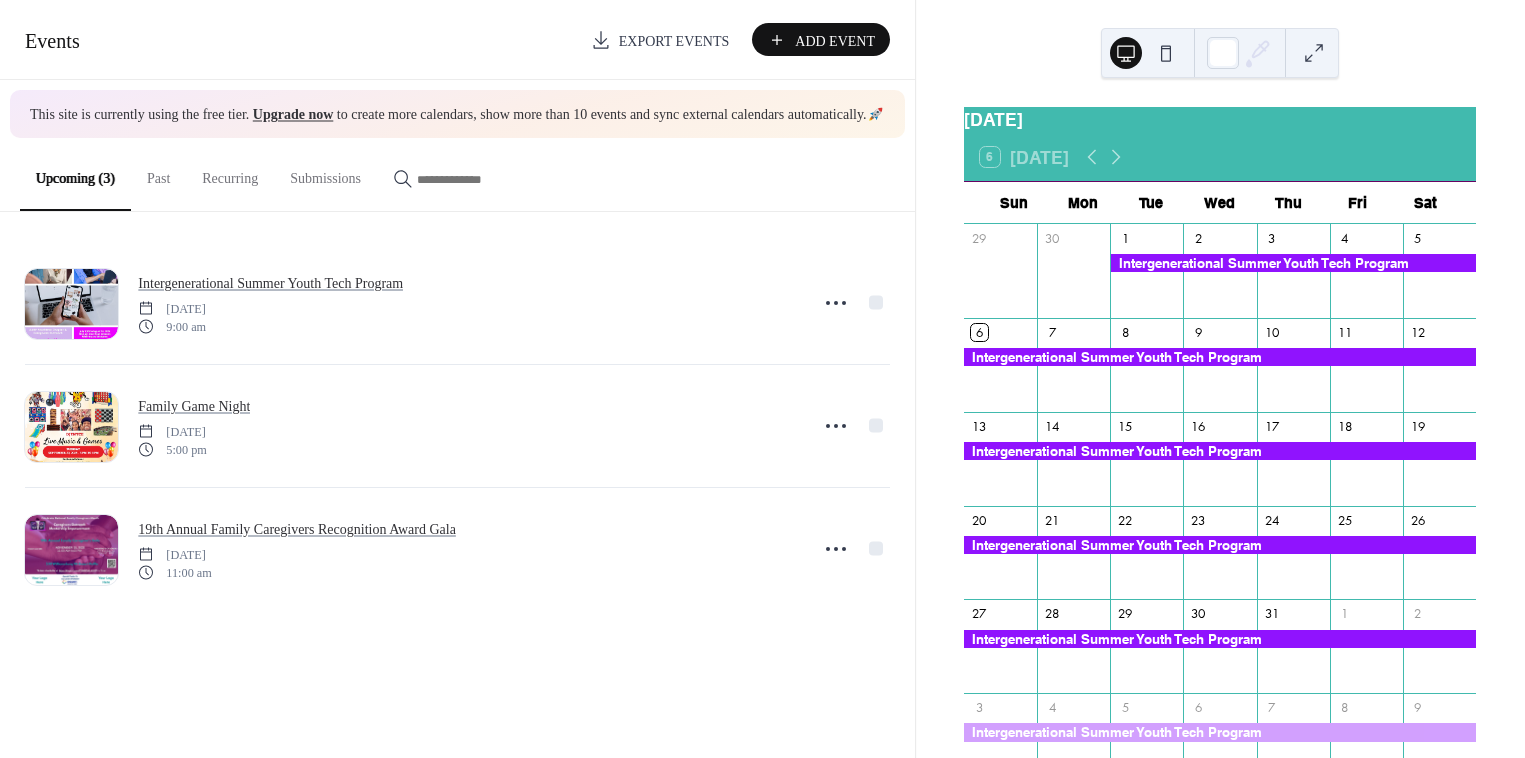 scroll, scrollTop: 0, scrollLeft: 0, axis: both 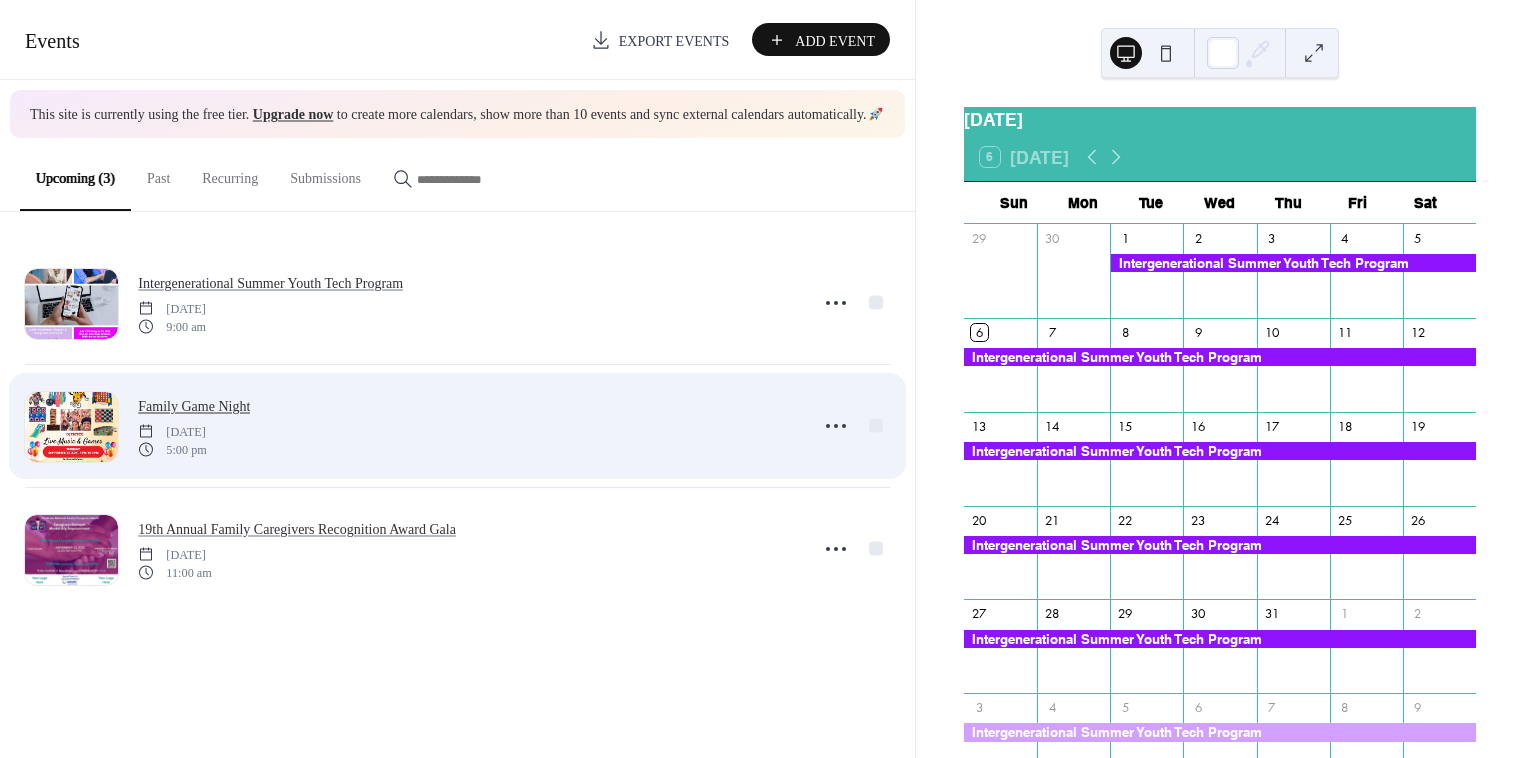 click on "Family Game Night" at bounding box center (194, 405) 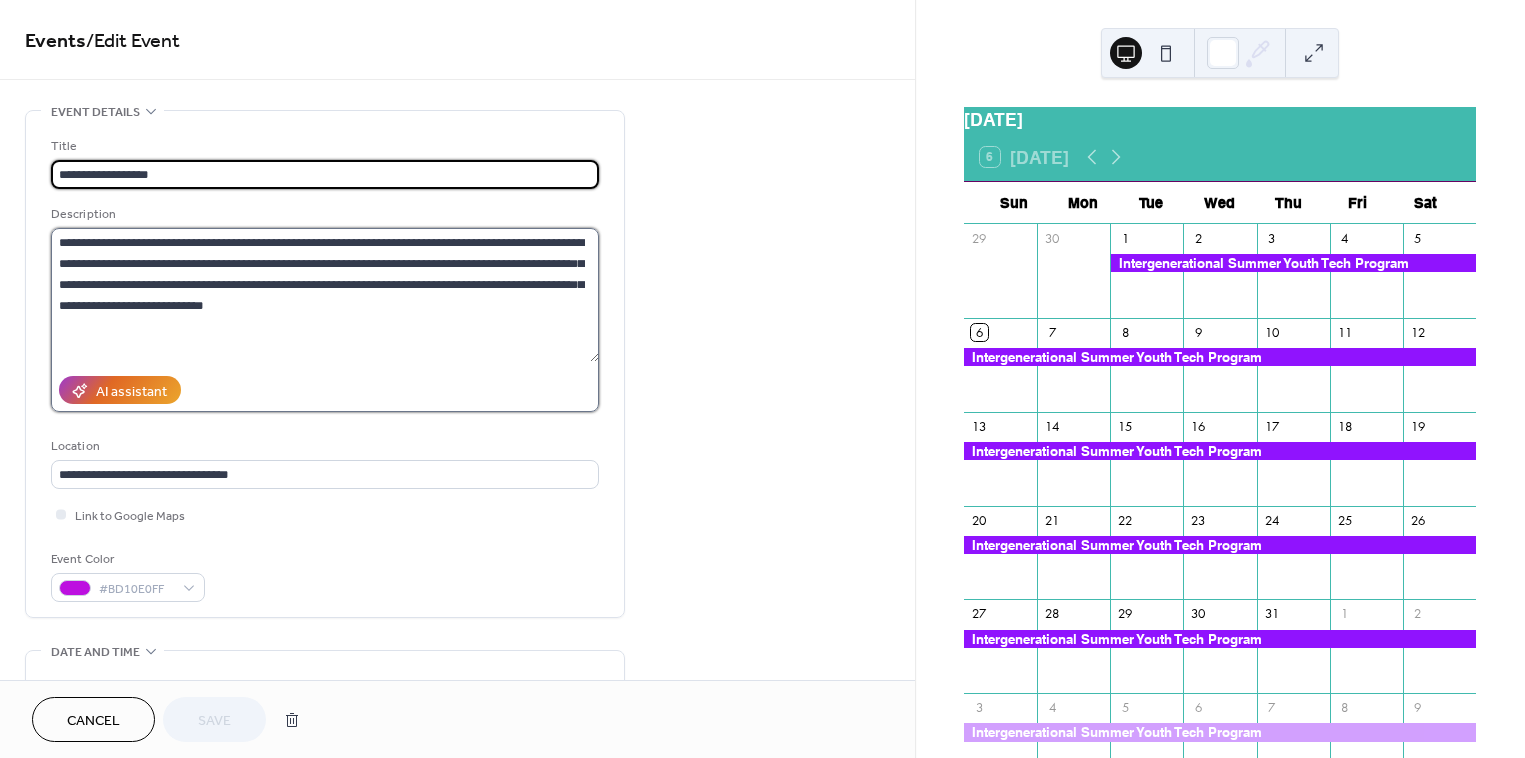 click on "**********" at bounding box center [325, 295] 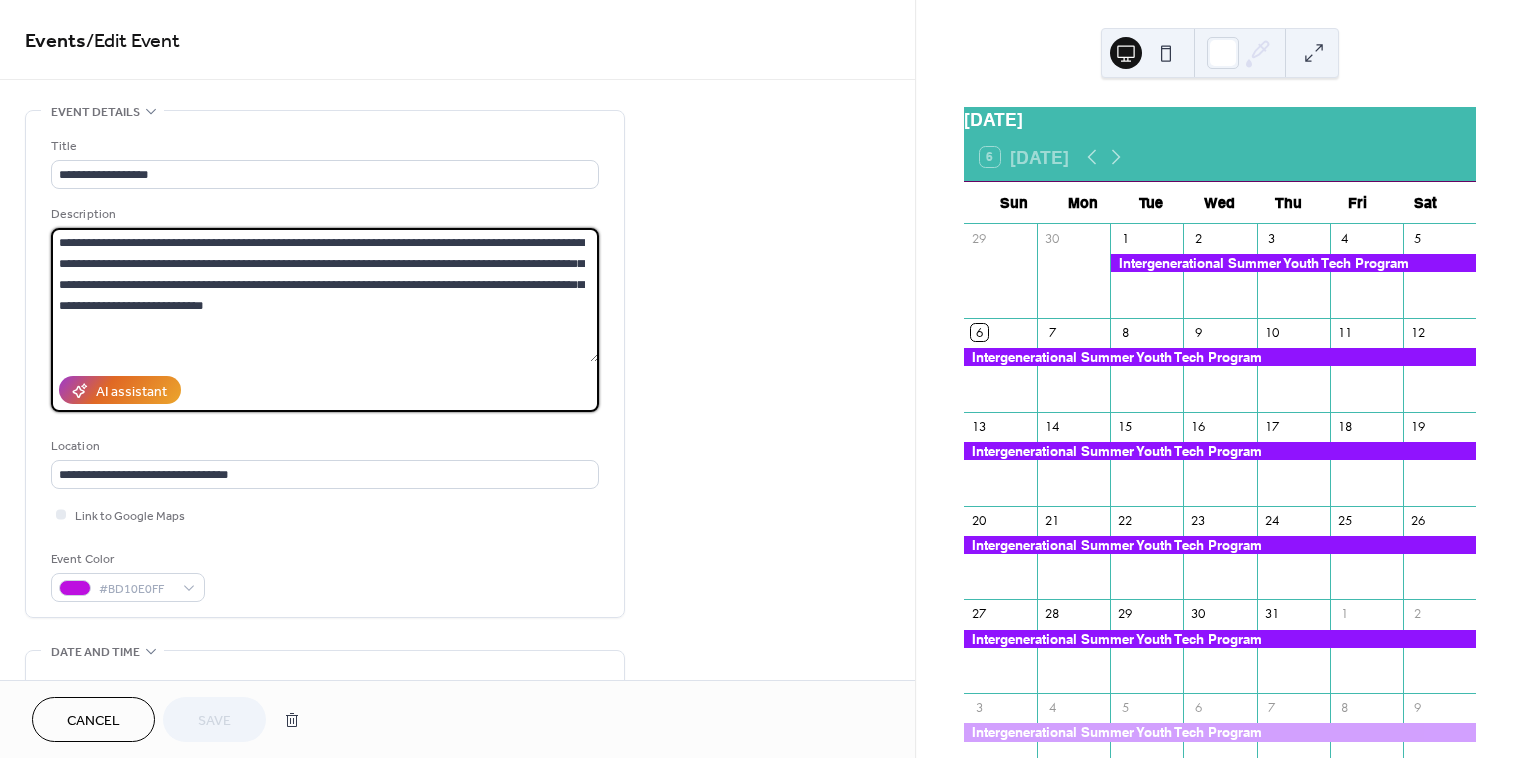 paste on "**********" 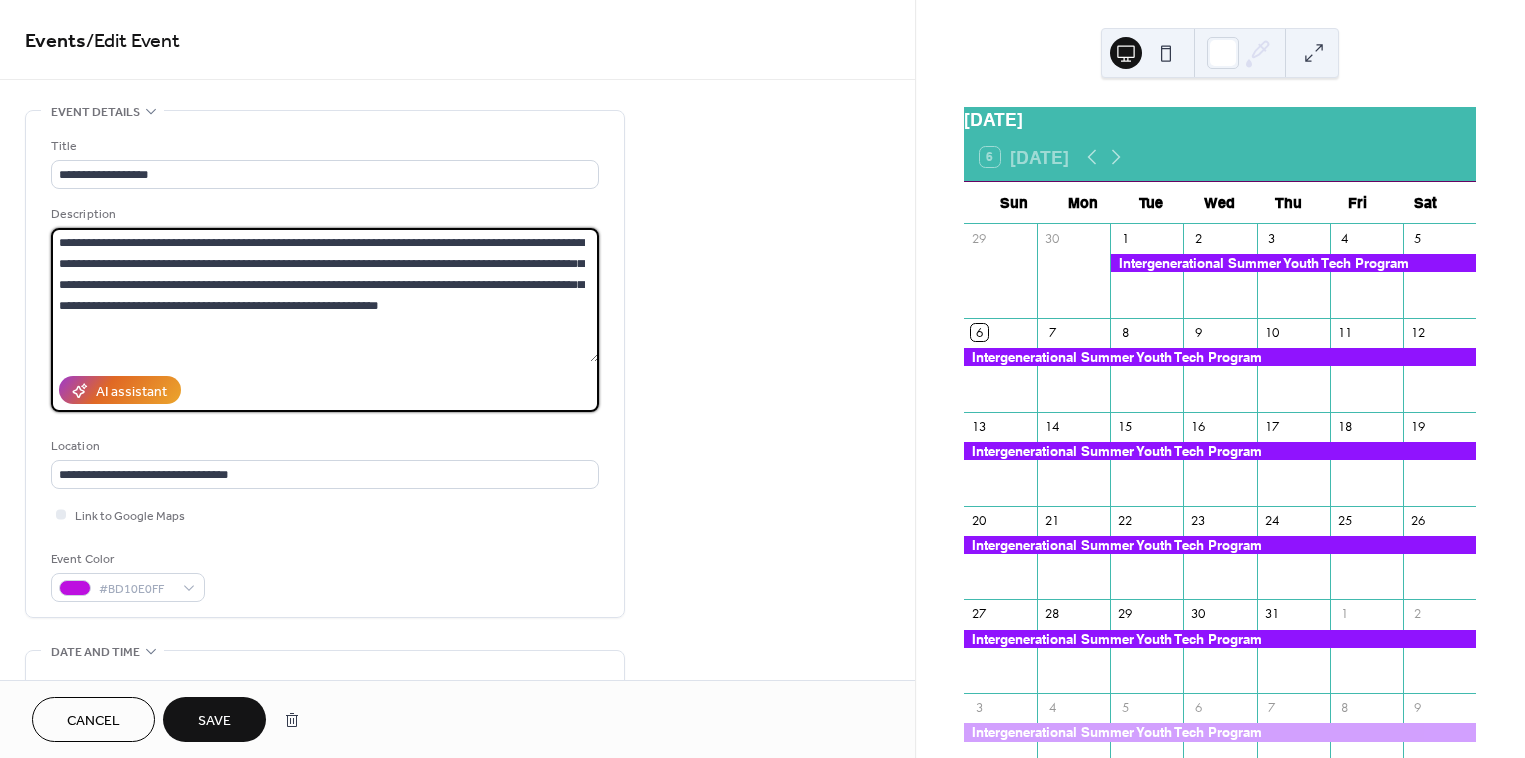 type on "**********" 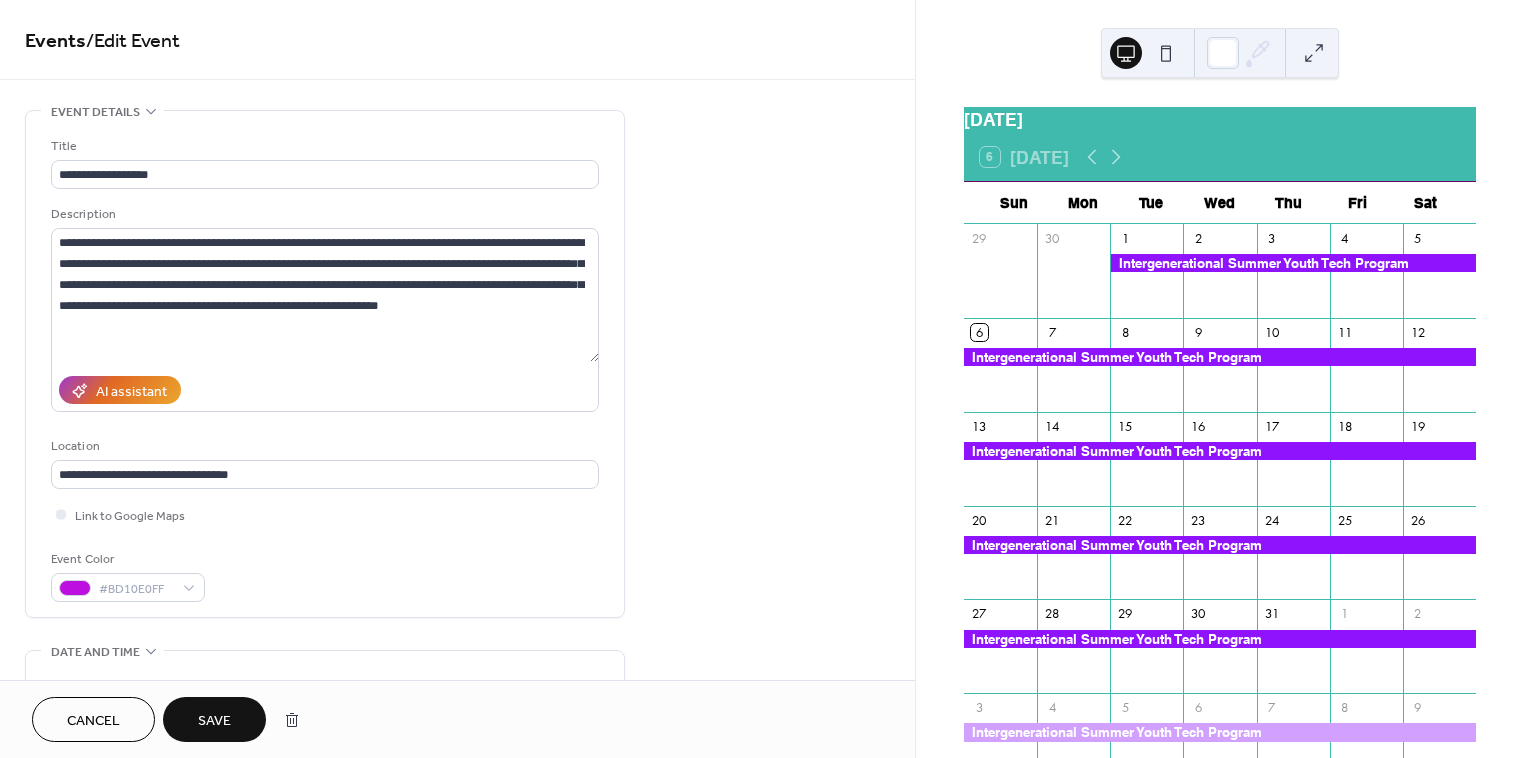 click on "Save" at bounding box center (214, 721) 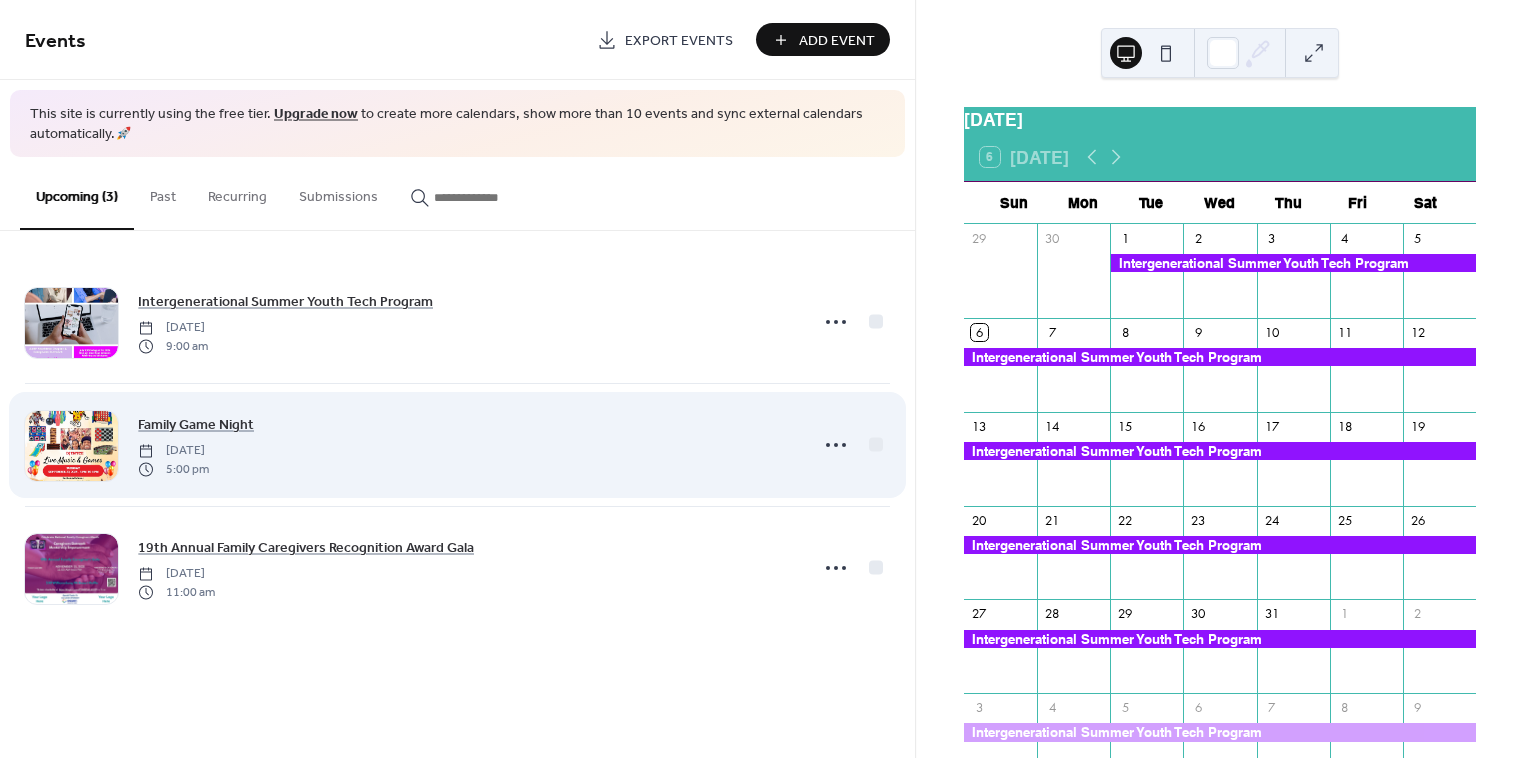 click on "Family Game Night  Tuesday, September 23, 2025 5:00 pm" at bounding box center (467, 445) 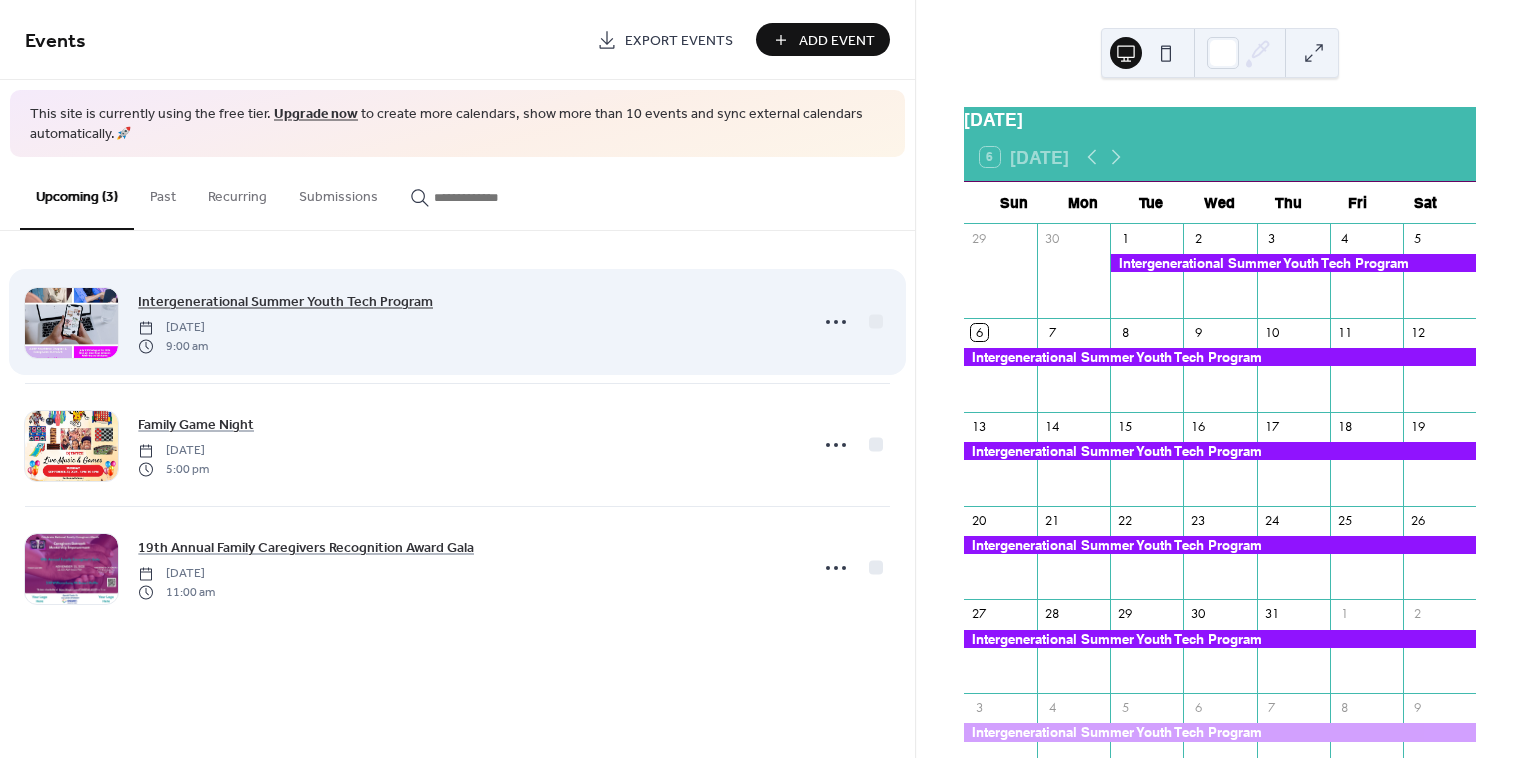 click on "Intergenerational  Summer Youth Tech  Program" at bounding box center (285, 302) 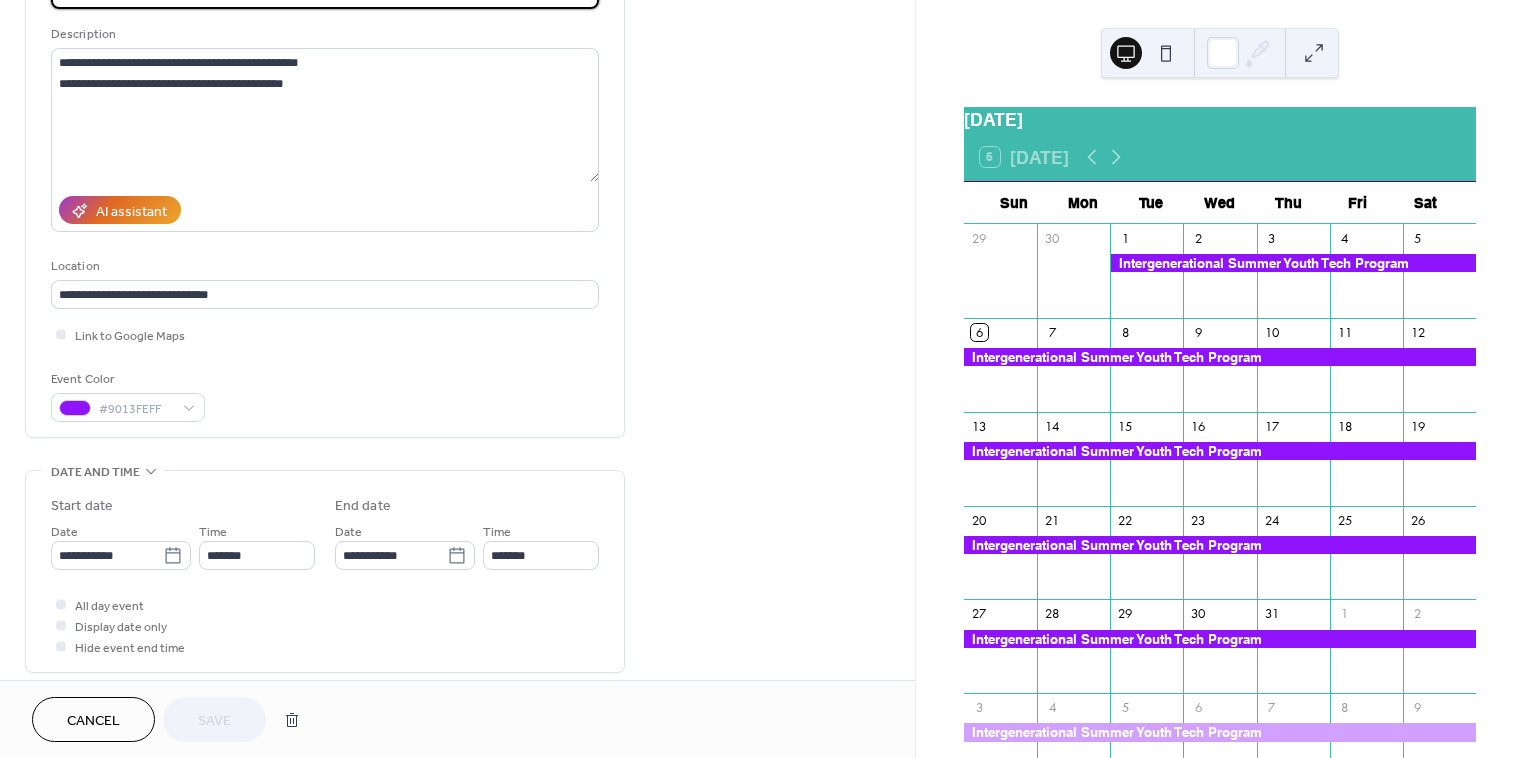 scroll, scrollTop: 0, scrollLeft: 0, axis: both 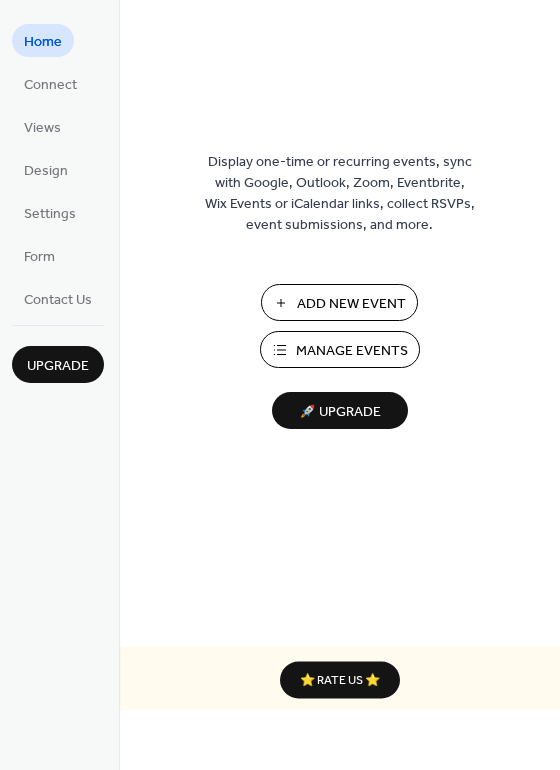 click on "Manage Events" at bounding box center (352, 351) 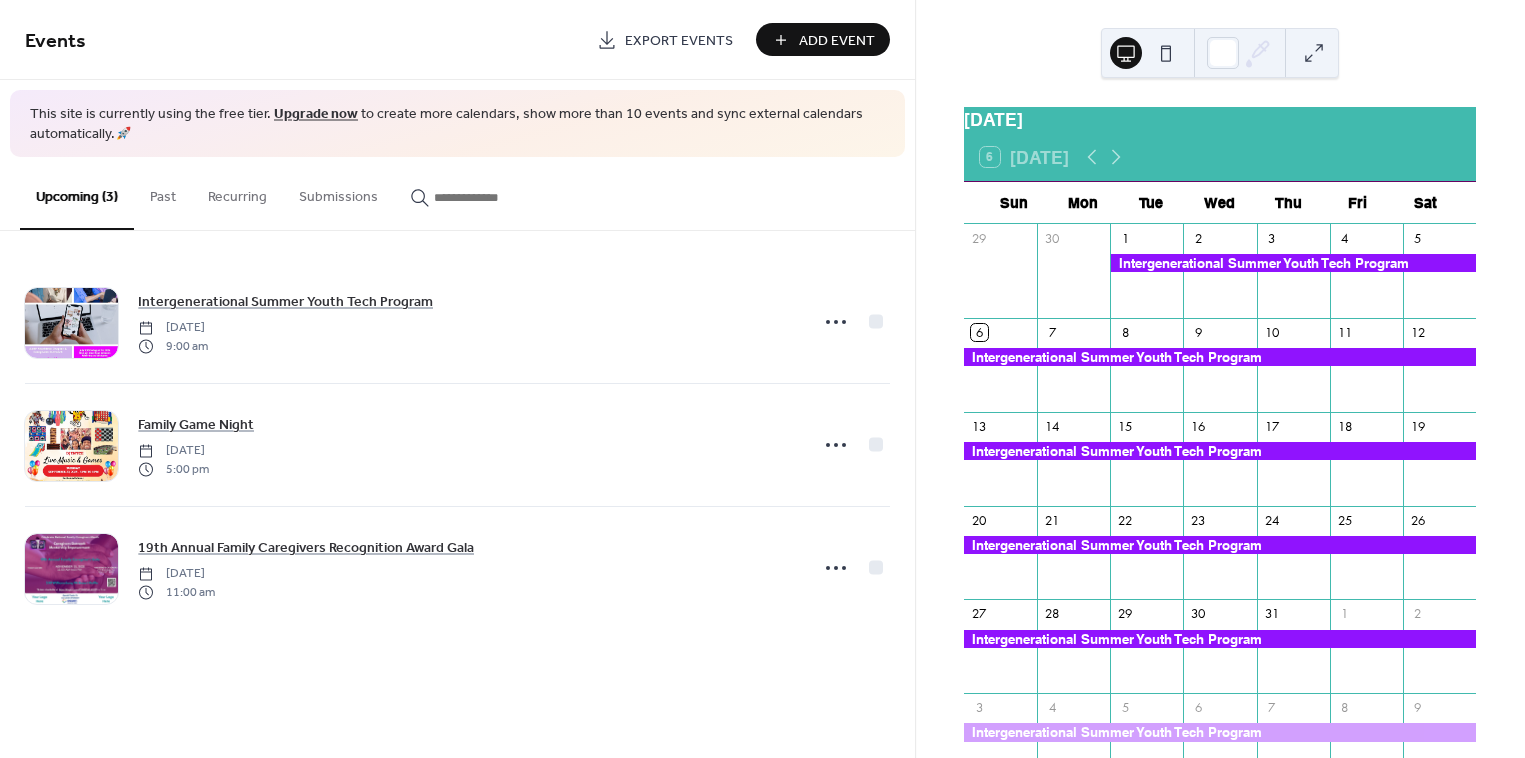 scroll, scrollTop: 0, scrollLeft: 0, axis: both 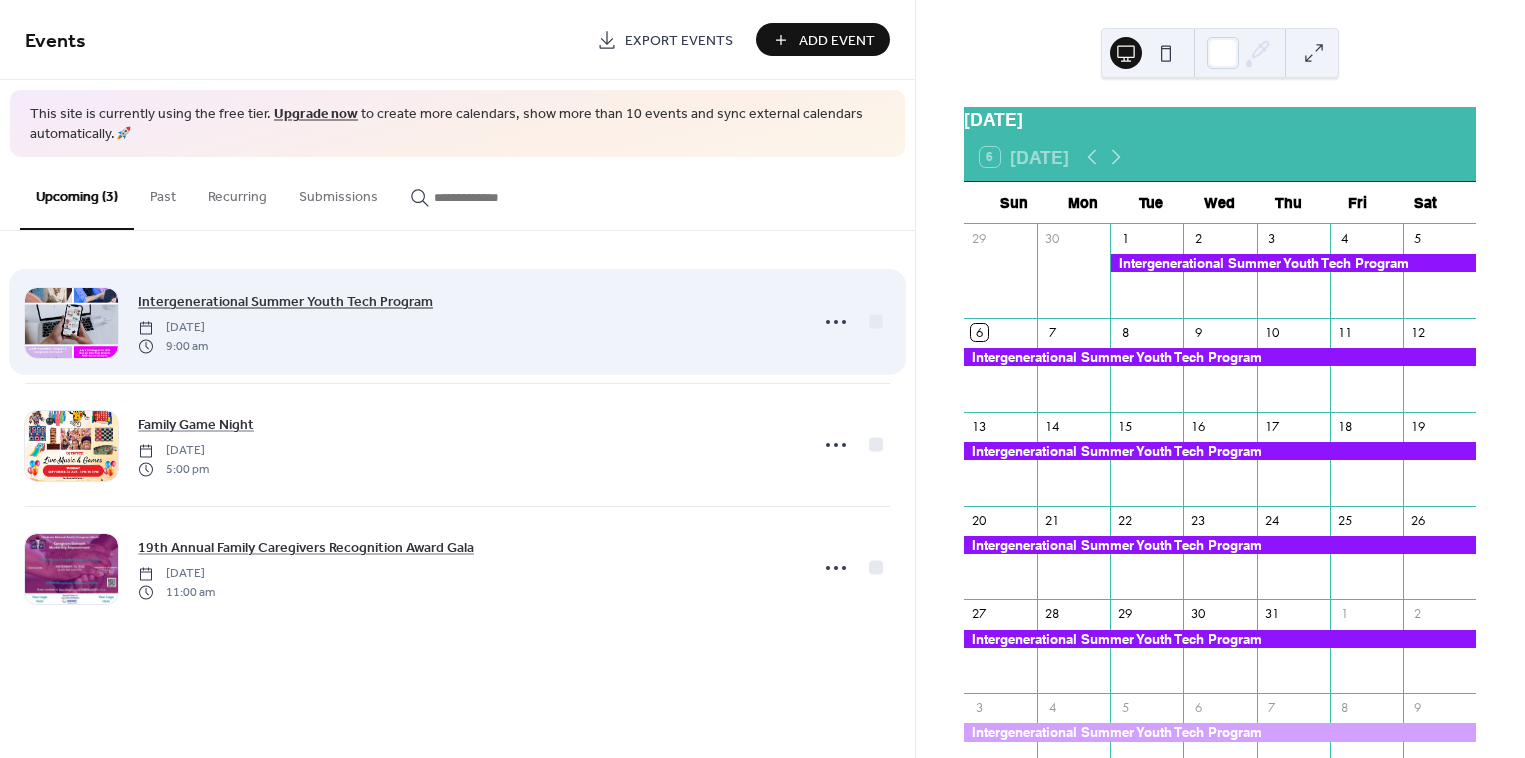 click on "Intergenerational  Summer Youth Tech  Program" at bounding box center [285, 302] 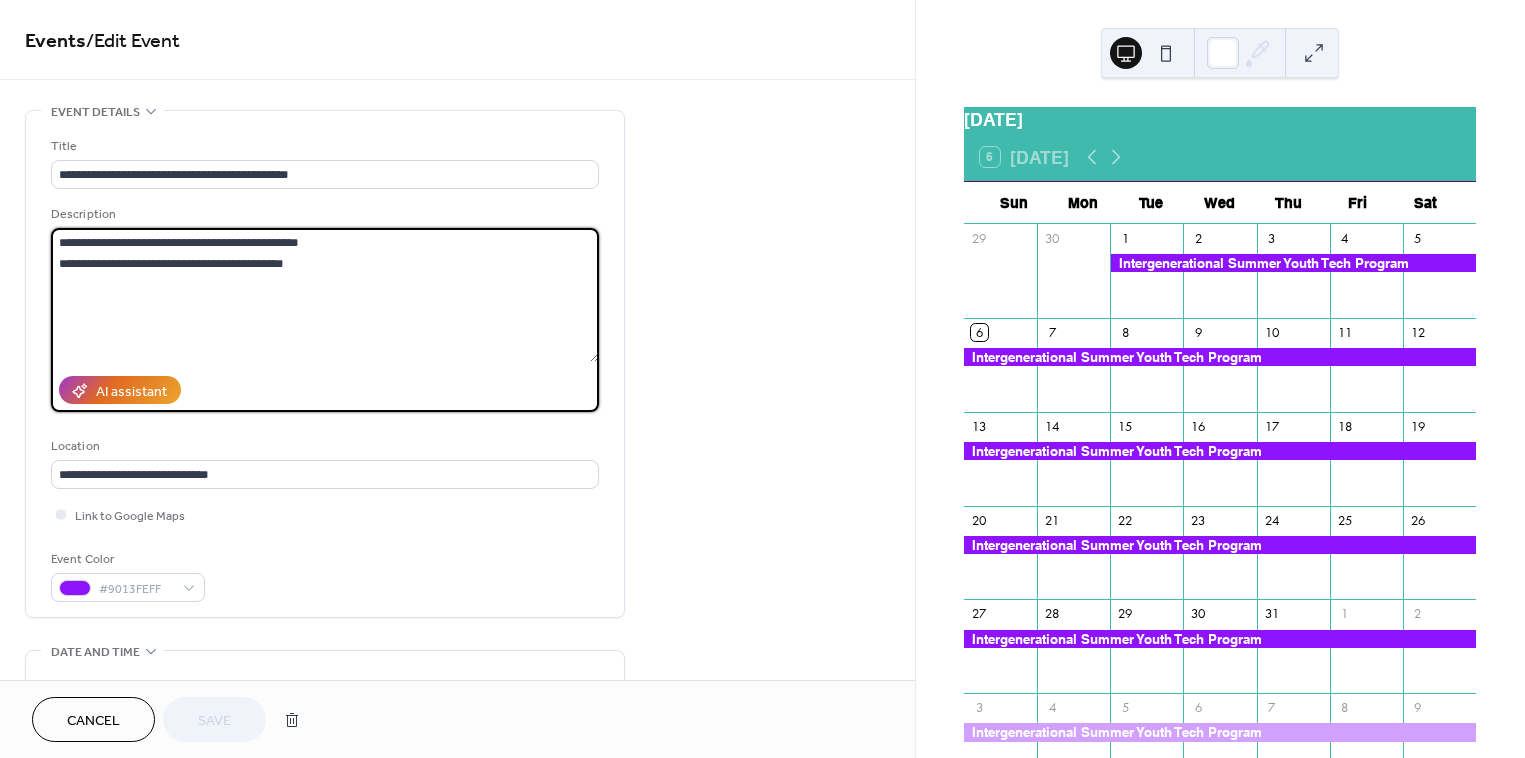 click on "**********" at bounding box center [325, 295] 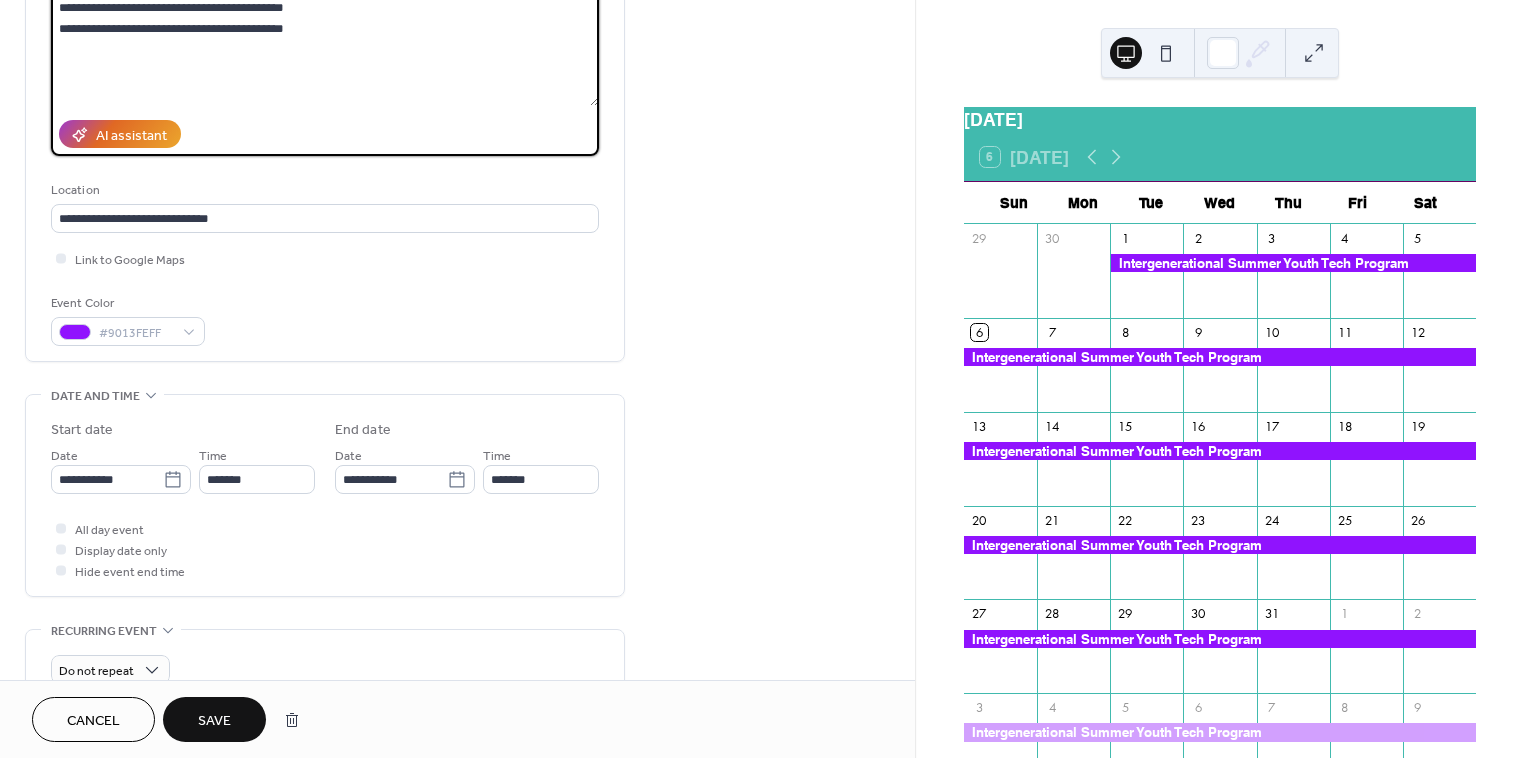 scroll, scrollTop: 252, scrollLeft: 0, axis: vertical 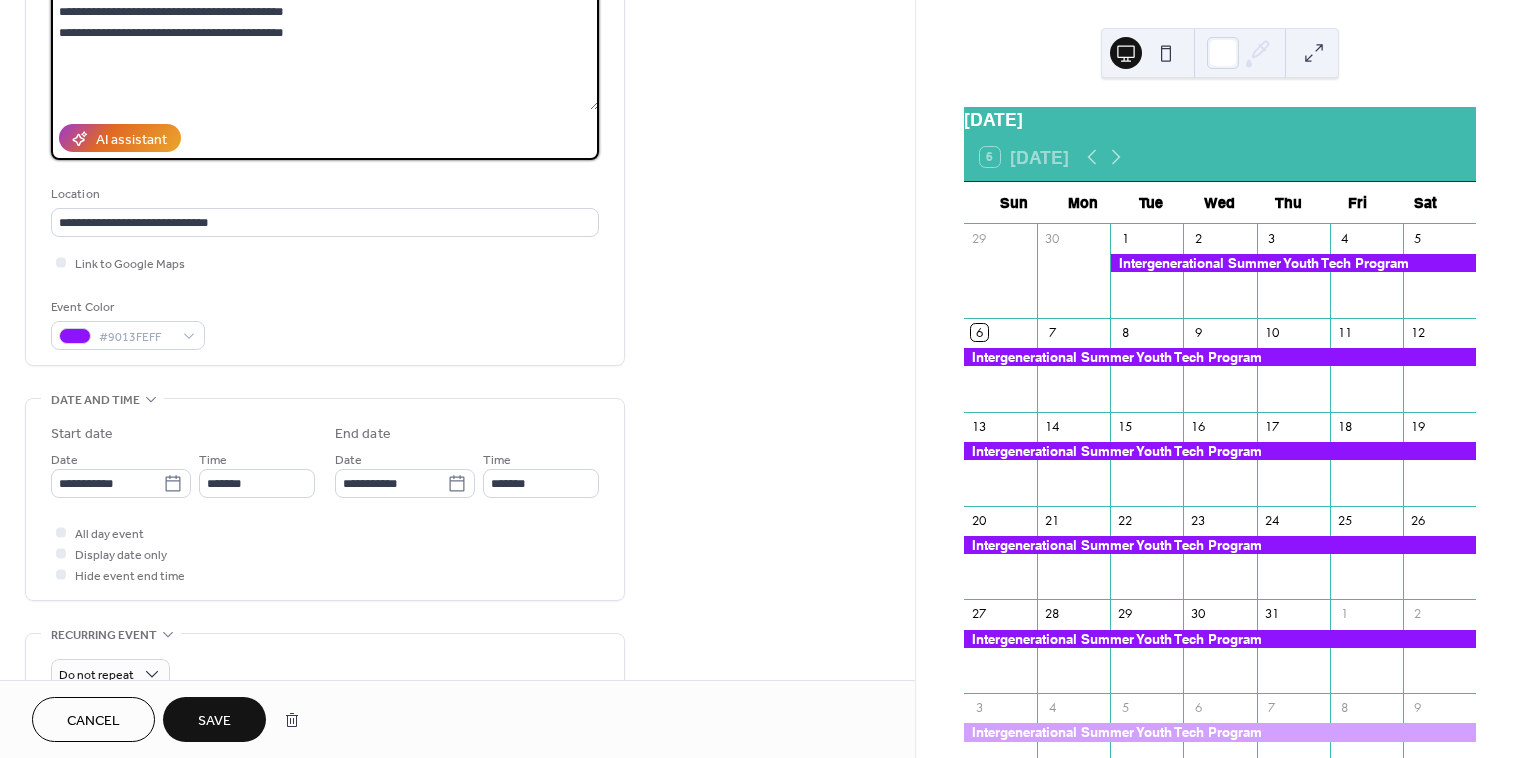 type on "**********" 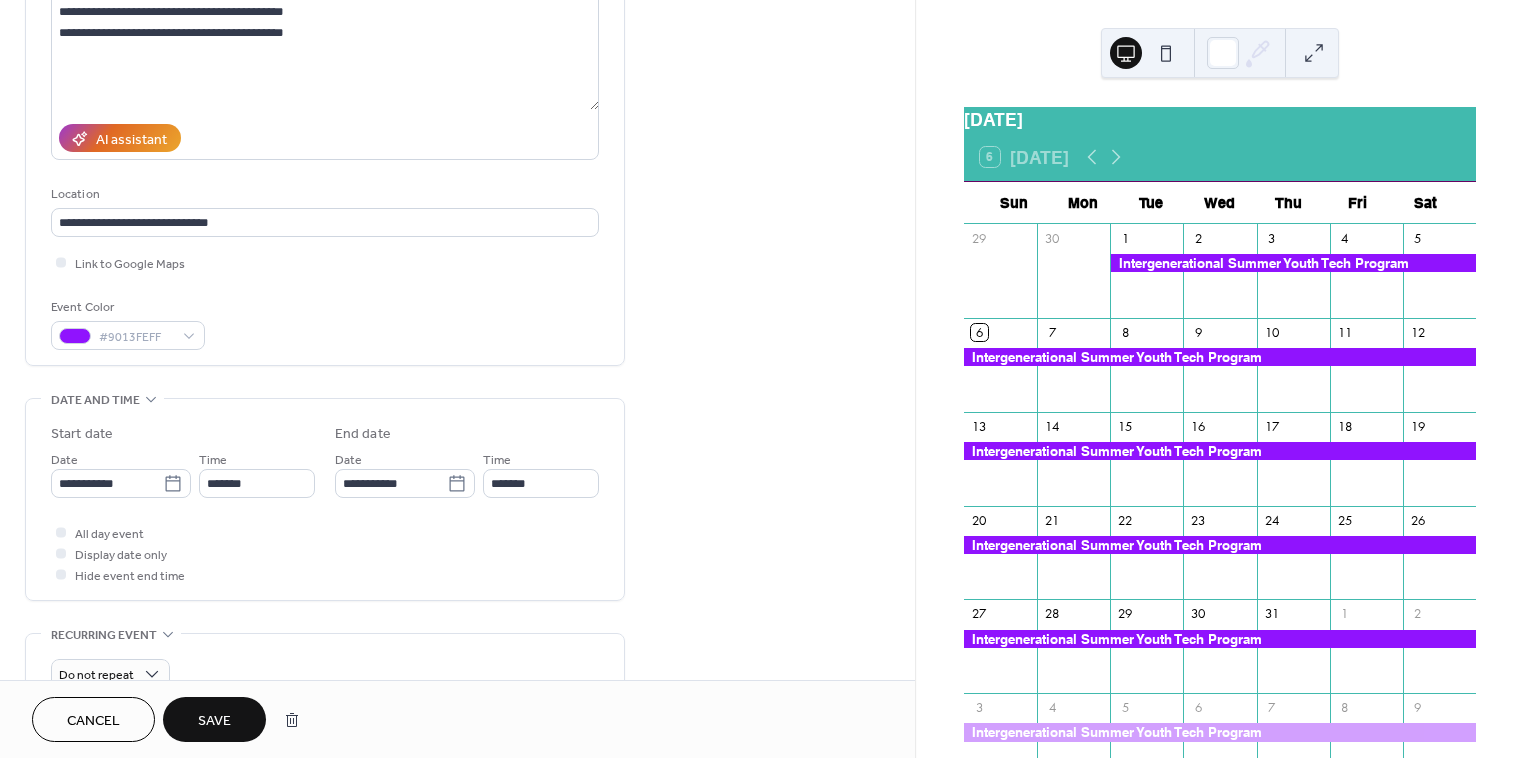 click on "Save" at bounding box center (214, 721) 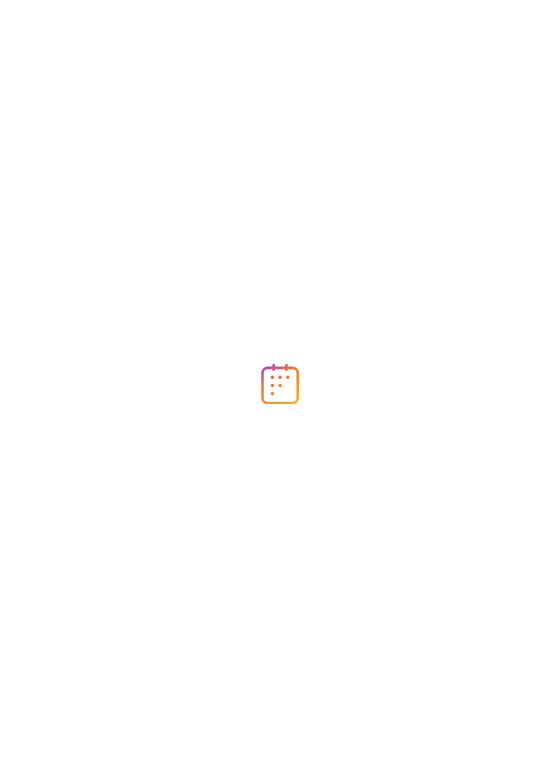 scroll, scrollTop: 0, scrollLeft: 0, axis: both 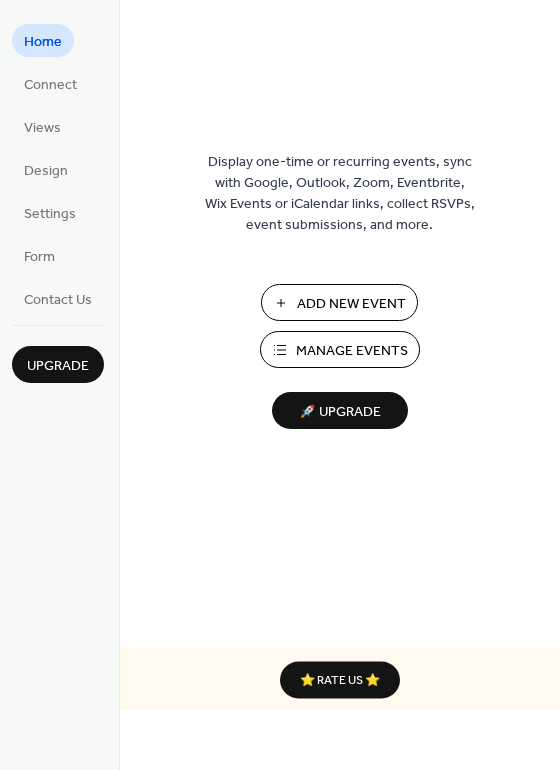 click on "Add New Event" at bounding box center [351, 304] 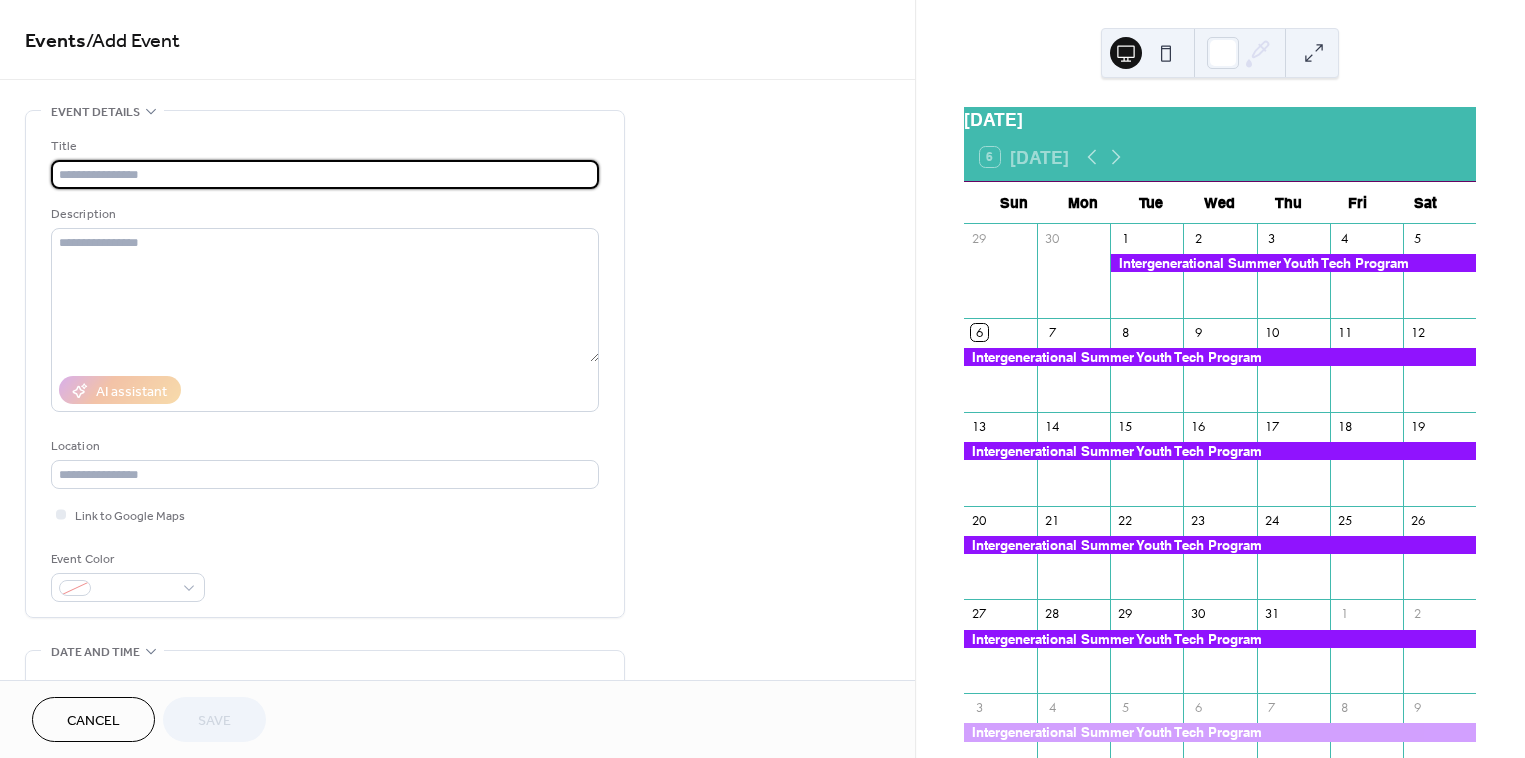 scroll, scrollTop: 0, scrollLeft: 0, axis: both 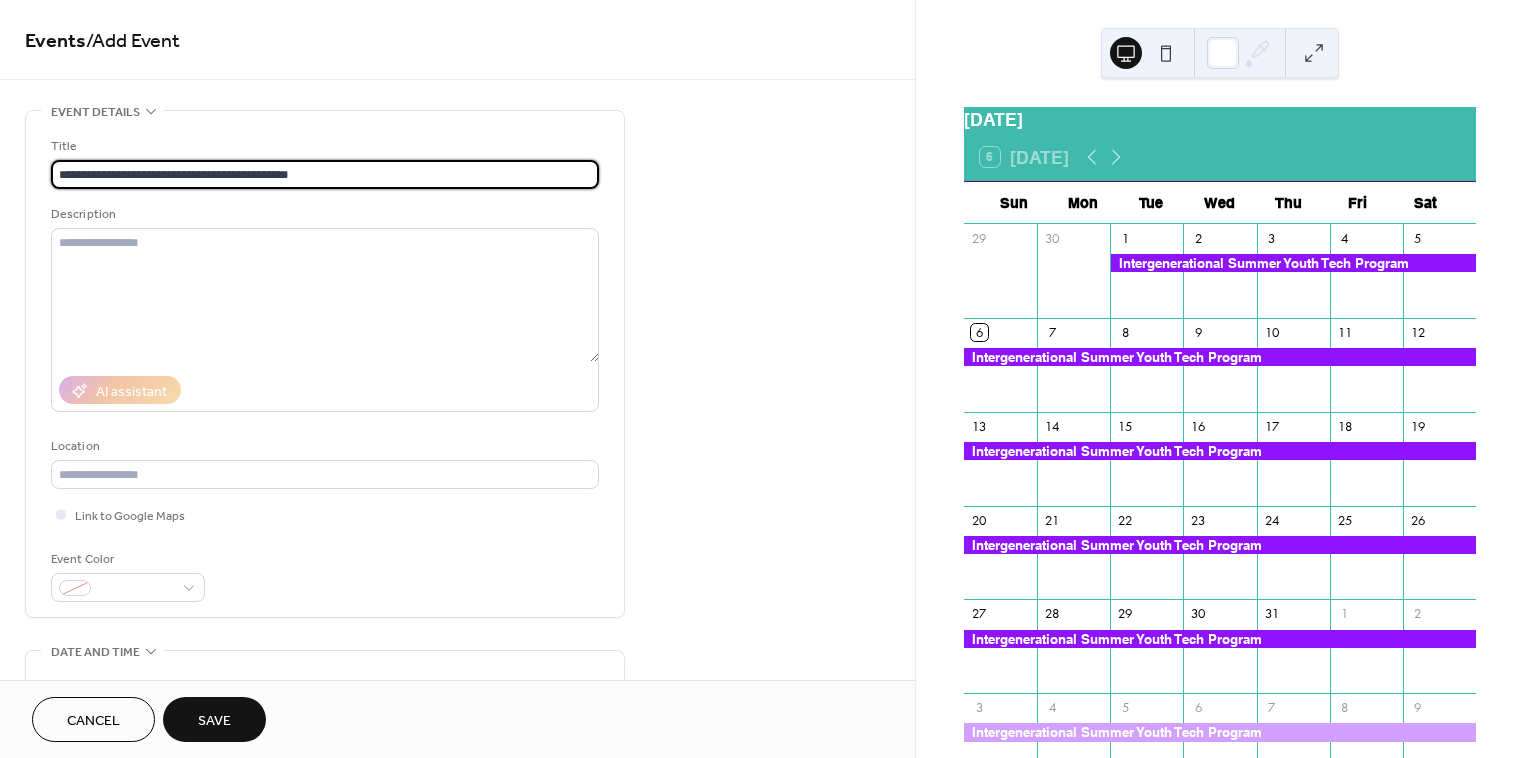click on "**********" at bounding box center [325, 174] 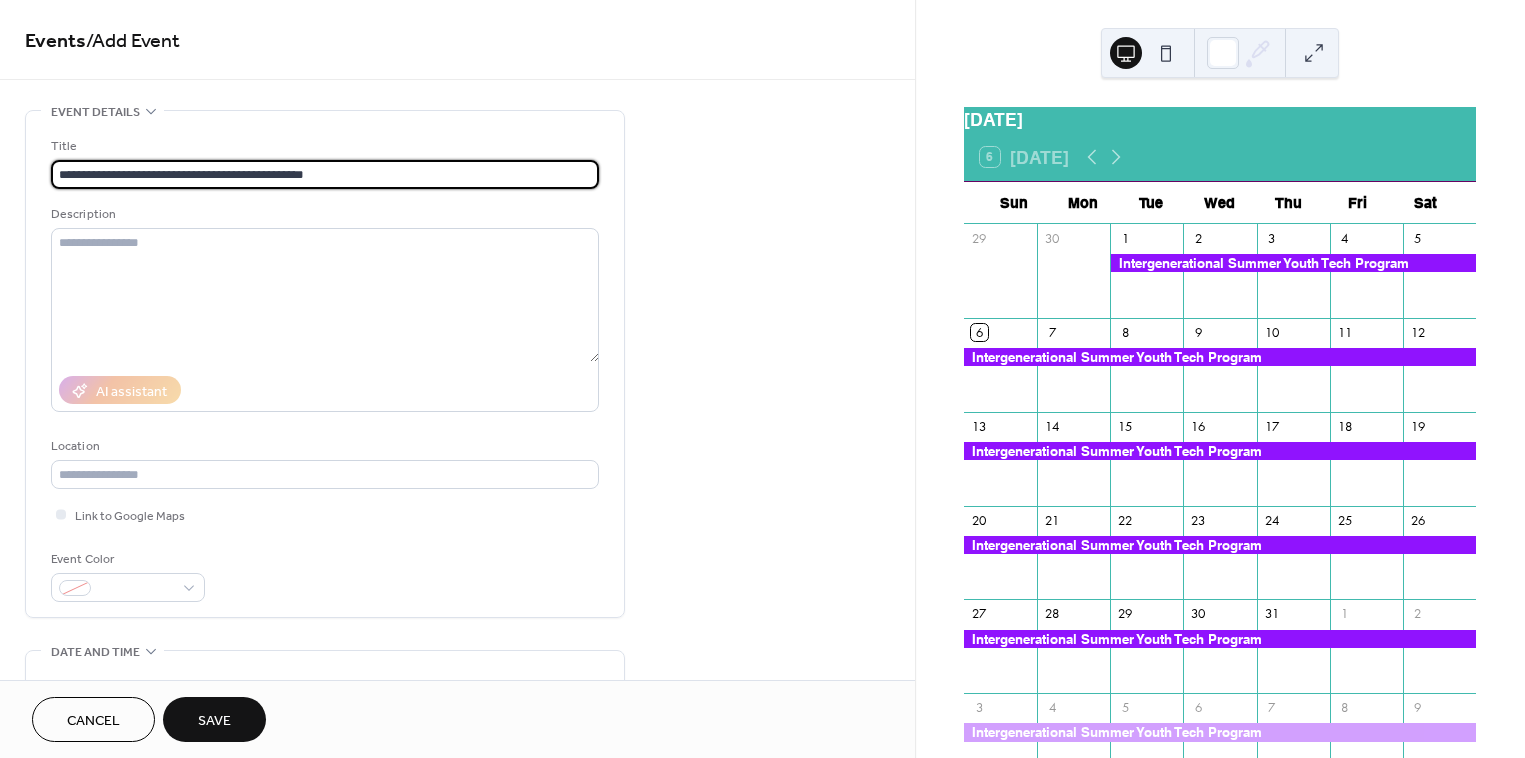 click on "**********" at bounding box center (325, 174) 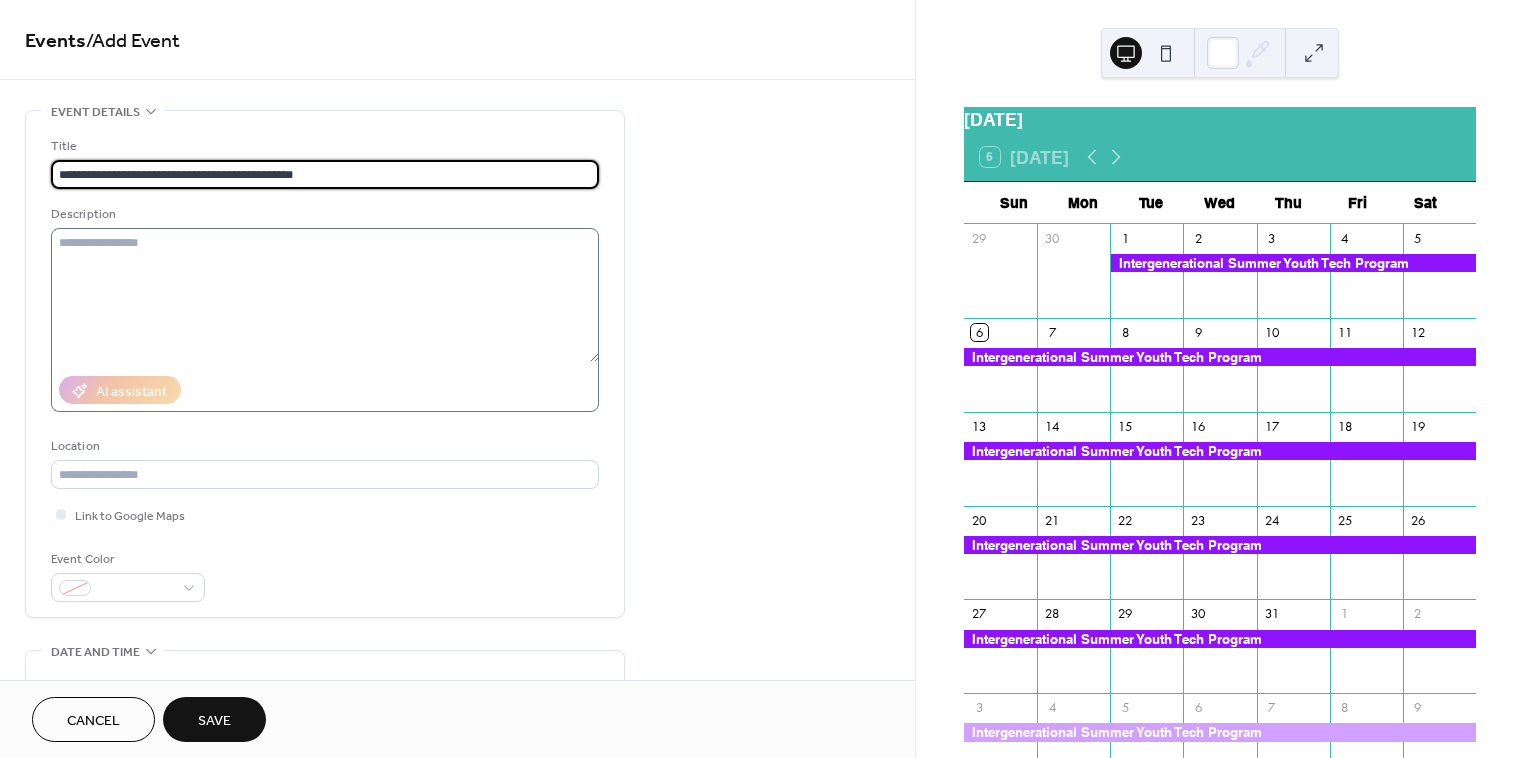 type on "**********" 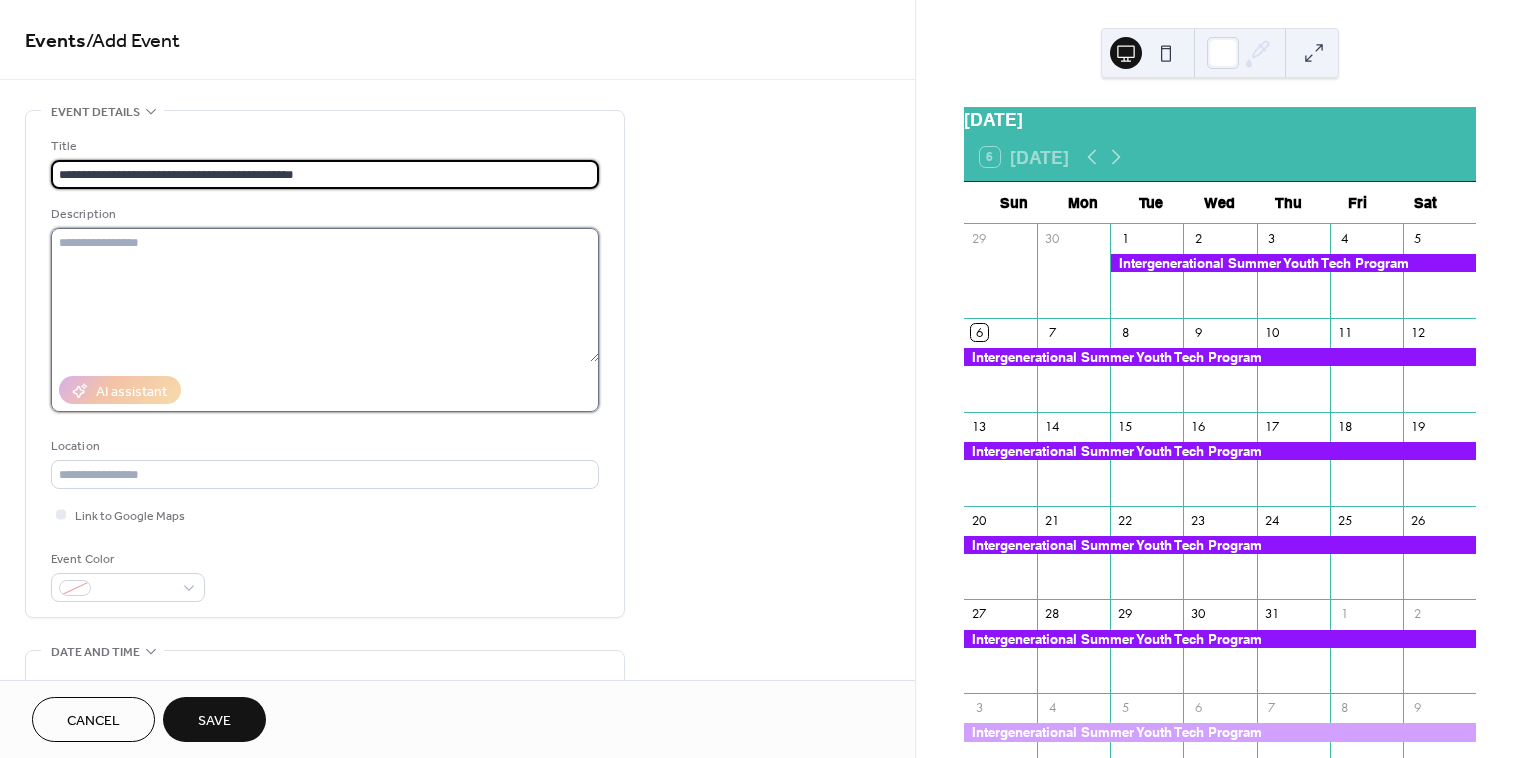 click at bounding box center (325, 295) 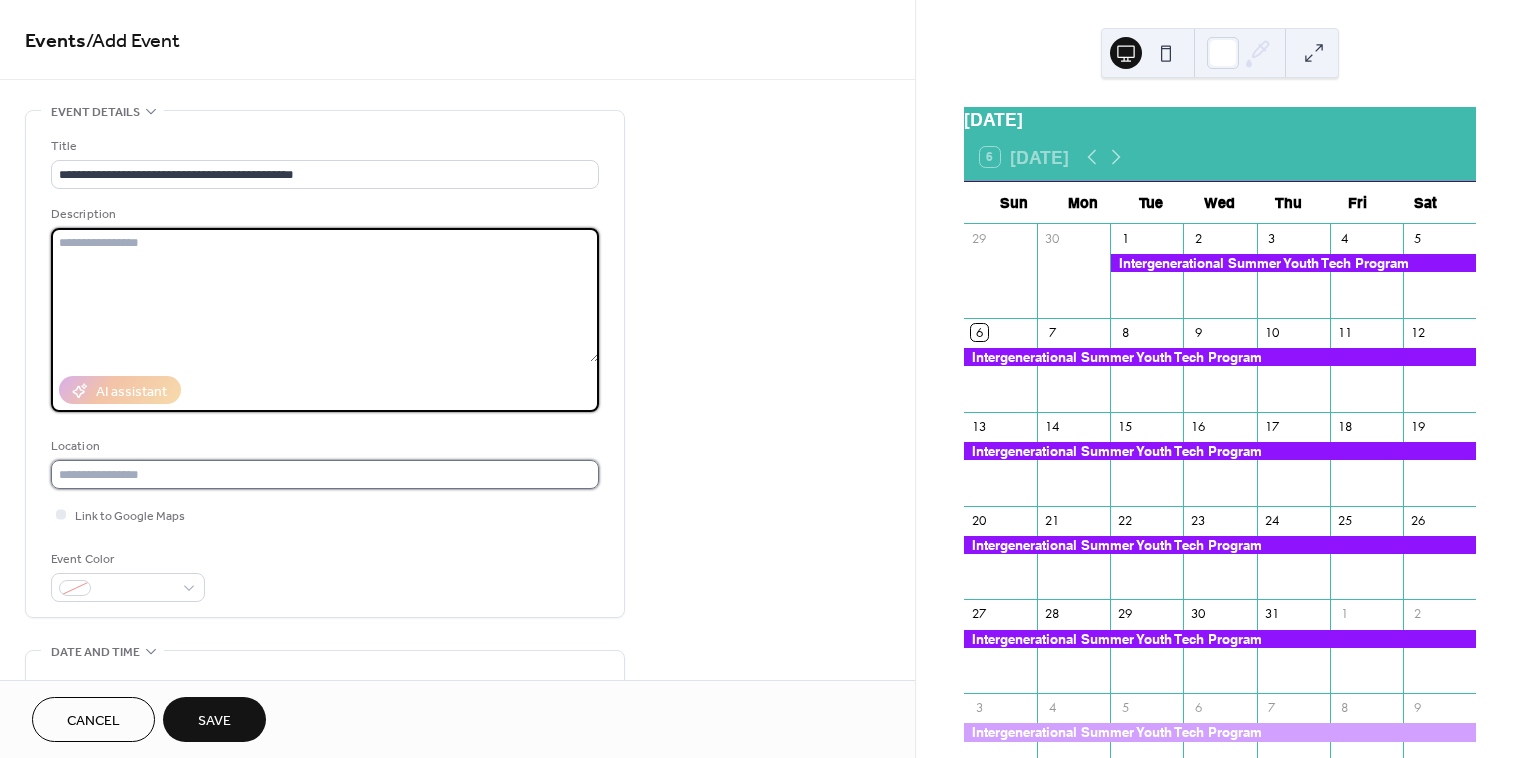click at bounding box center (325, 474) 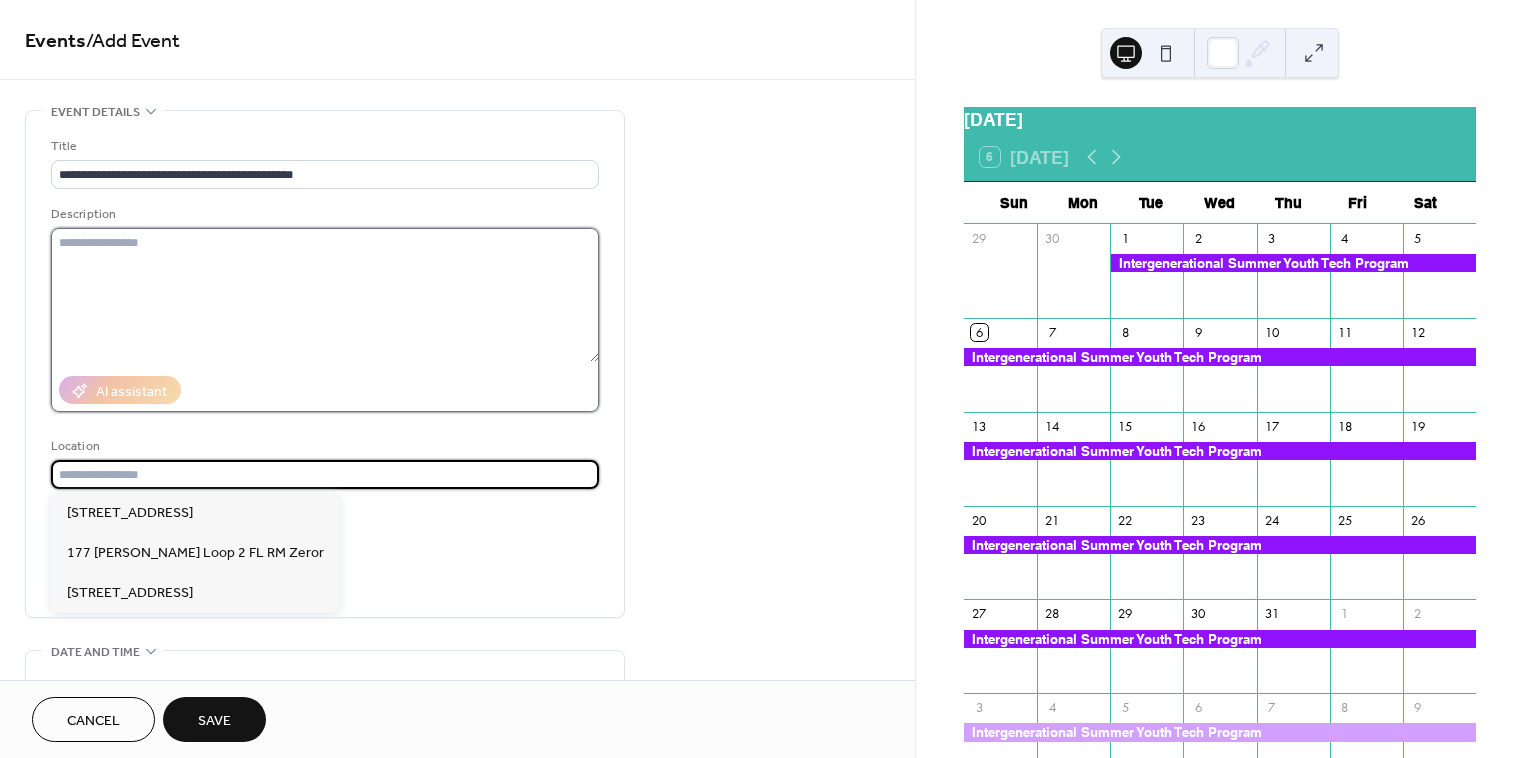 click at bounding box center (325, 295) 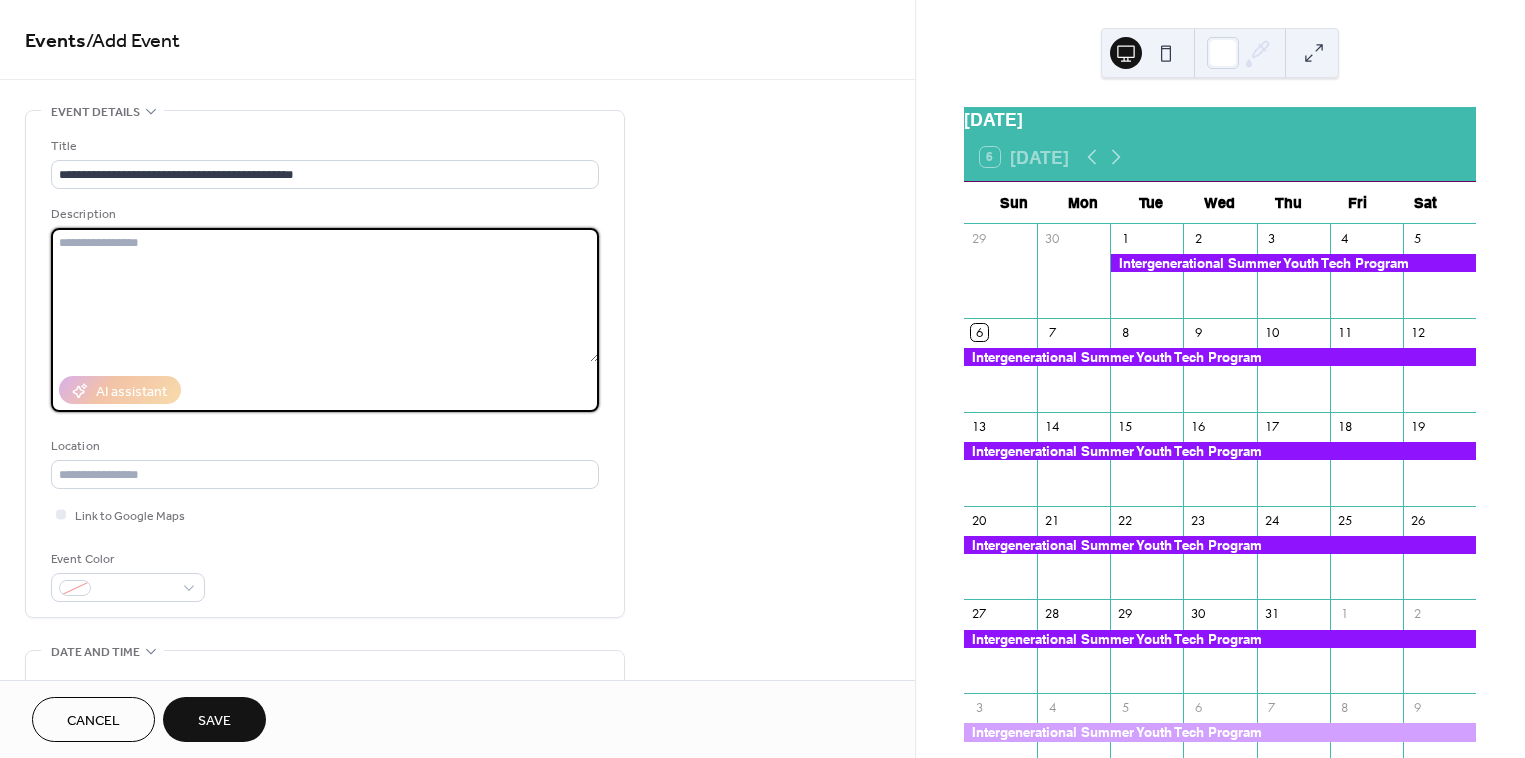 paste on "**********" 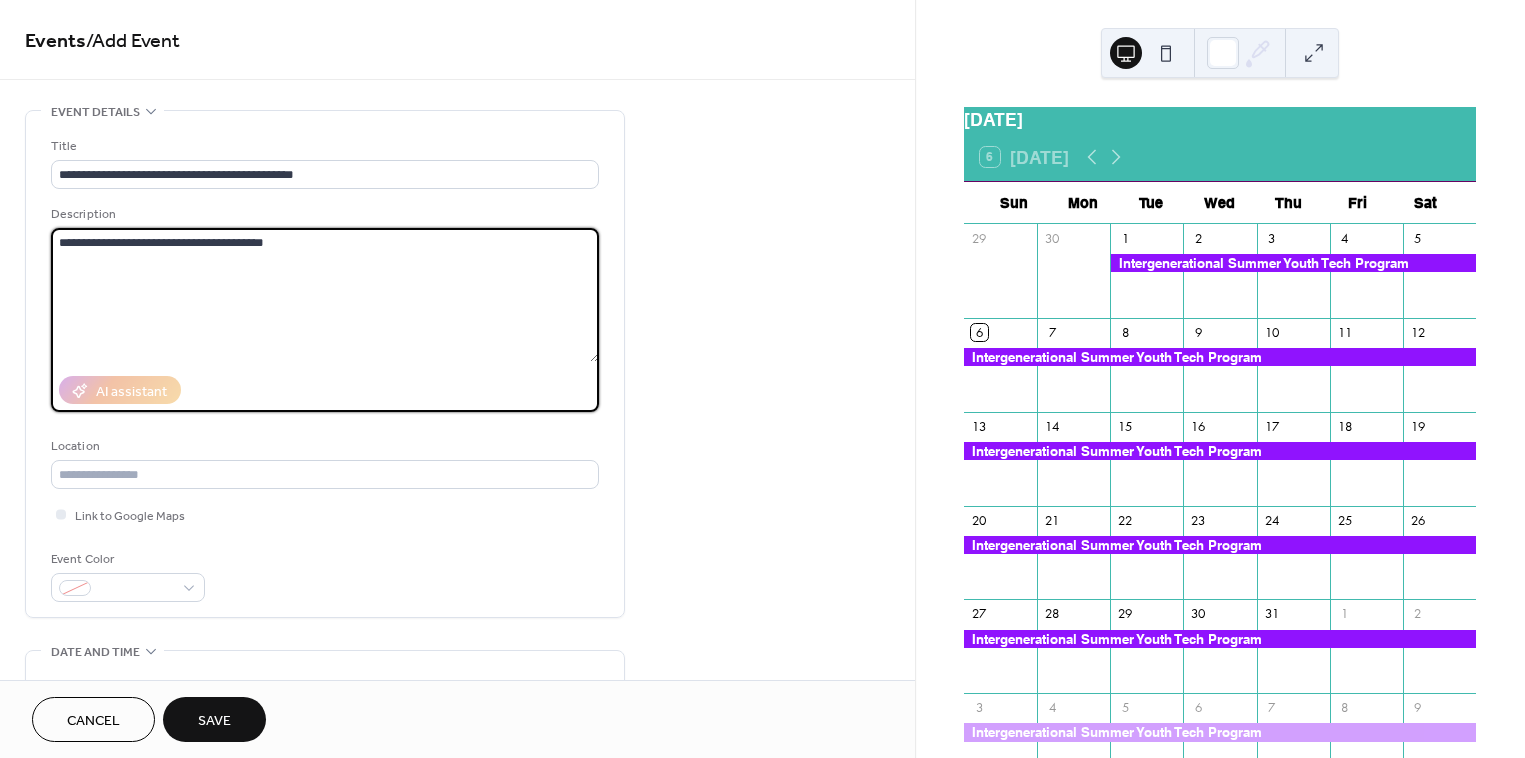 click on "**********" at bounding box center (325, 295) 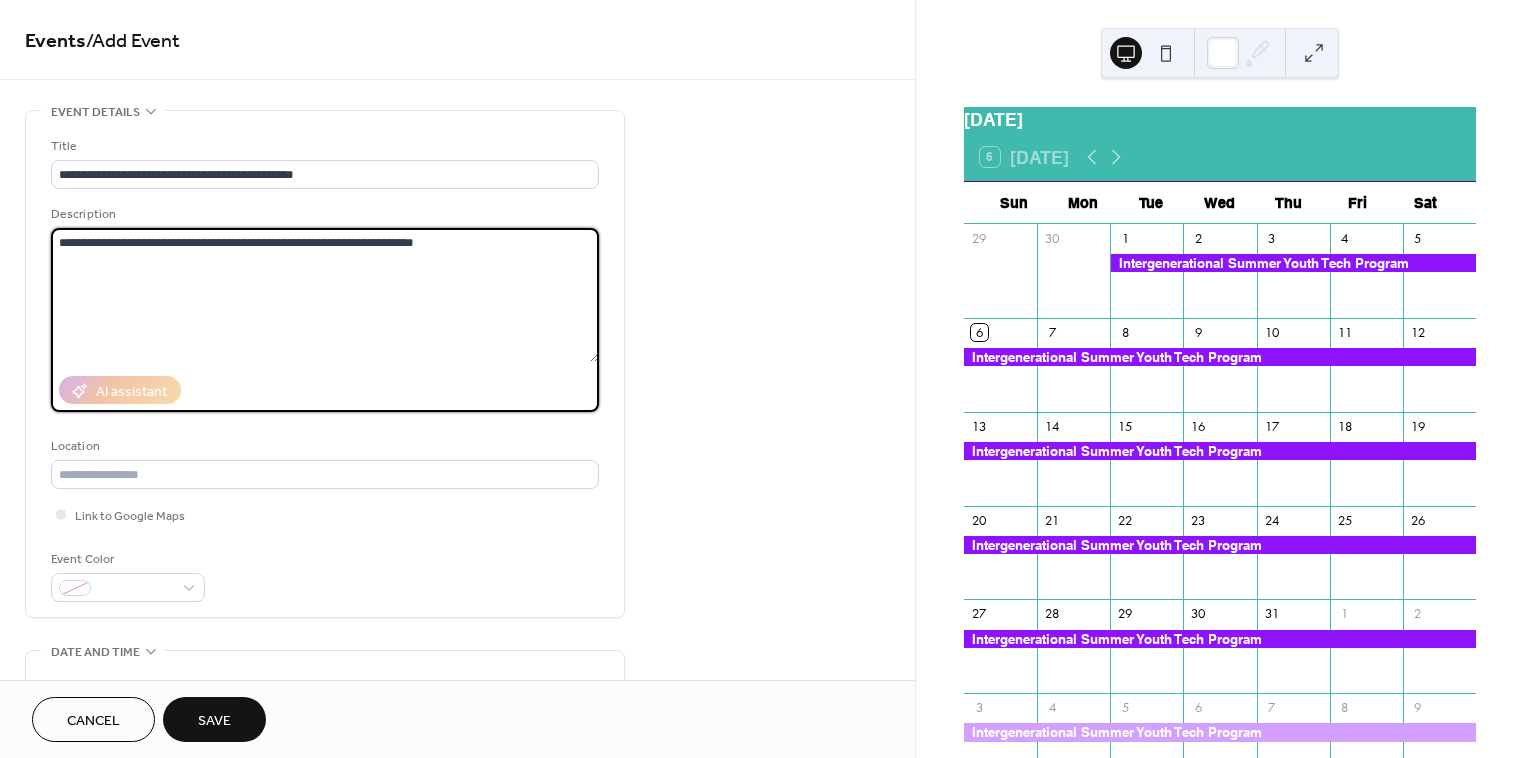 click on "**********" at bounding box center [325, 295] 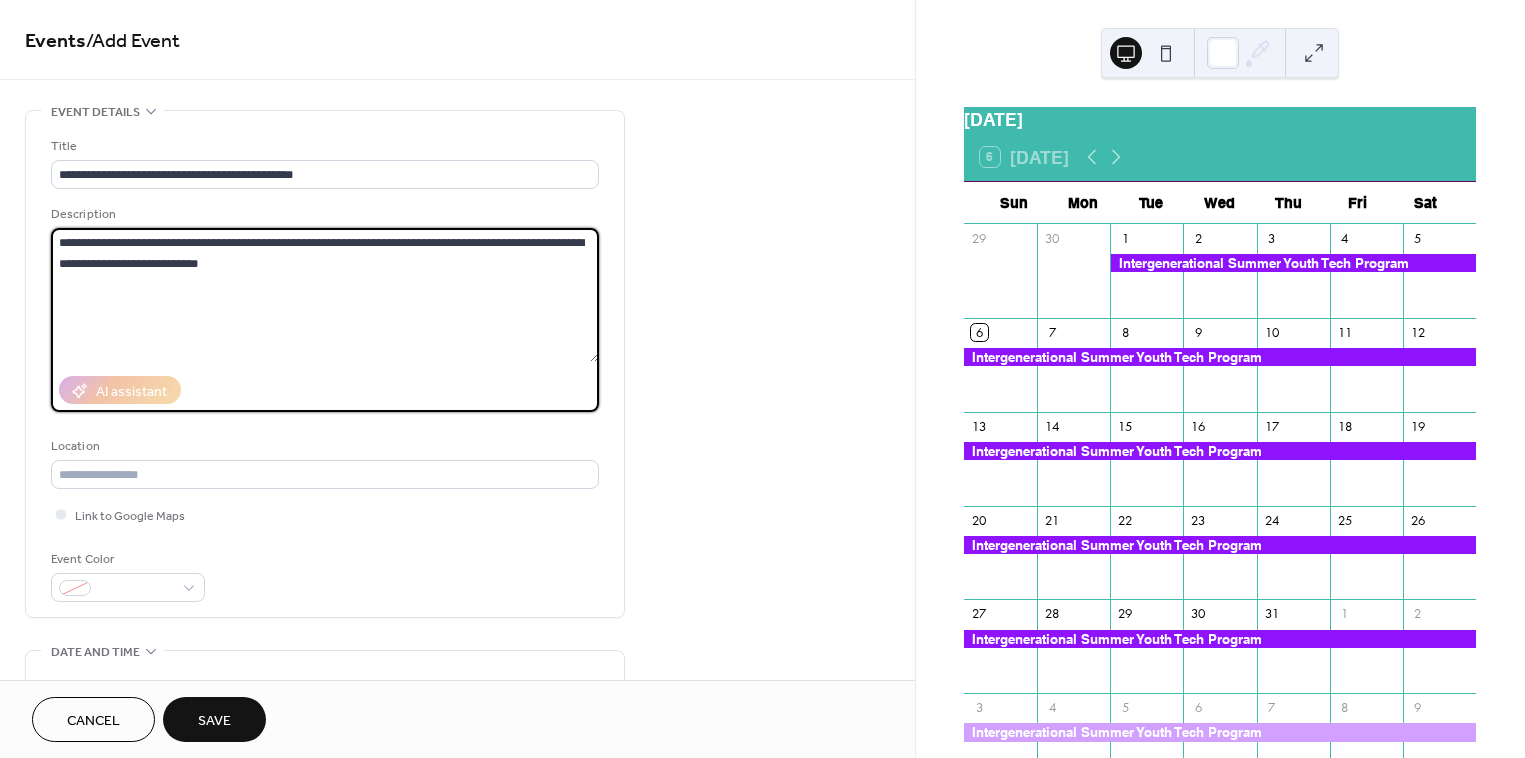 click on "**********" at bounding box center (325, 295) 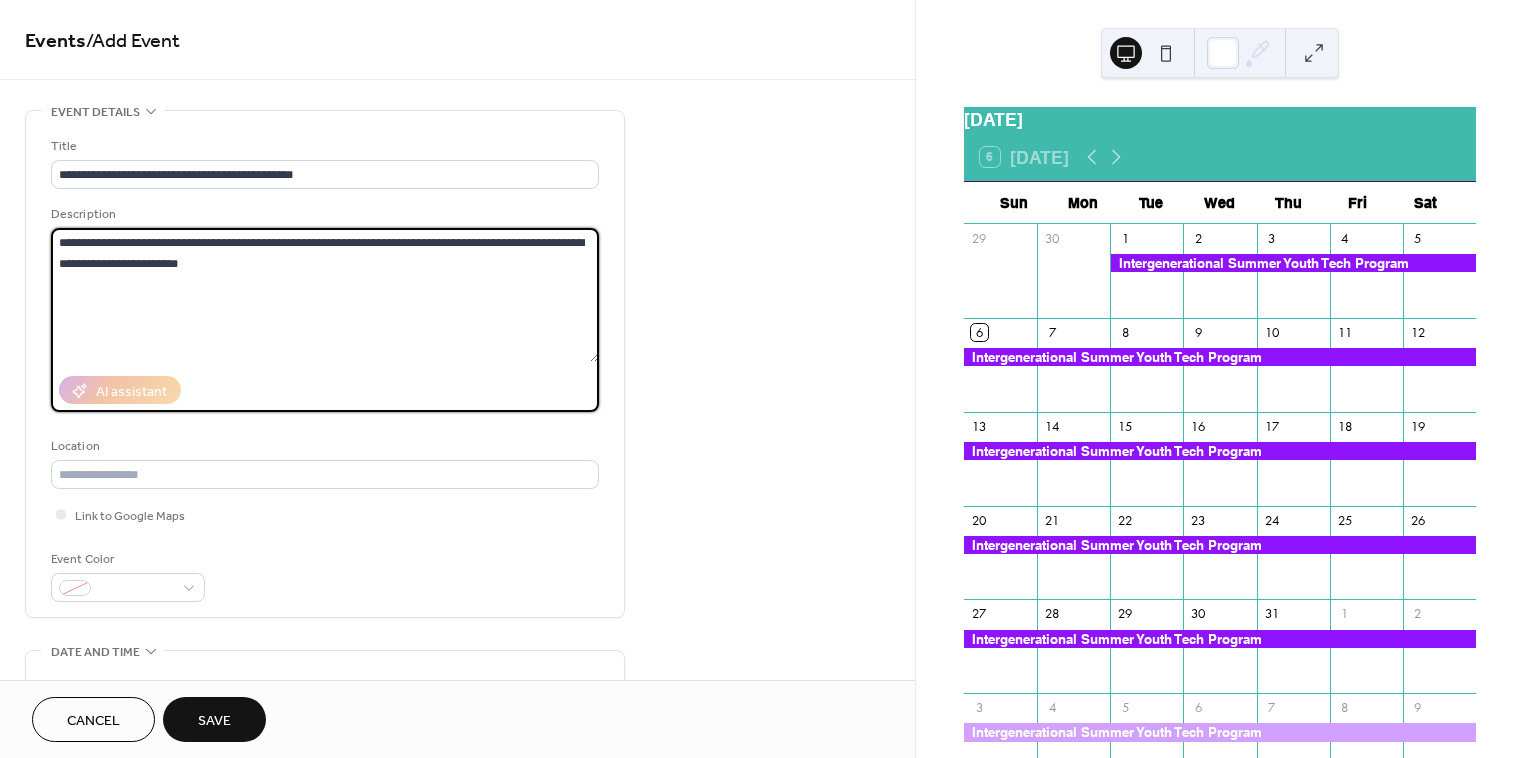 click on "**********" at bounding box center [325, 295] 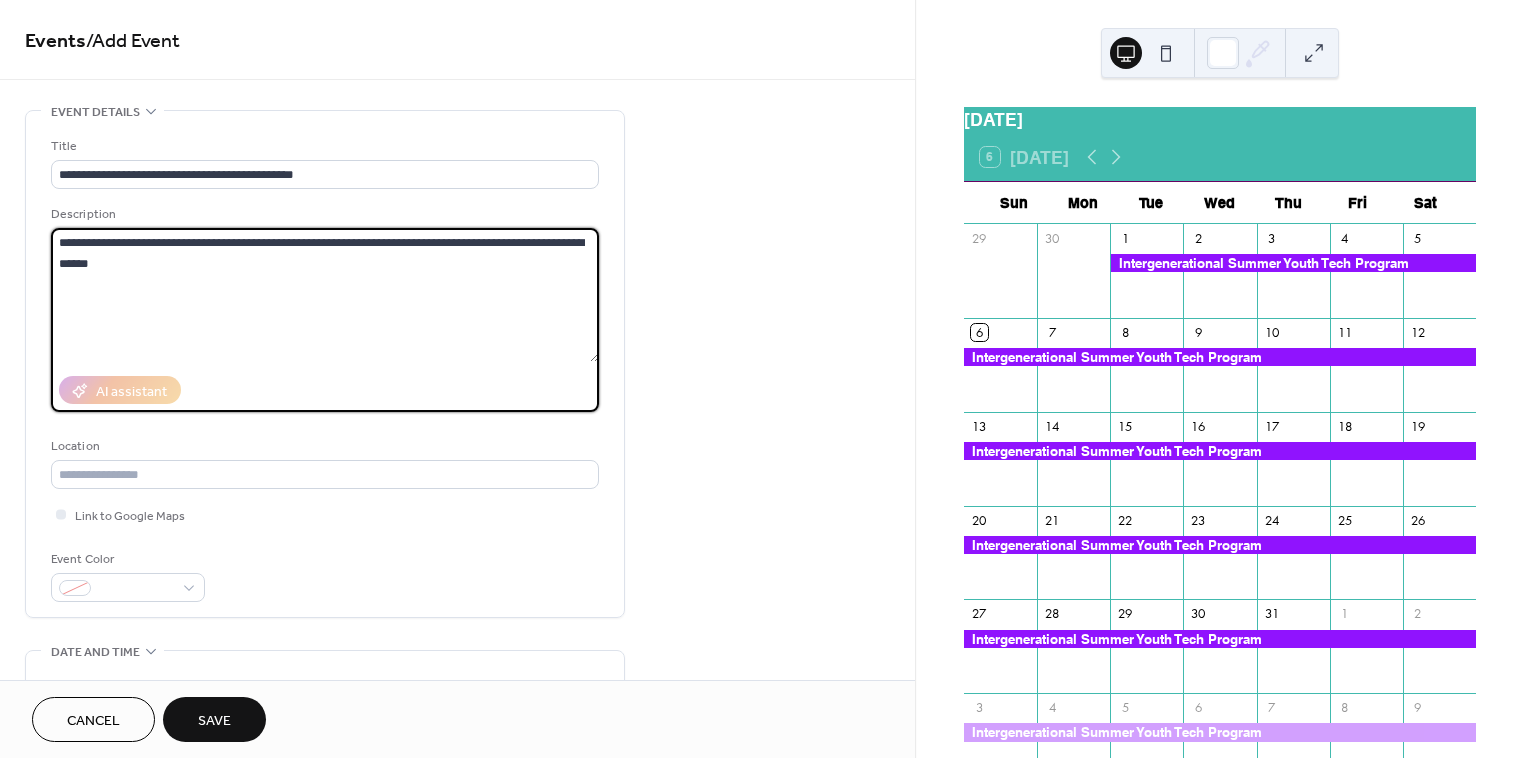 click on "**********" at bounding box center (325, 295) 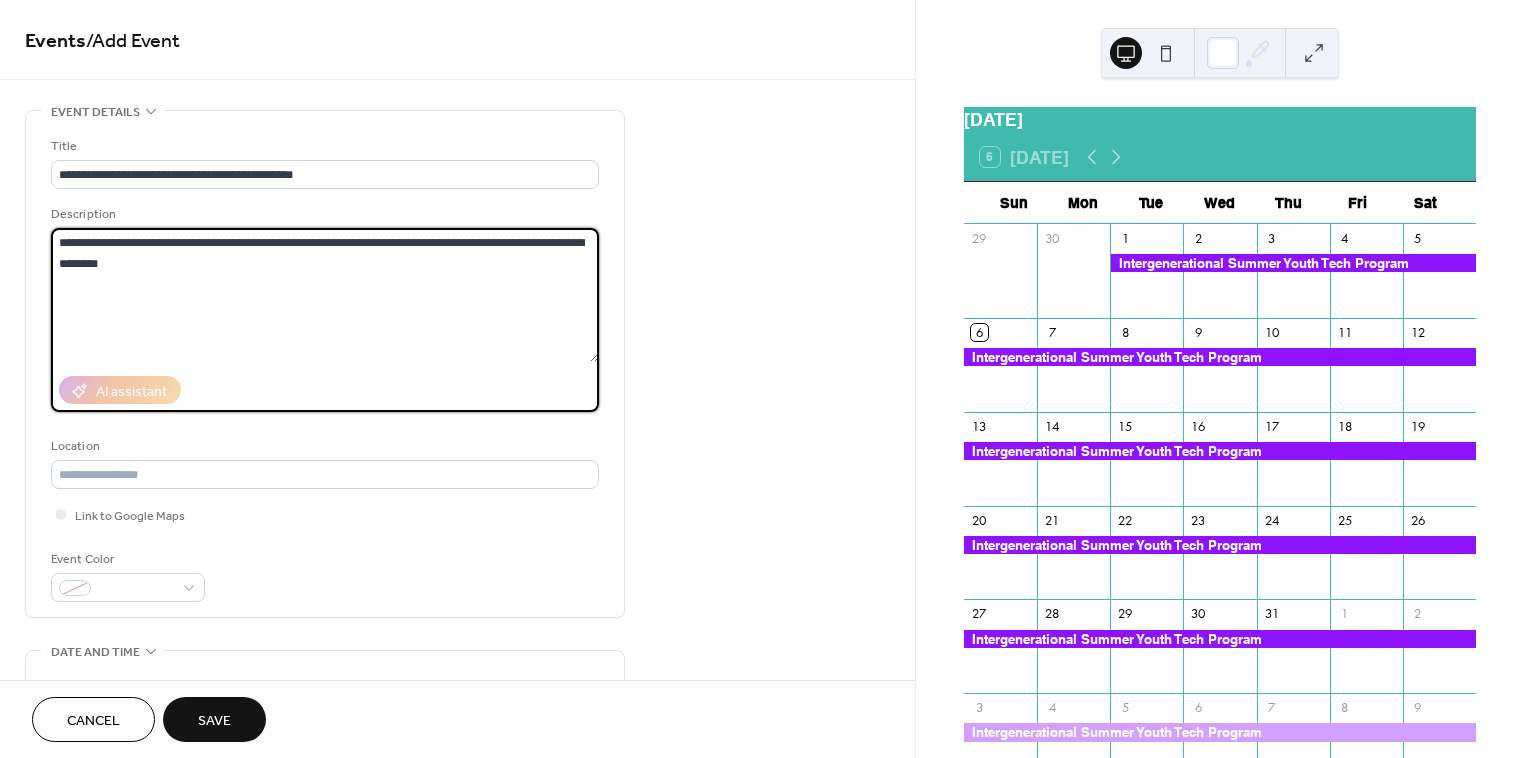 paste on "**********" 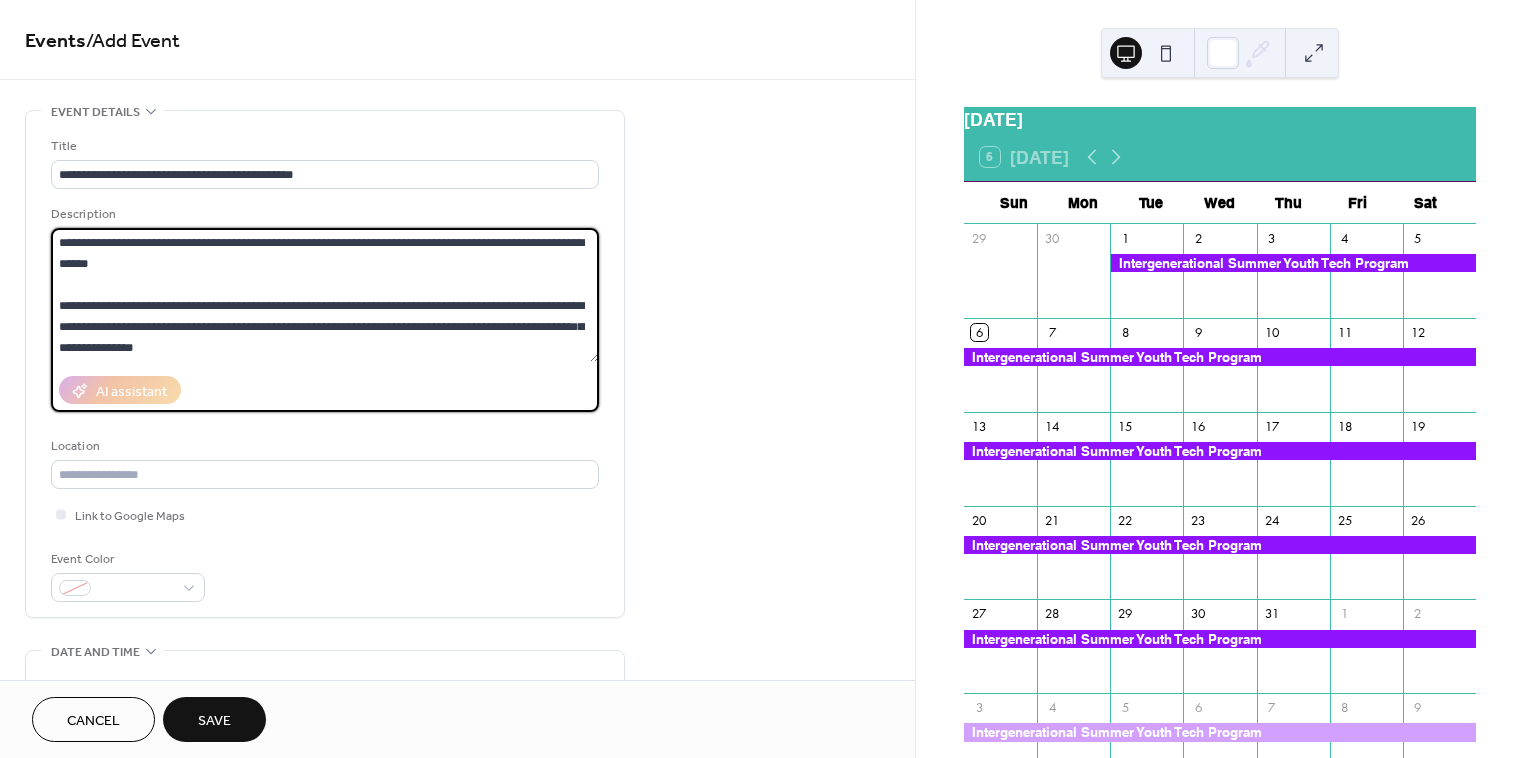 drag, startPoint x: 60, startPoint y: 245, endPoint x: 128, endPoint y: 260, distance: 69.63476 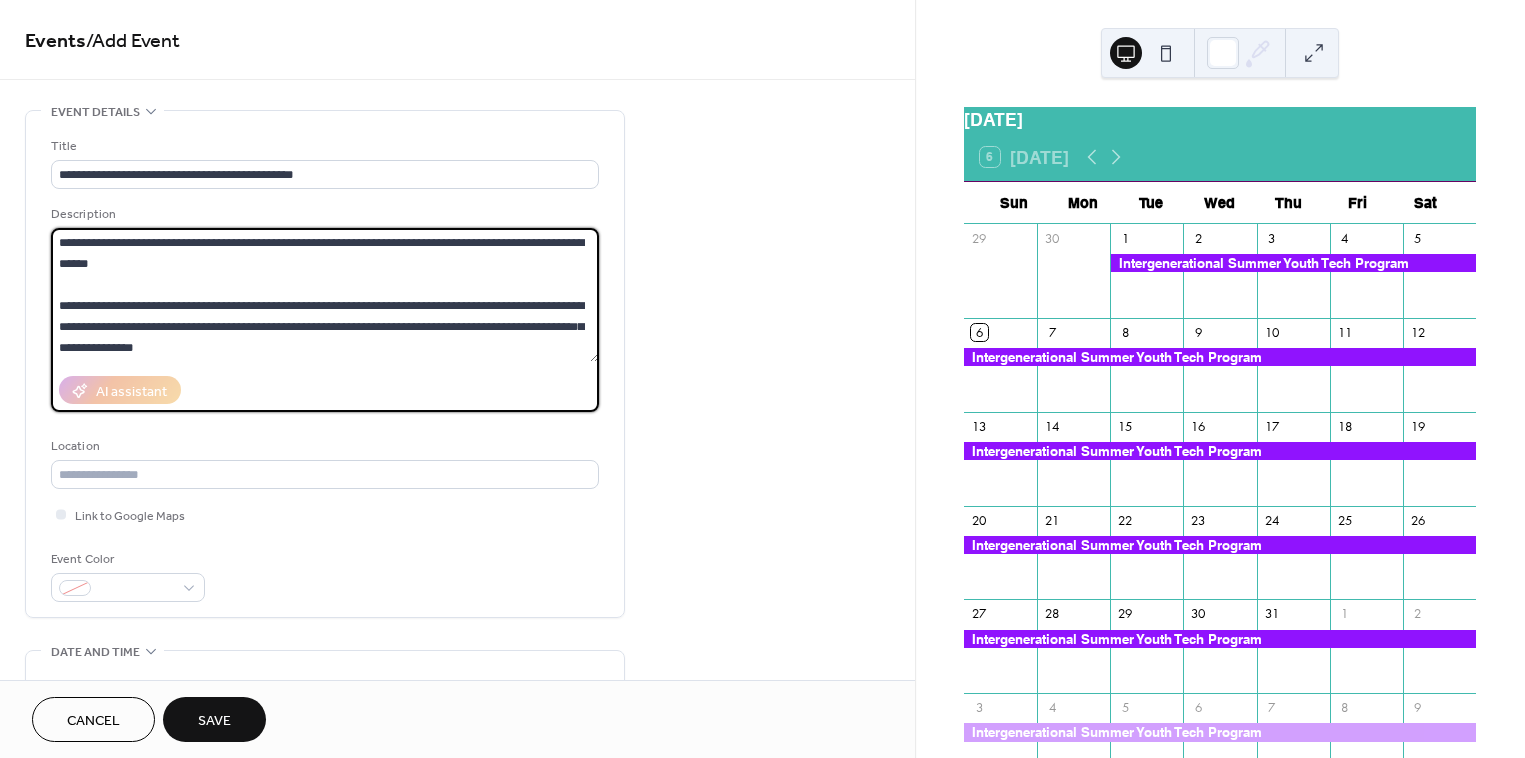 click on "**********" at bounding box center [325, 295] 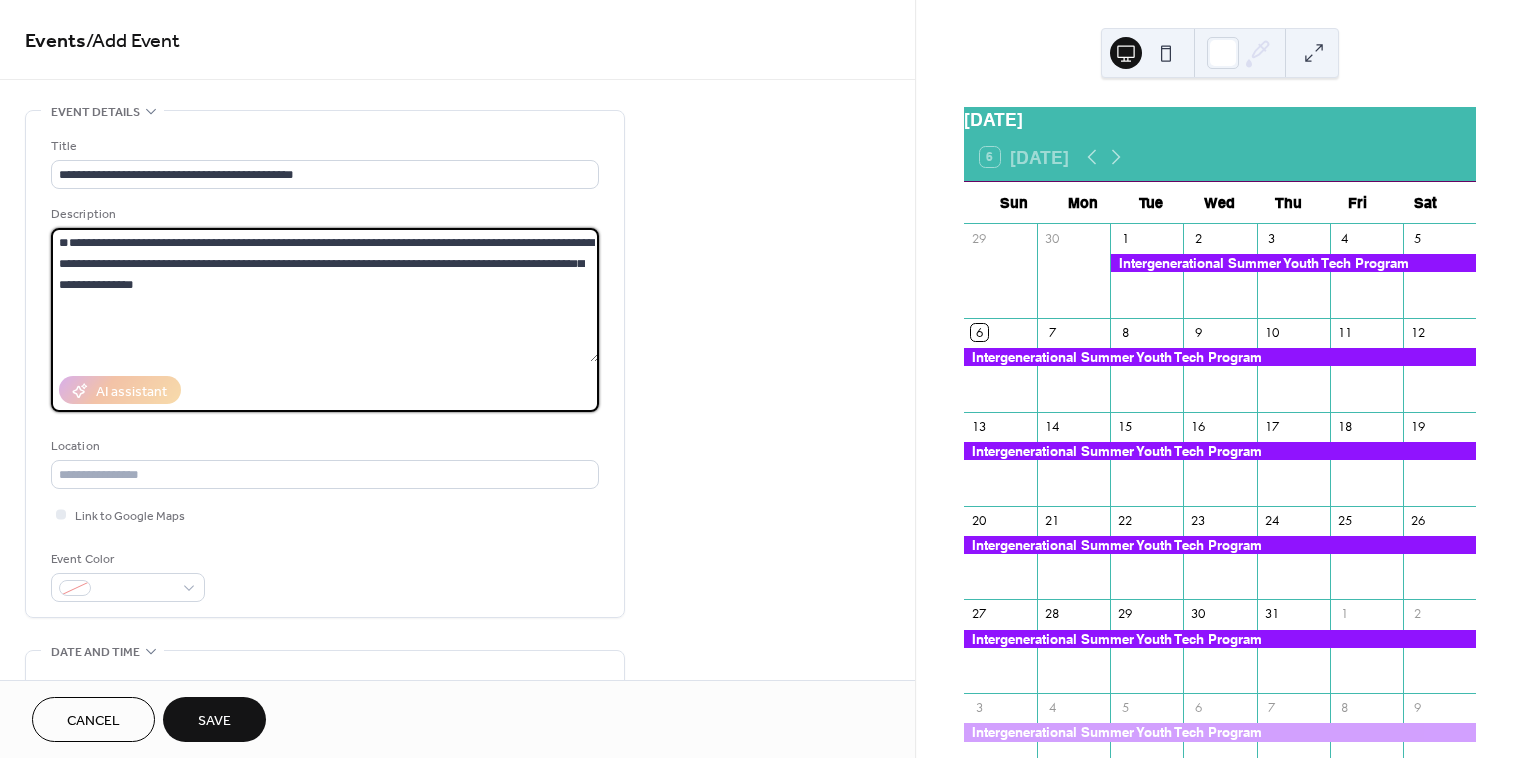 click on "**********" at bounding box center [325, 295] 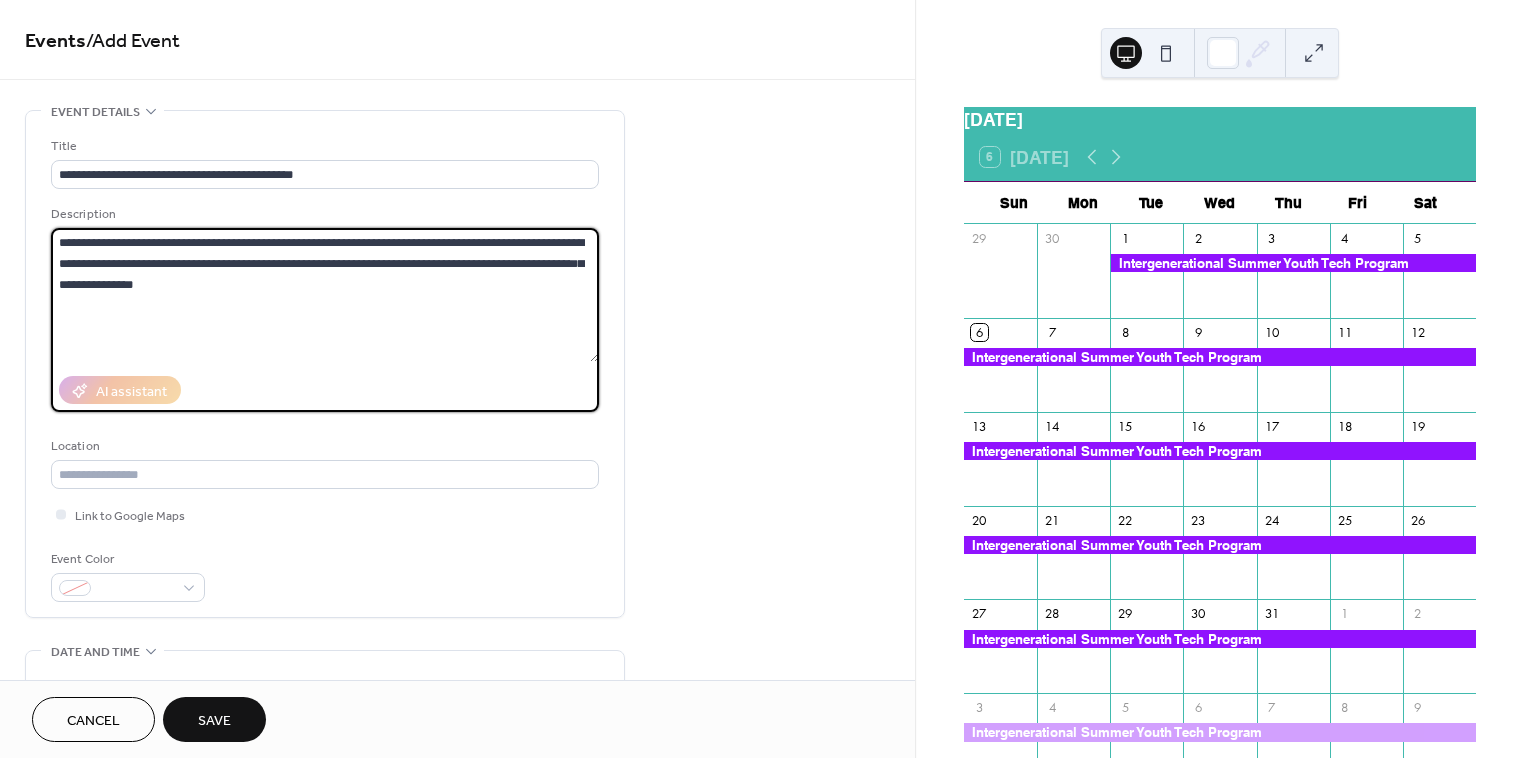 click on "**********" at bounding box center [325, 295] 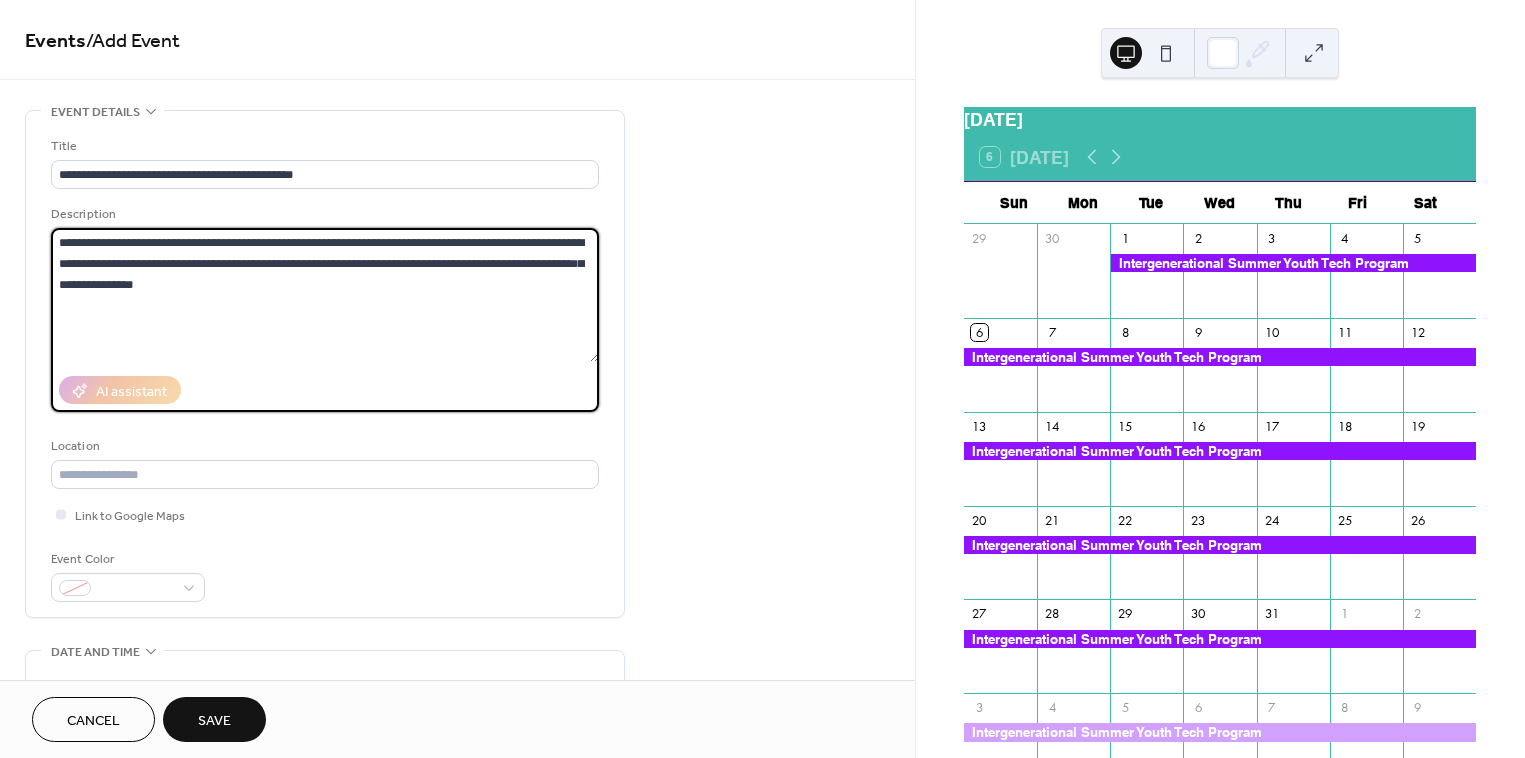 drag, startPoint x: 404, startPoint y: 261, endPoint x: 408, endPoint y: 282, distance: 21.377558 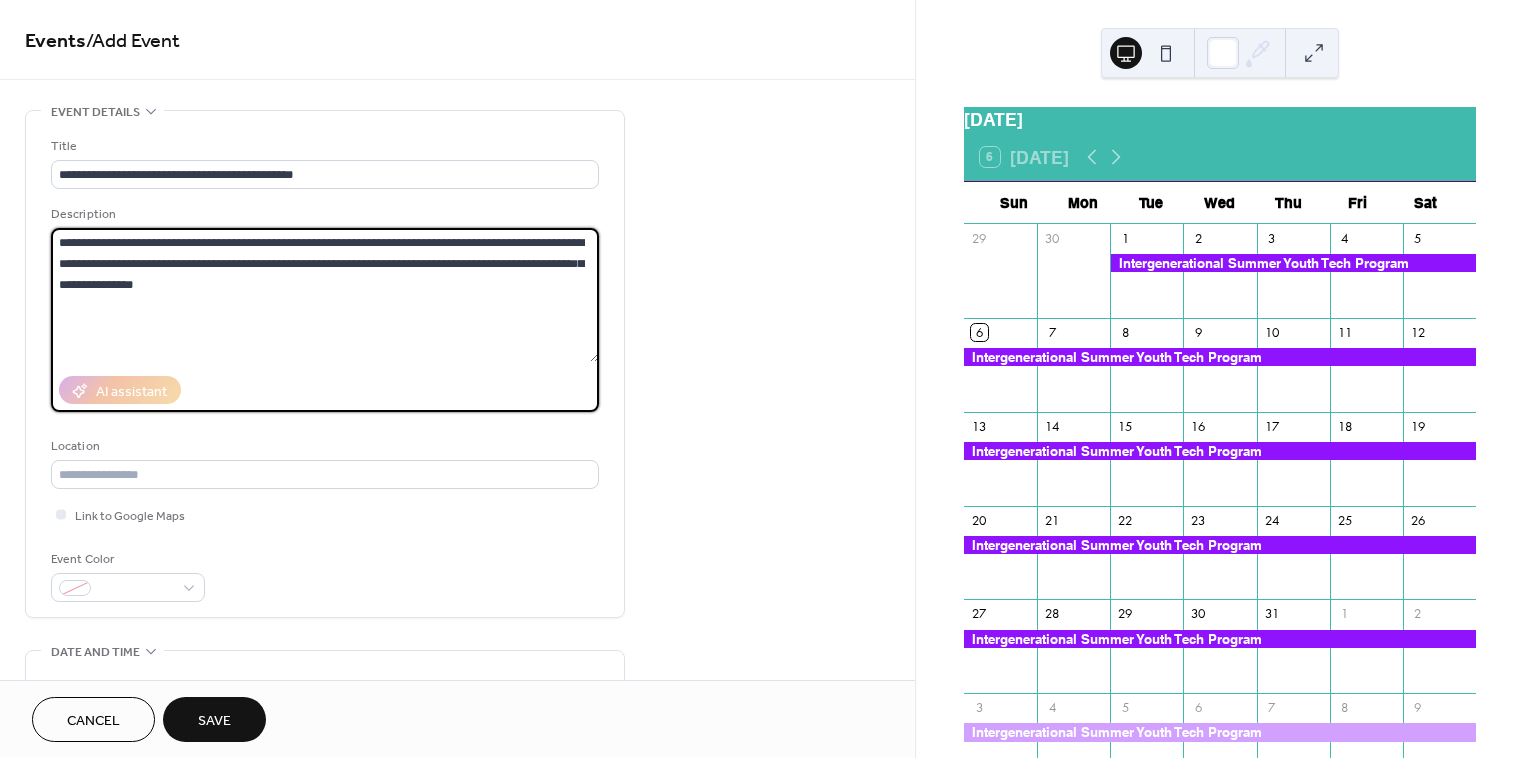 click on "**********" at bounding box center [325, 295] 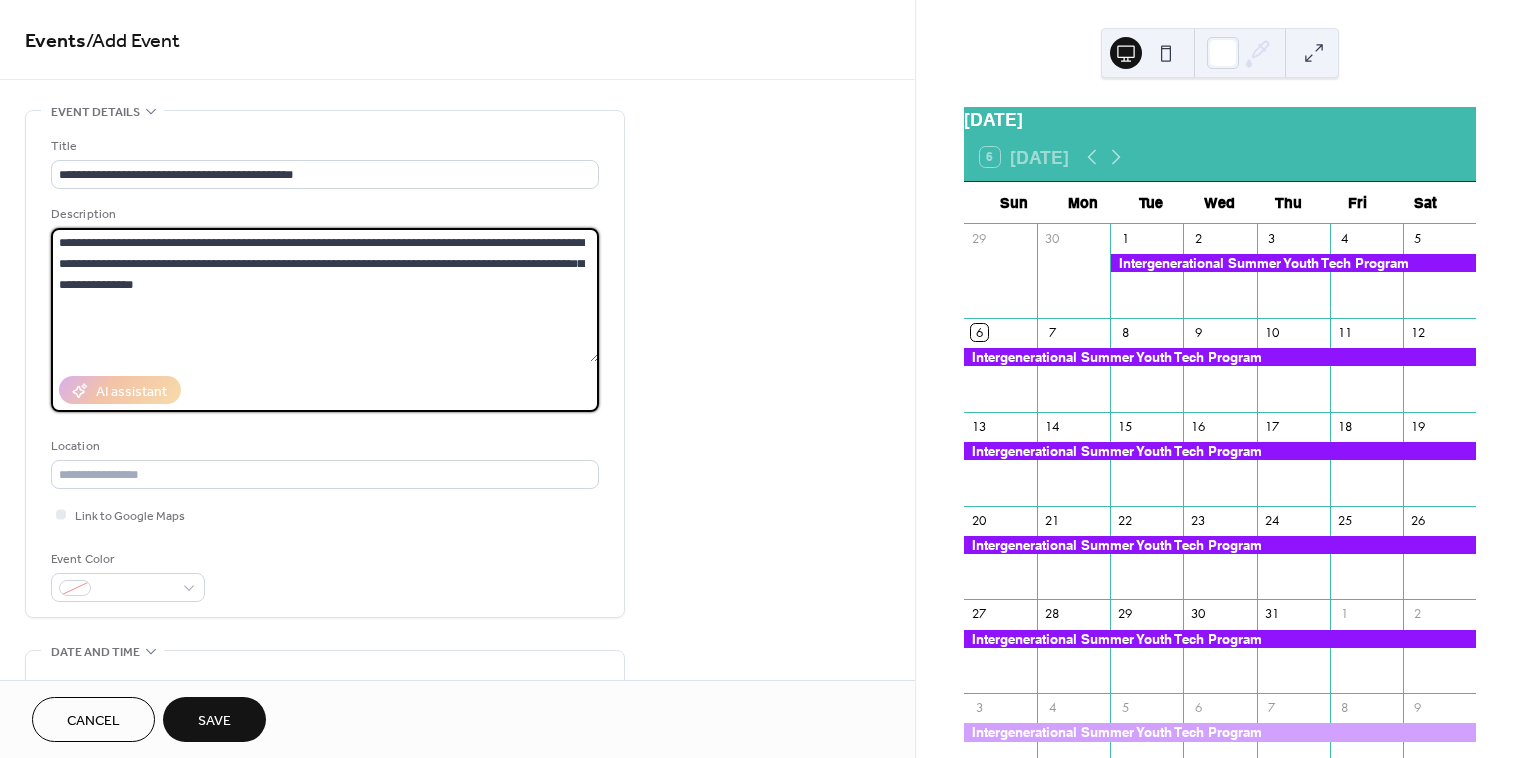 type on "**********" 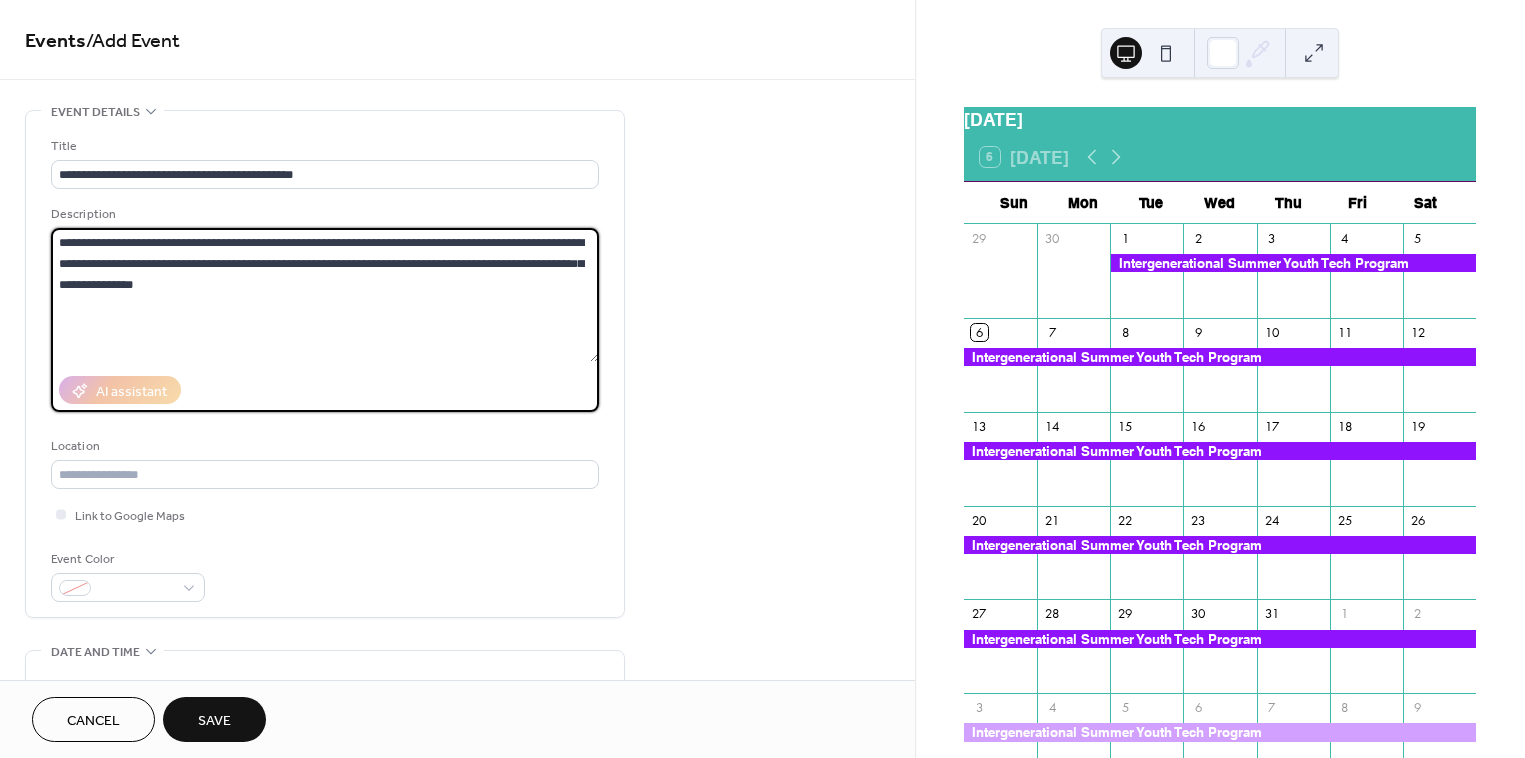 click on "**********" at bounding box center [325, 295] 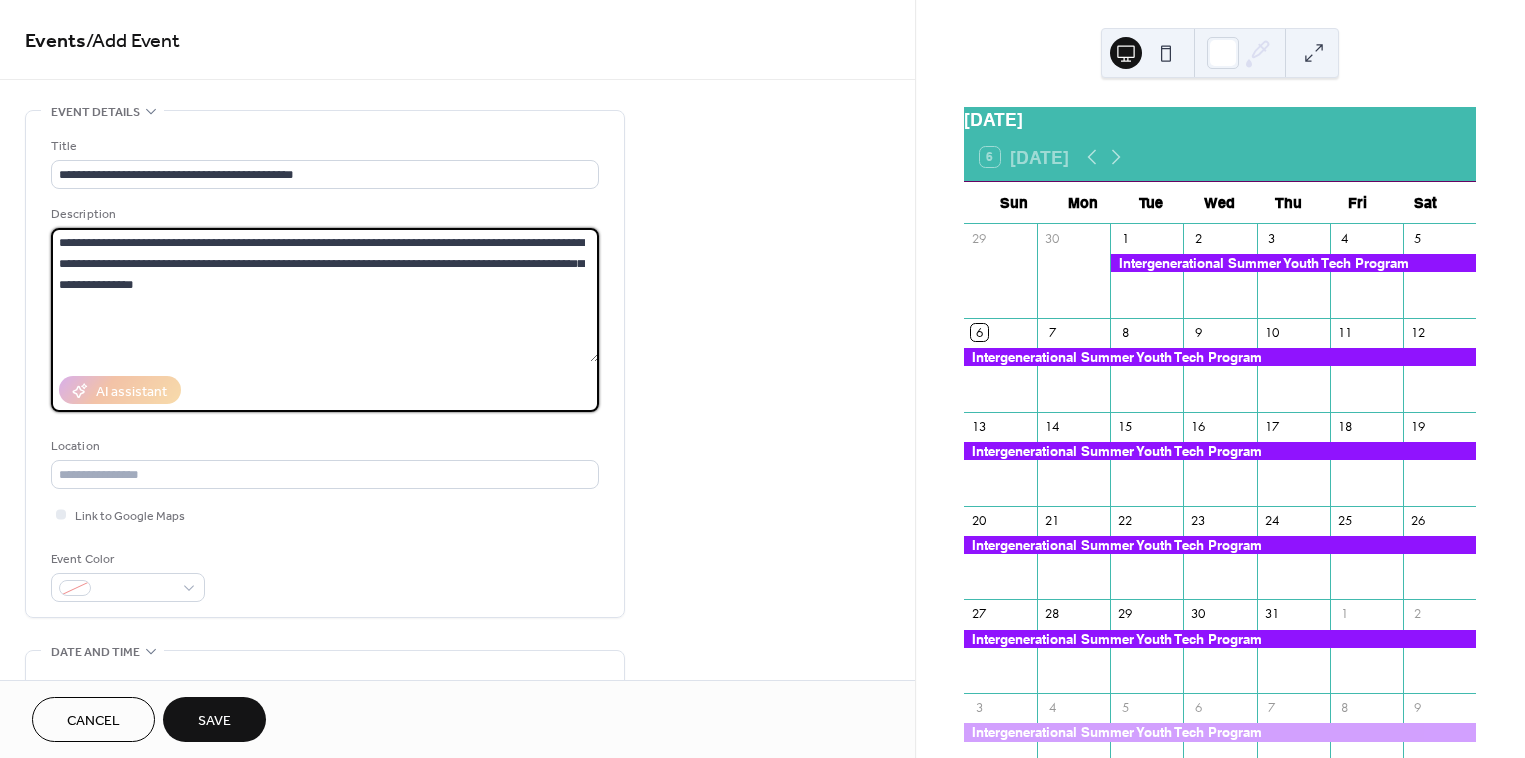 drag, startPoint x: 60, startPoint y: 246, endPoint x: 204, endPoint y: 275, distance: 146.89111 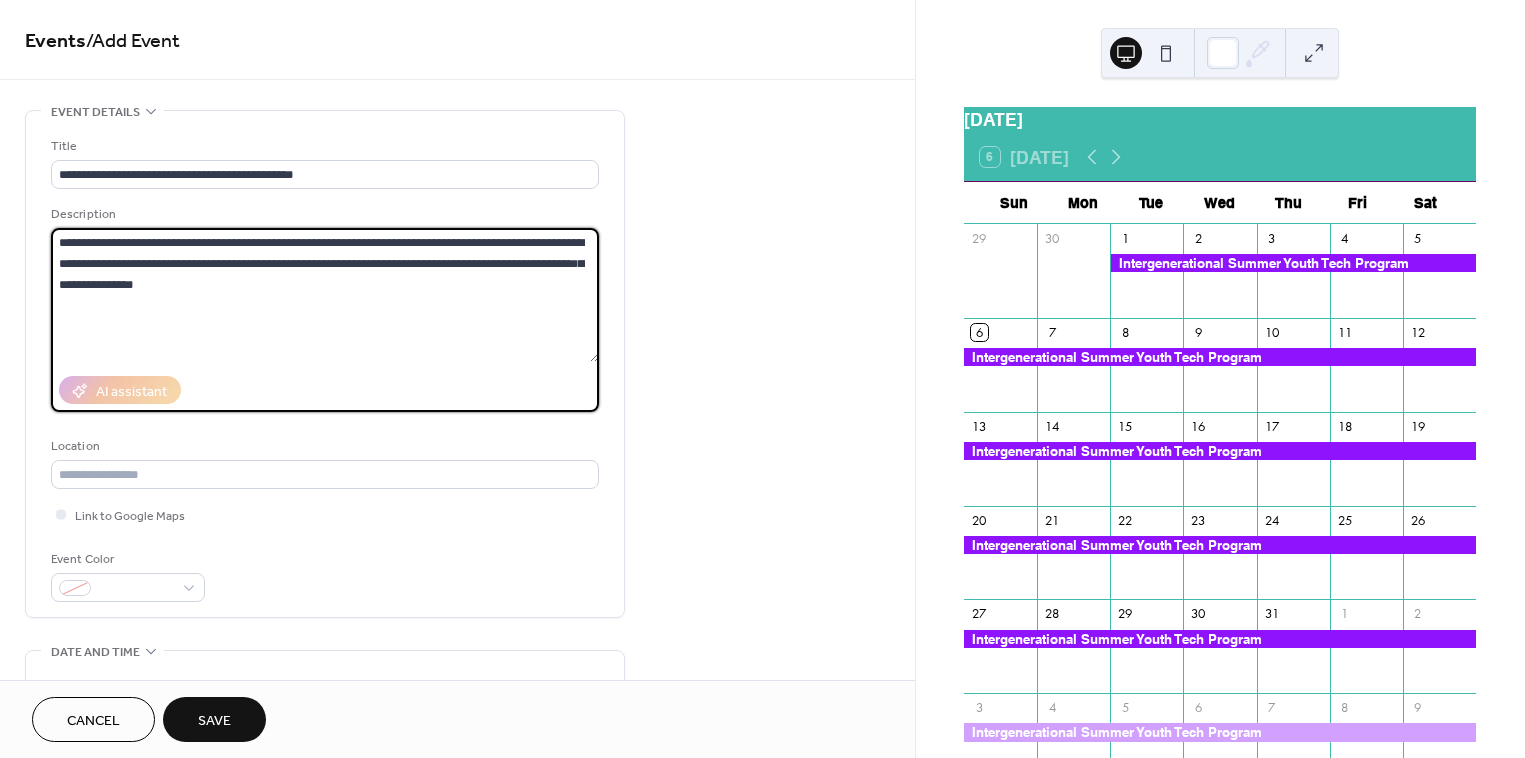 click on "**********" at bounding box center [325, 295] 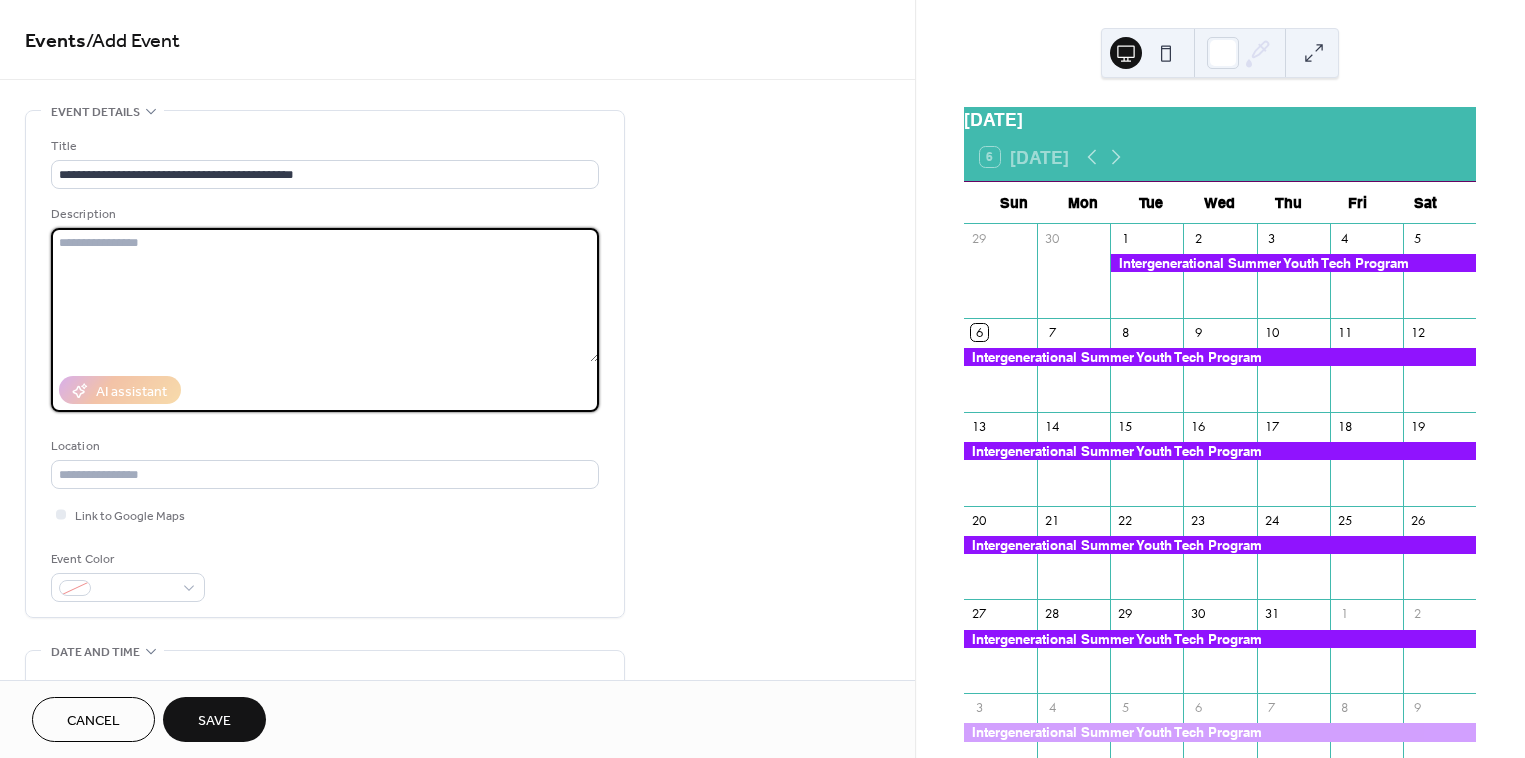 click at bounding box center (325, 295) 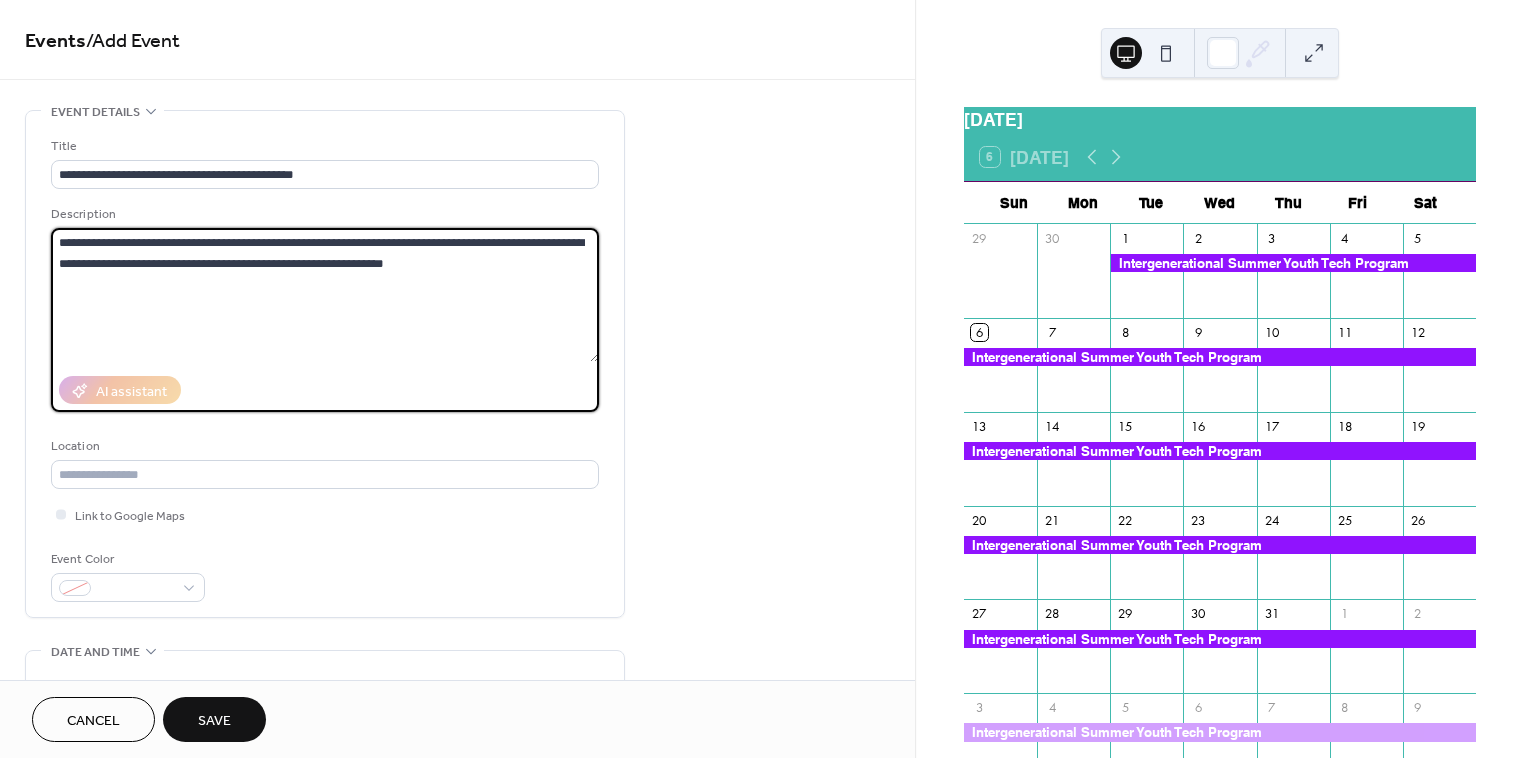 click on "**********" at bounding box center [325, 295] 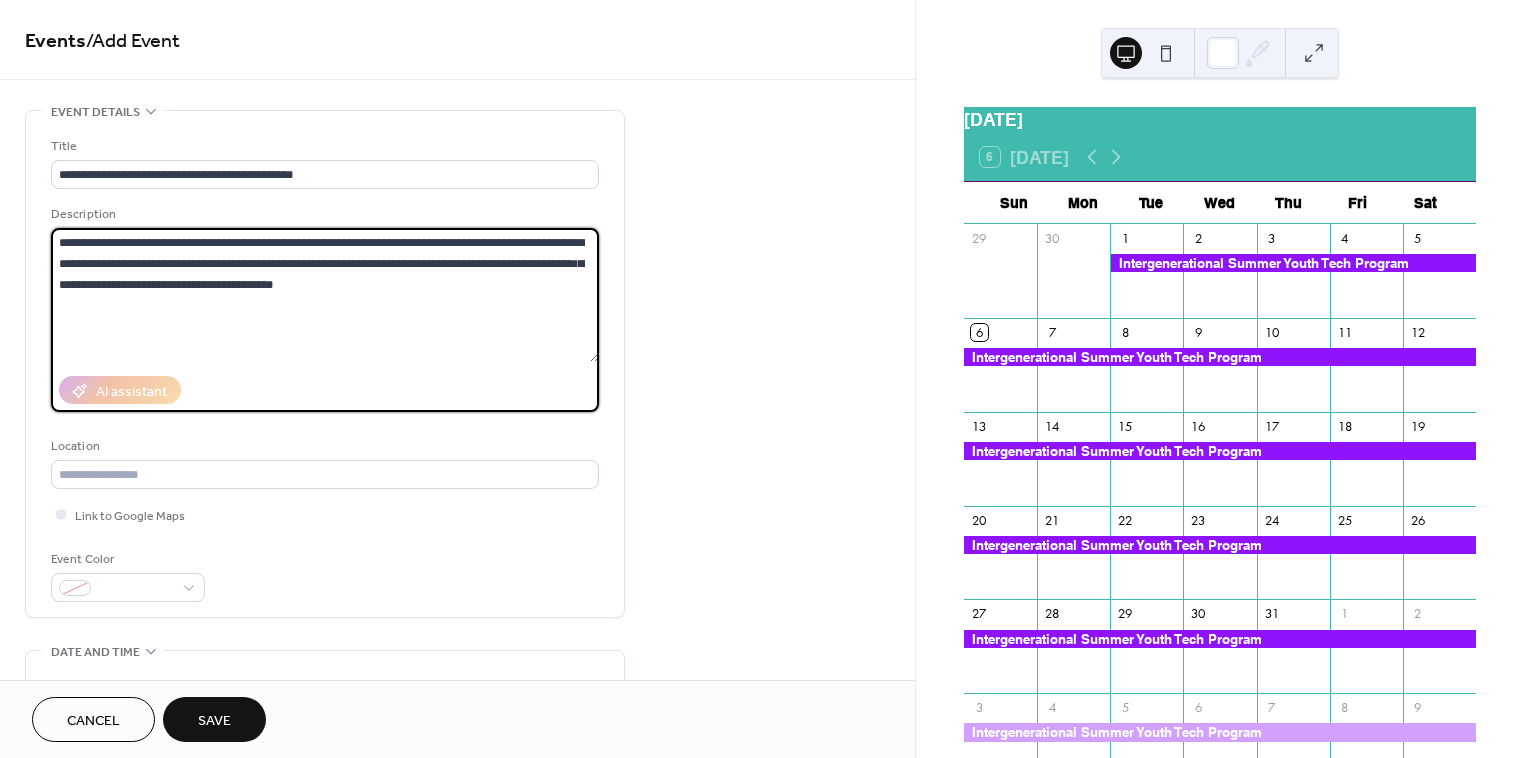 click on "**********" at bounding box center (325, 295) 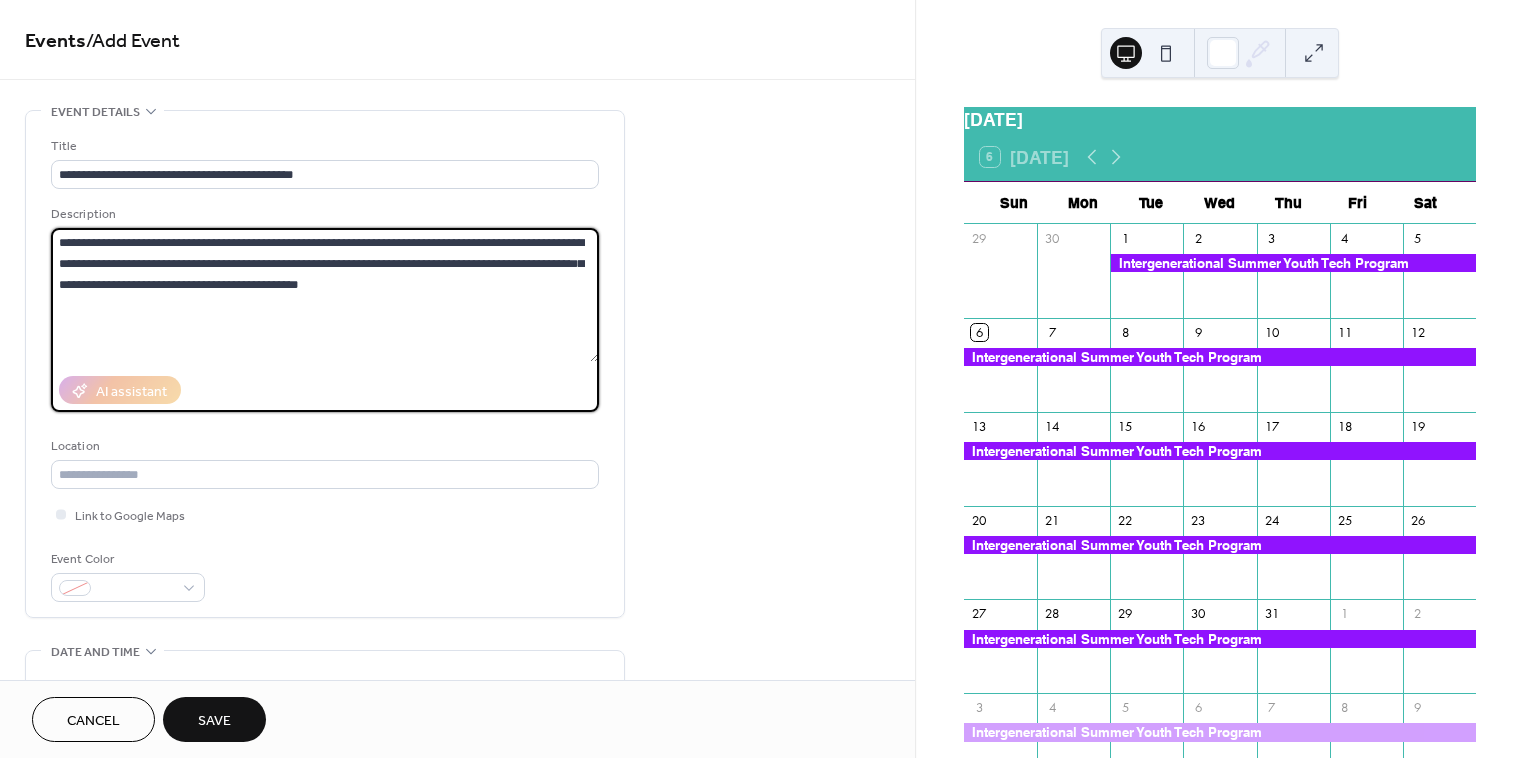 drag, startPoint x: 58, startPoint y: 241, endPoint x: 175, endPoint y: 296, distance: 129.28264 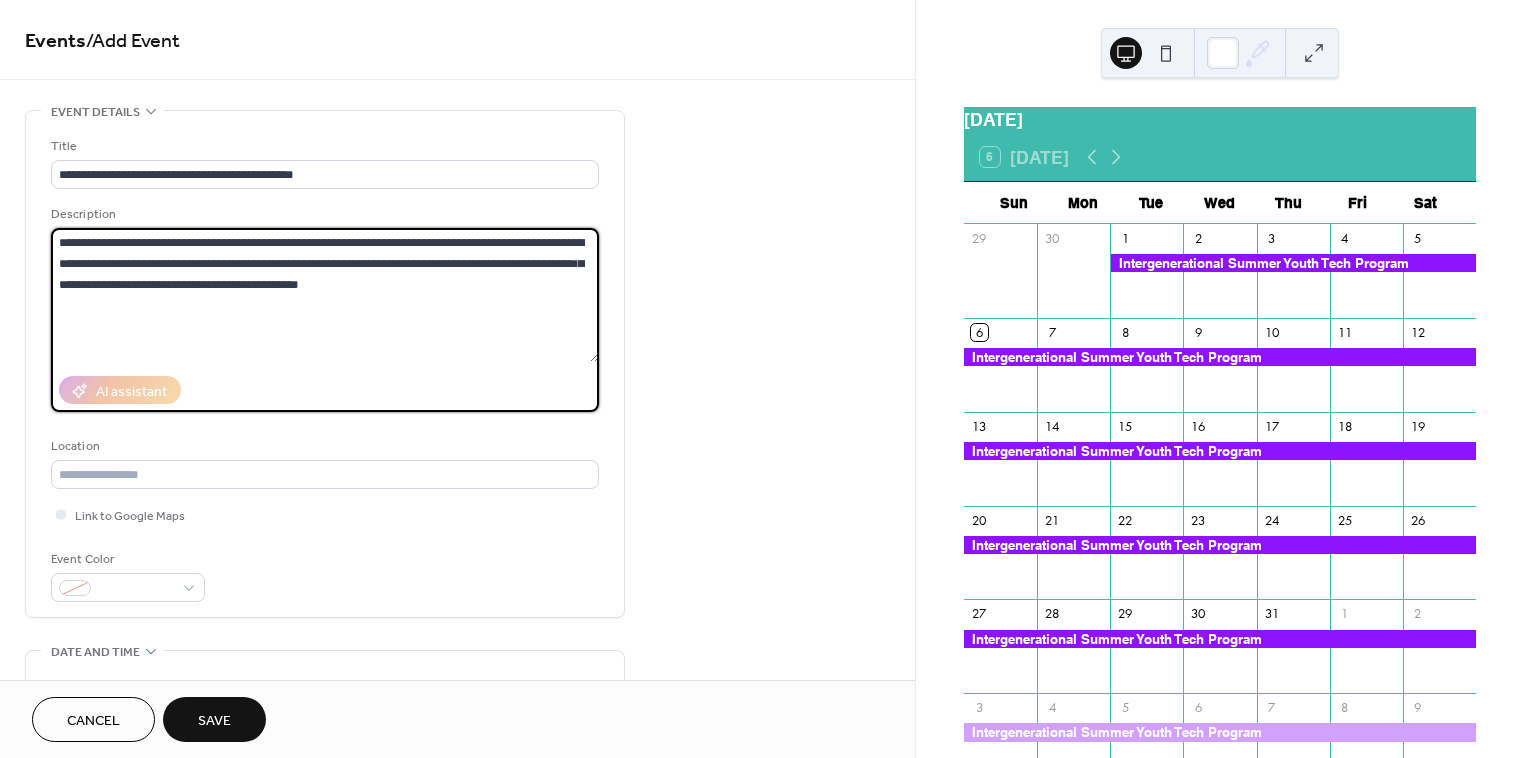 click on "**********" at bounding box center (325, 295) 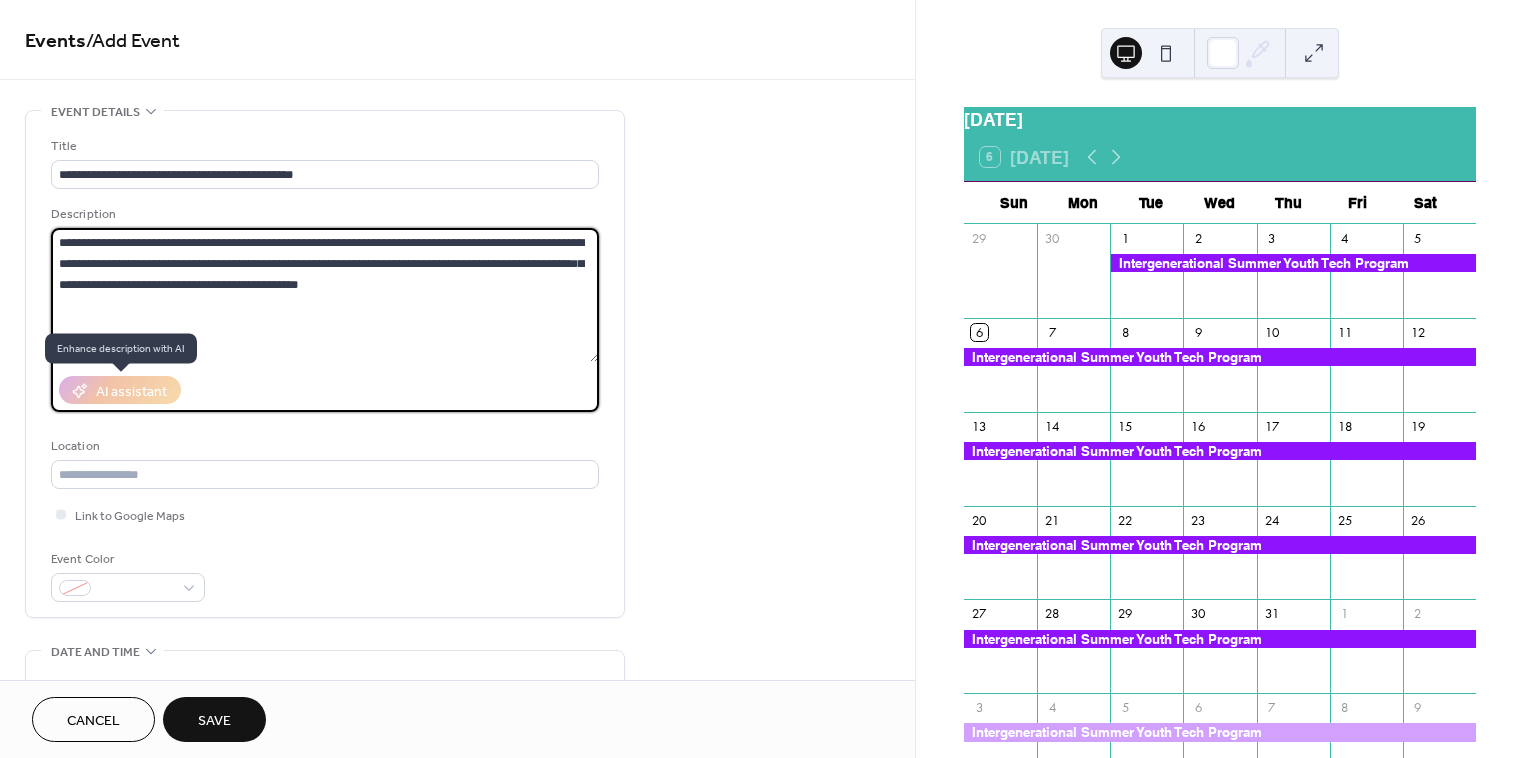 click on "AI assistant" at bounding box center [120, 390] 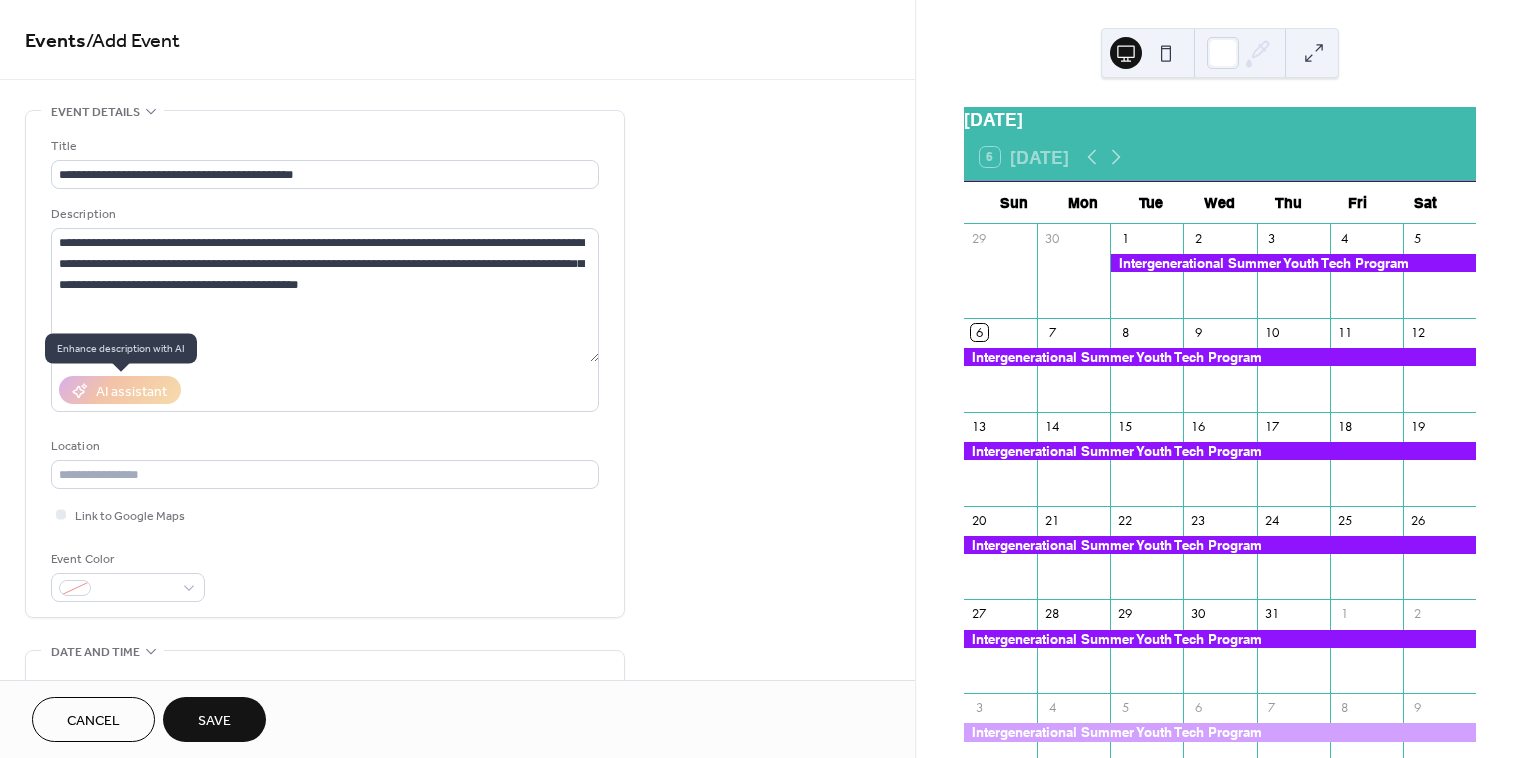 click on "AI assistant" at bounding box center (120, 390) 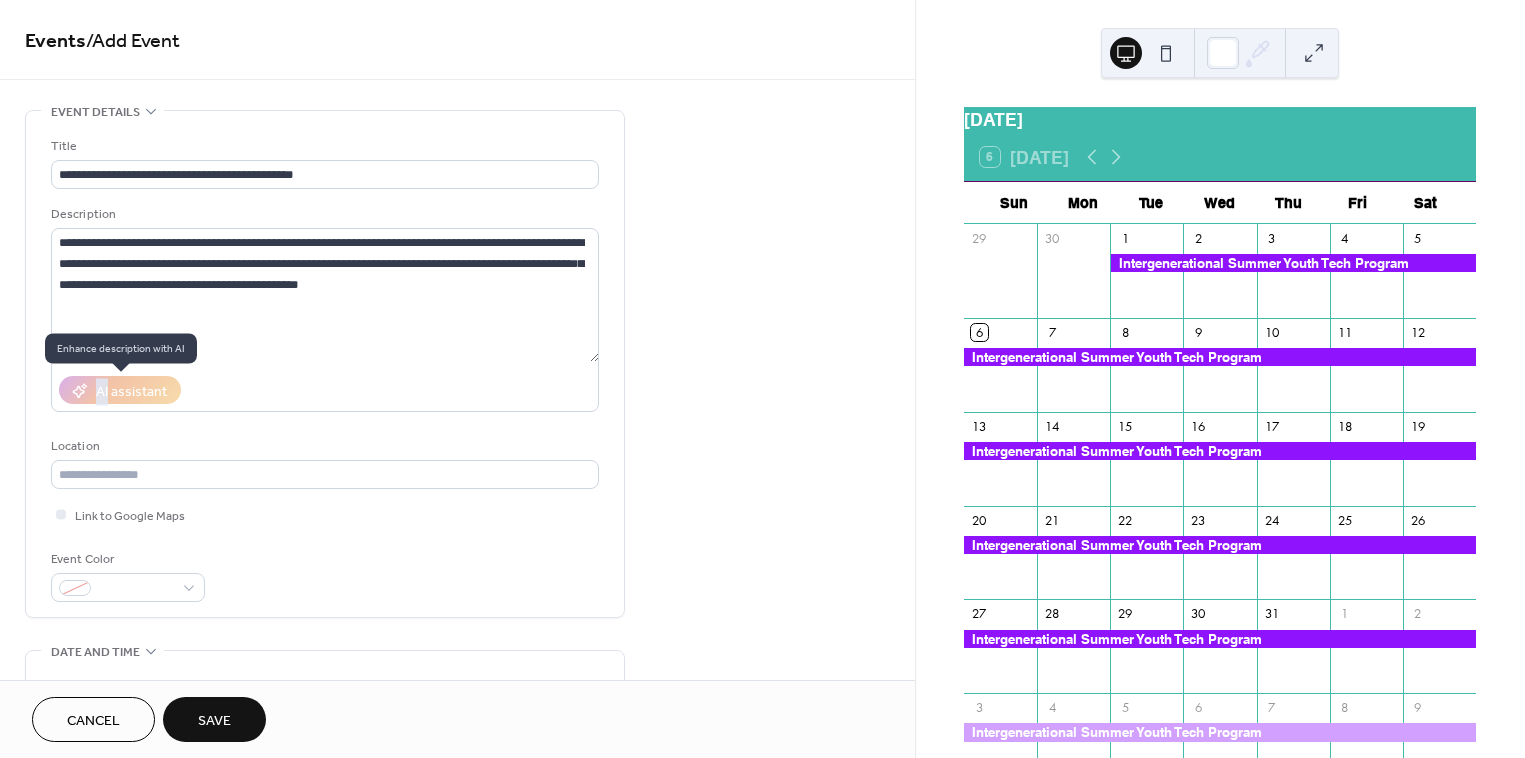 click on "AI assistant" at bounding box center [120, 390] 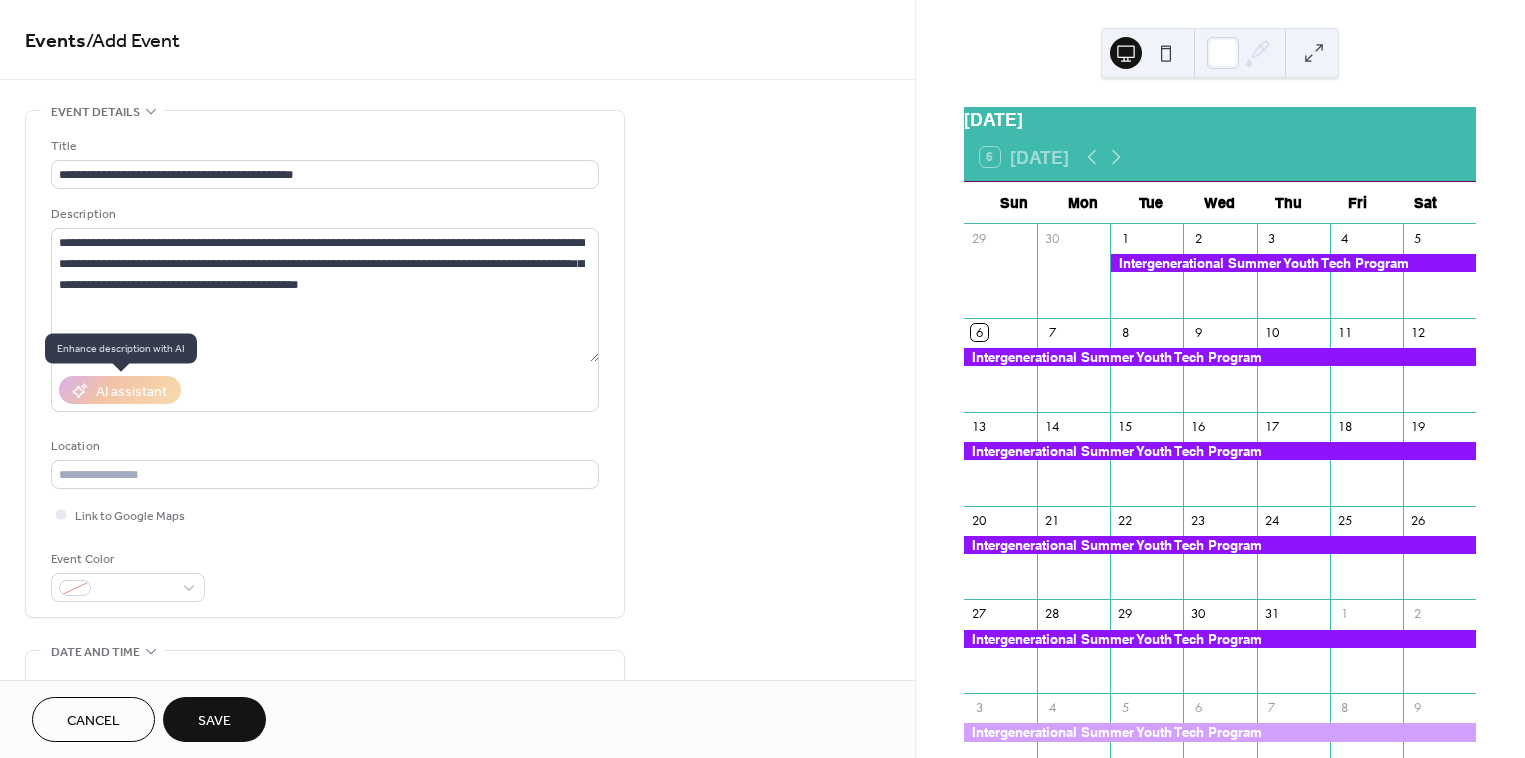 click on "AI assistant" at bounding box center [120, 390] 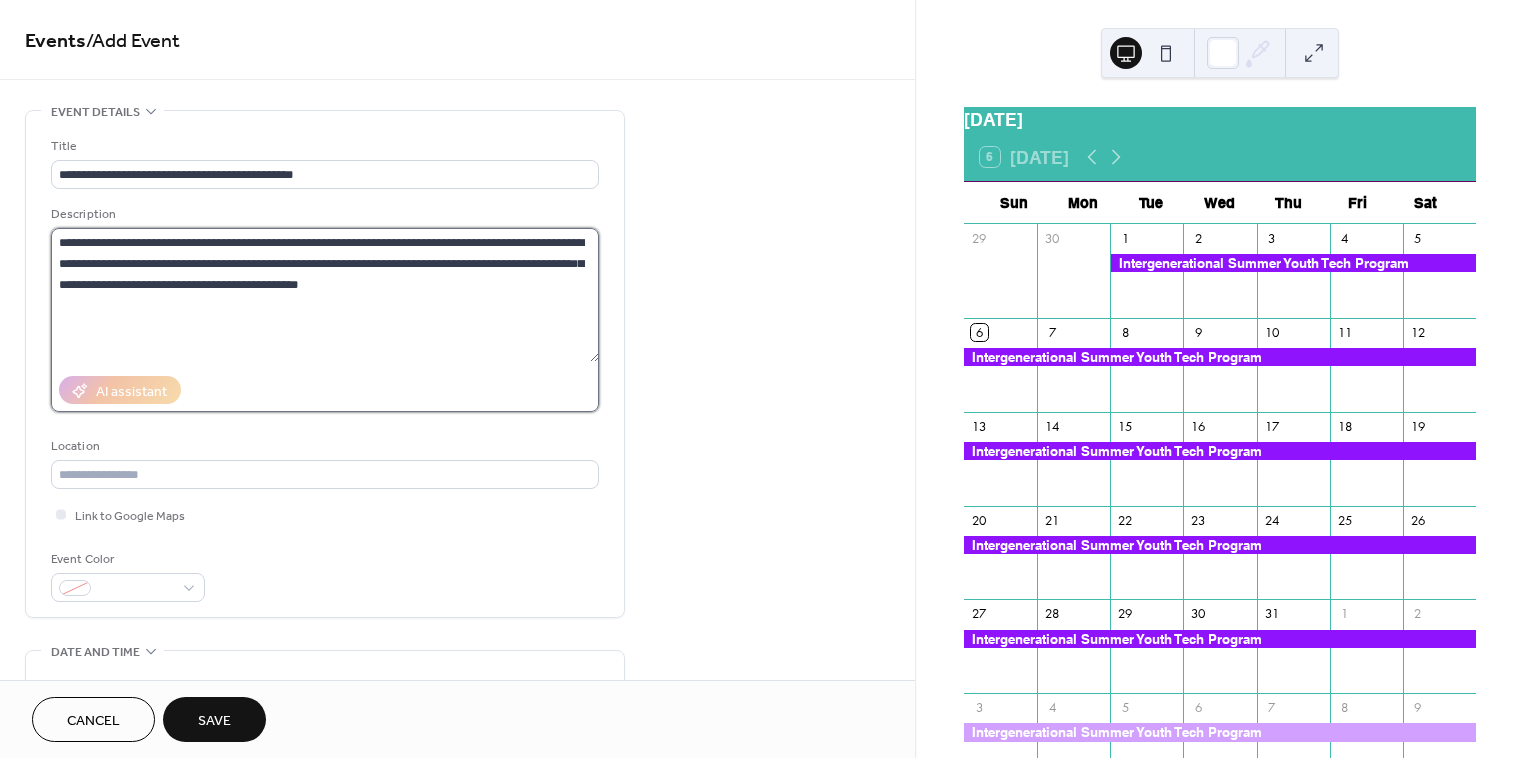click on "**********" at bounding box center (325, 295) 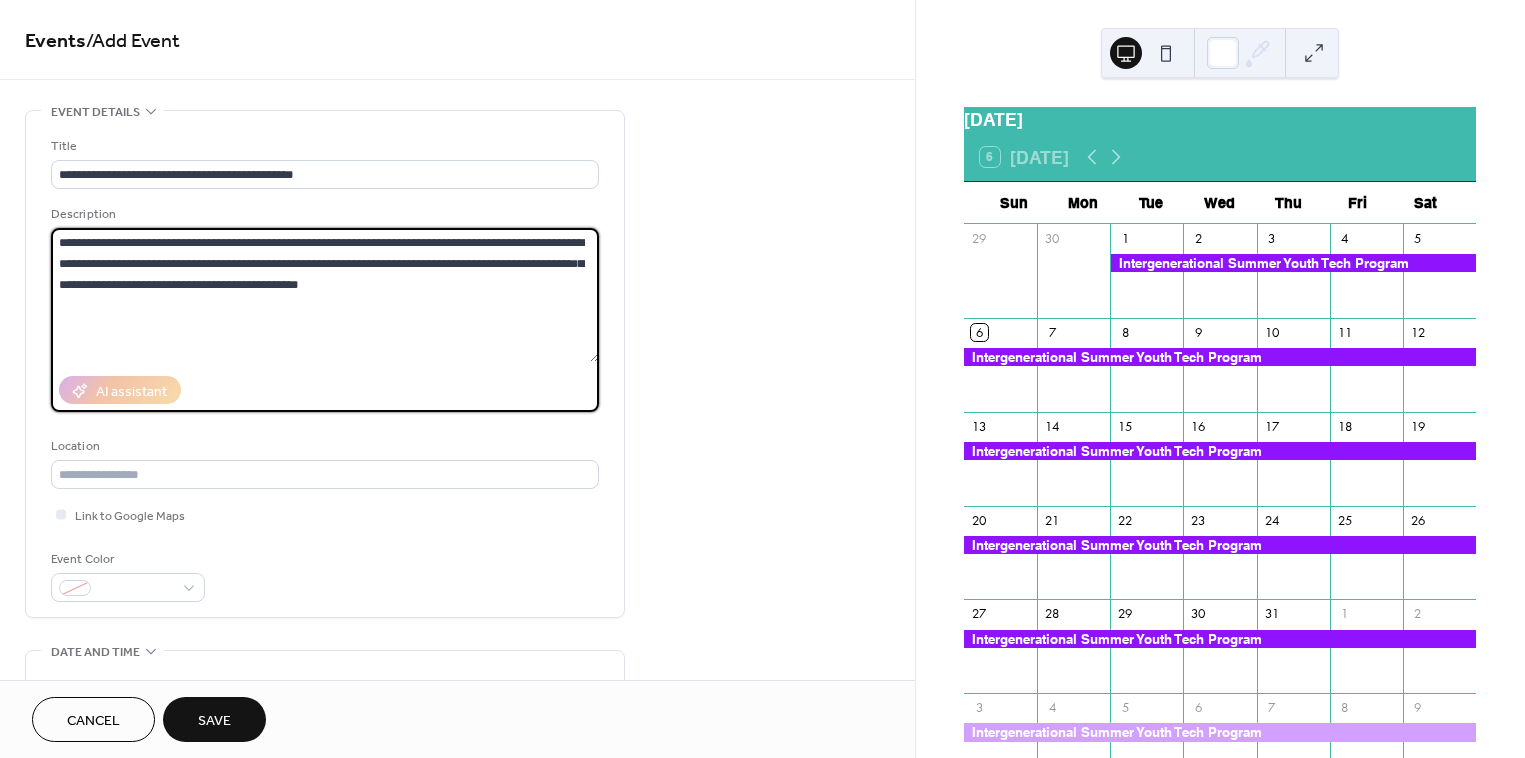 drag, startPoint x: 59, startPoint y: 245, endPoint x: 158, endPoint y: 310, distance: 118.43141 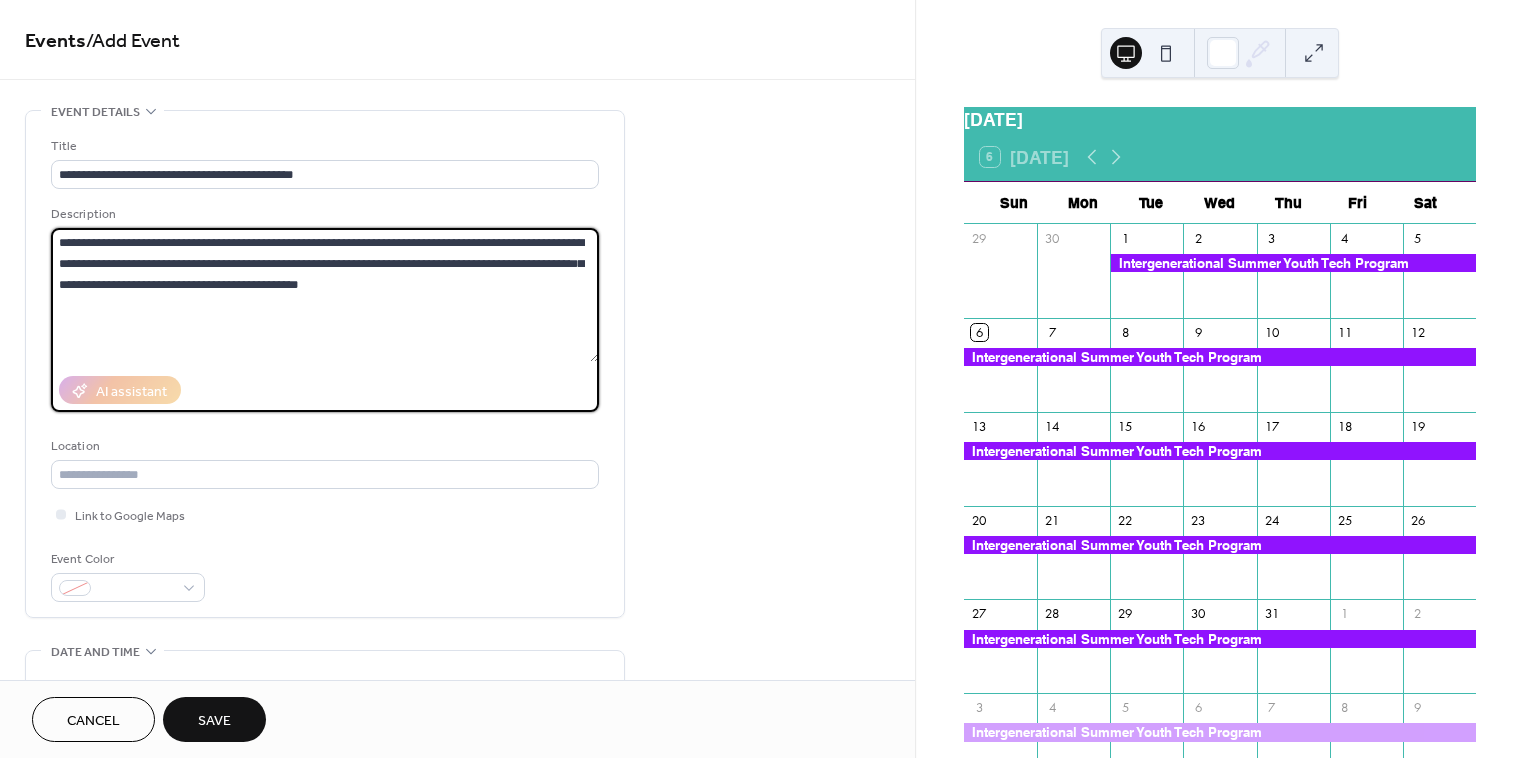 click on "**********" at bounding box center (325, 295) 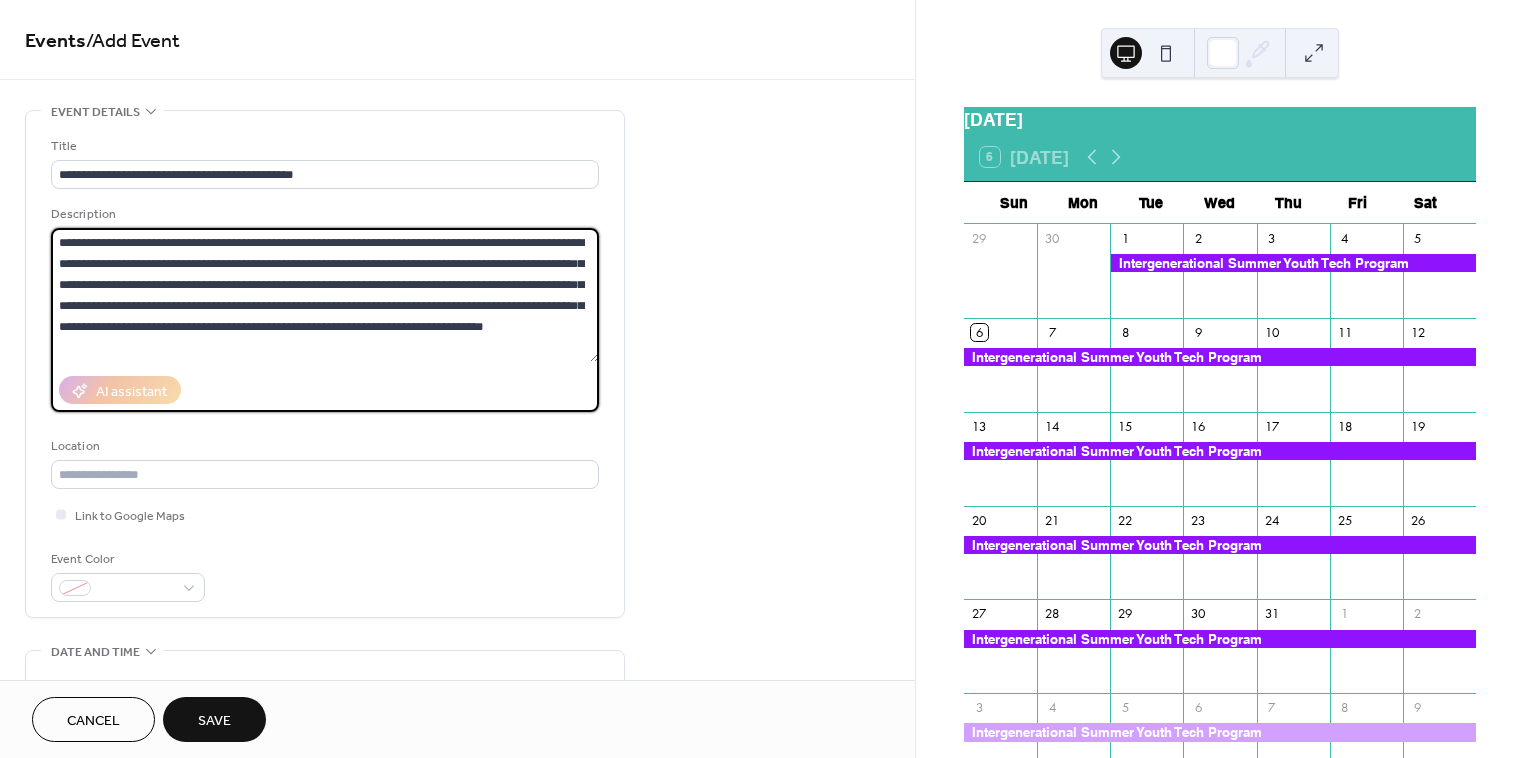 click on "**********" at bounding box center [325, 320] 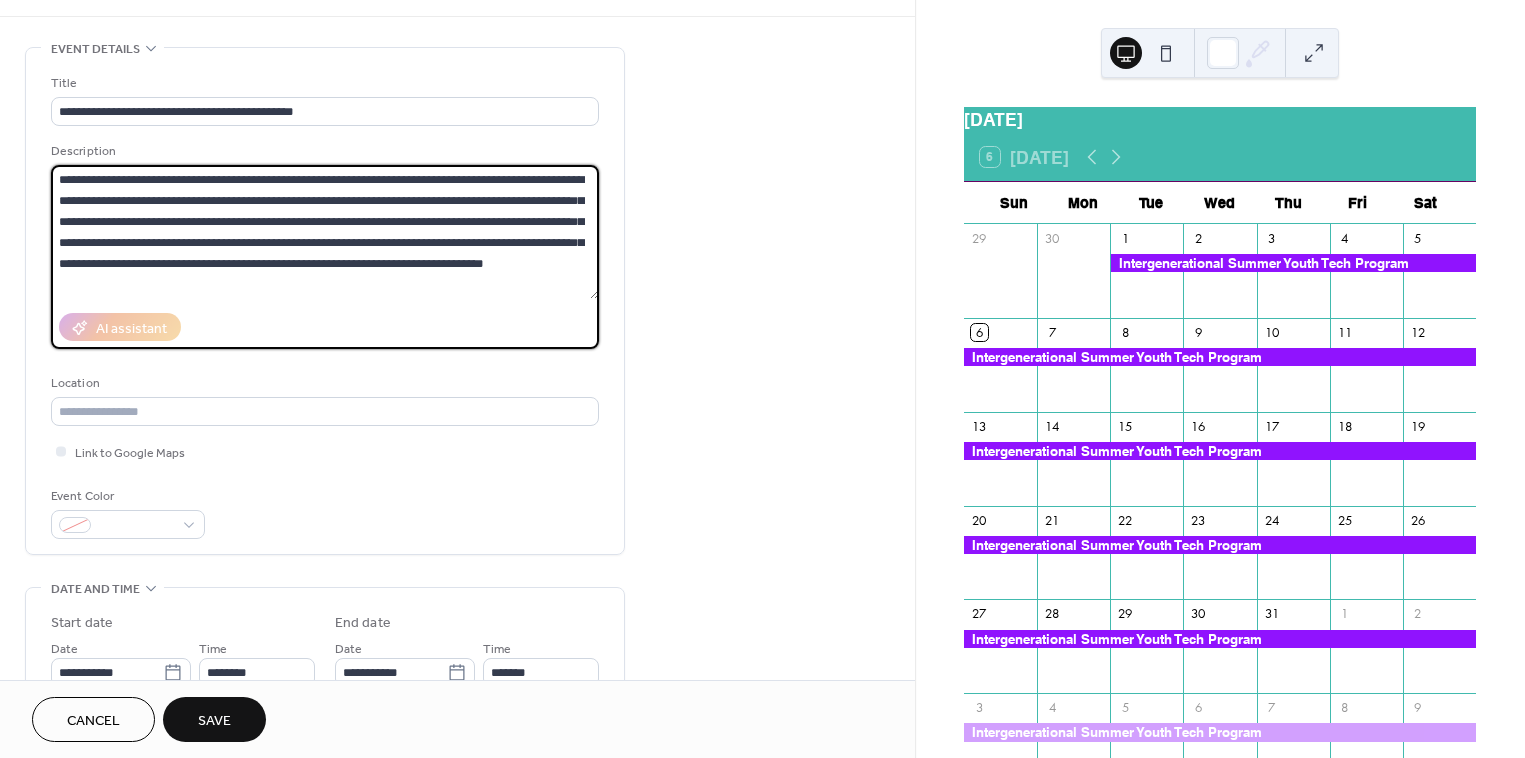 scroll, scrollTop: 83, scrollLeft: 0, axis: vertical 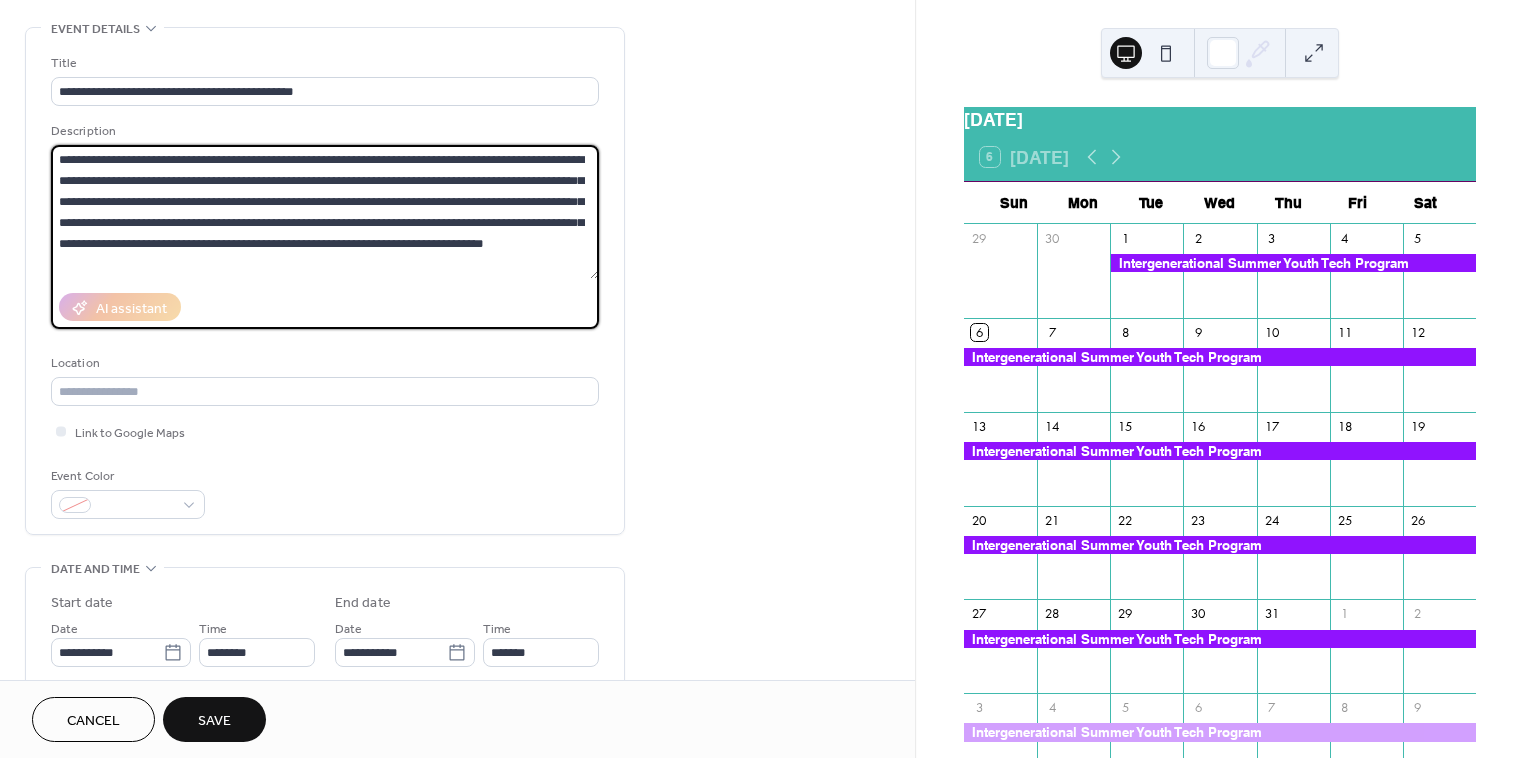 drag, startPoint x: 346, startPoint y: 205, endPoint x: 349, endPoint y: 268, distance: 63.07139 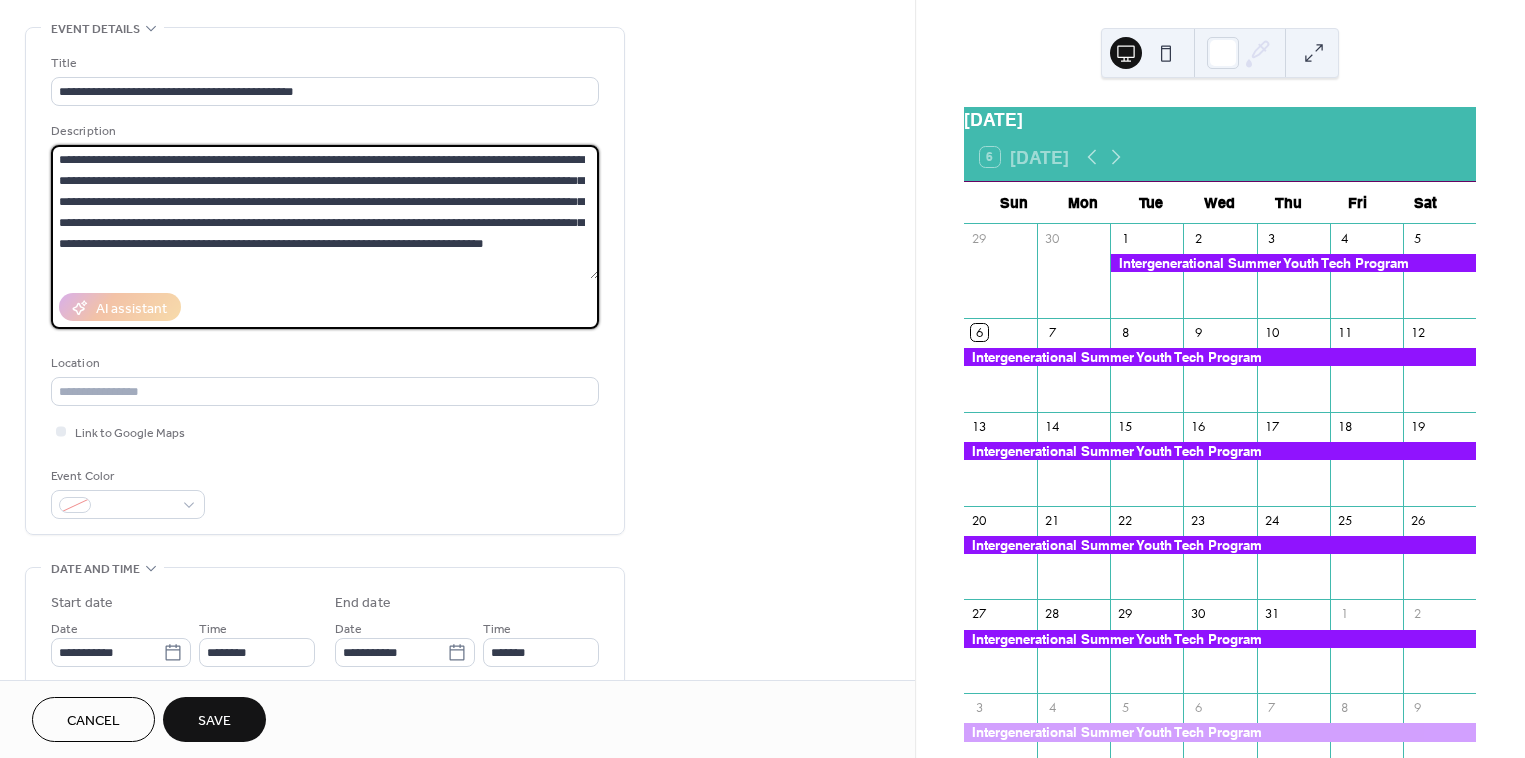 click on "**********" at bounding box center (325, 212) 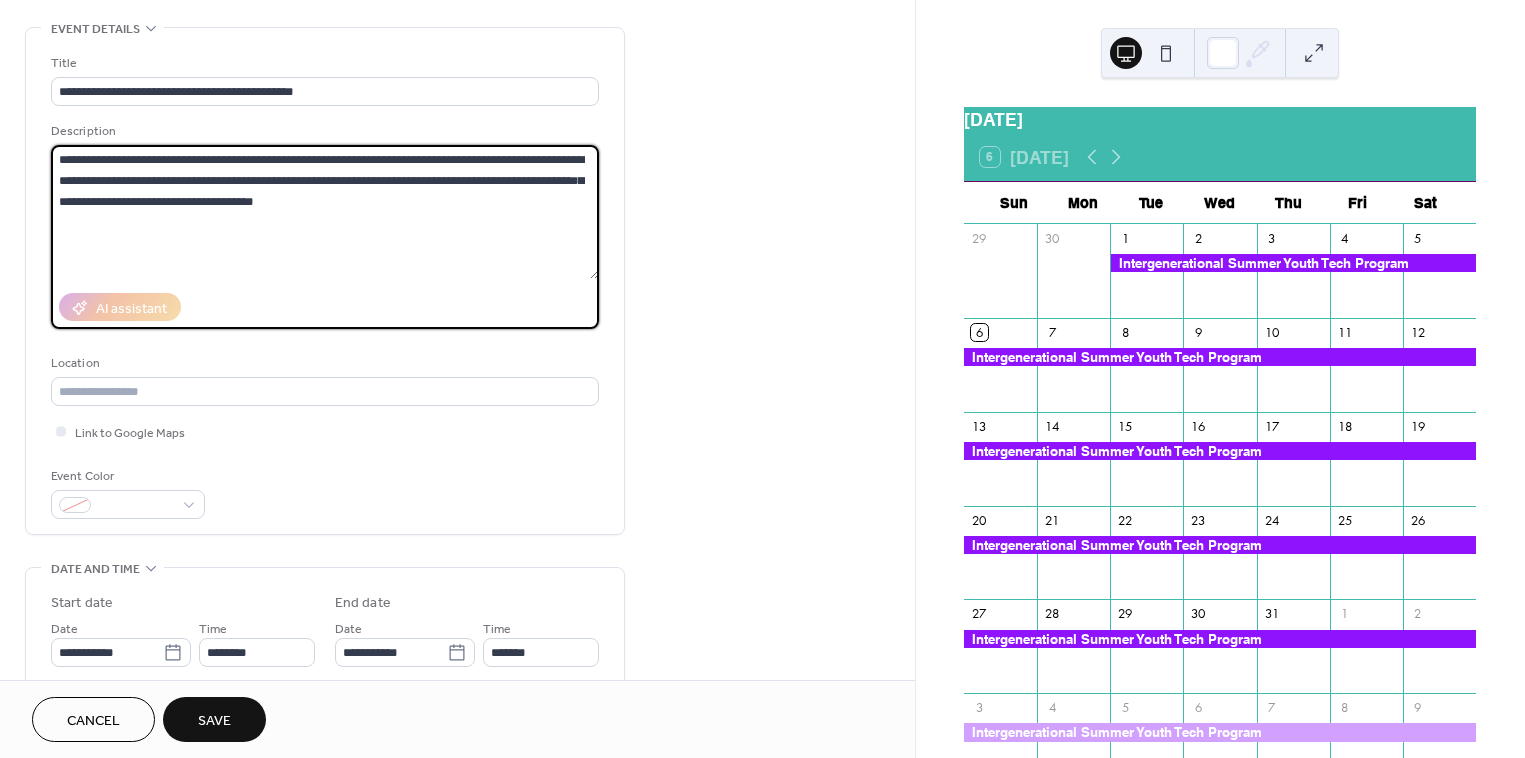 click on "**********" at bounding box center (325, 212) 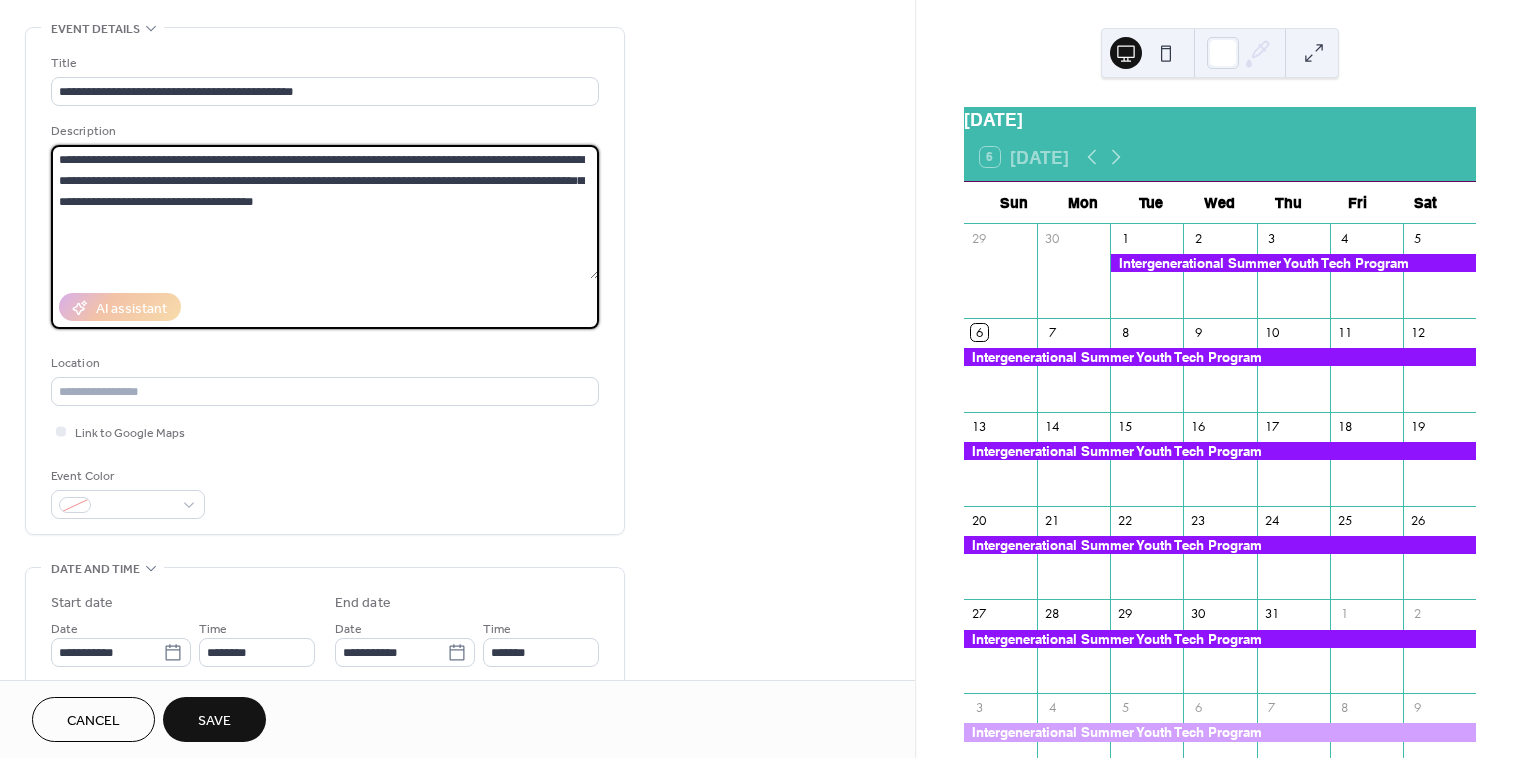 click on "**********" at bounding box center [325, 212] 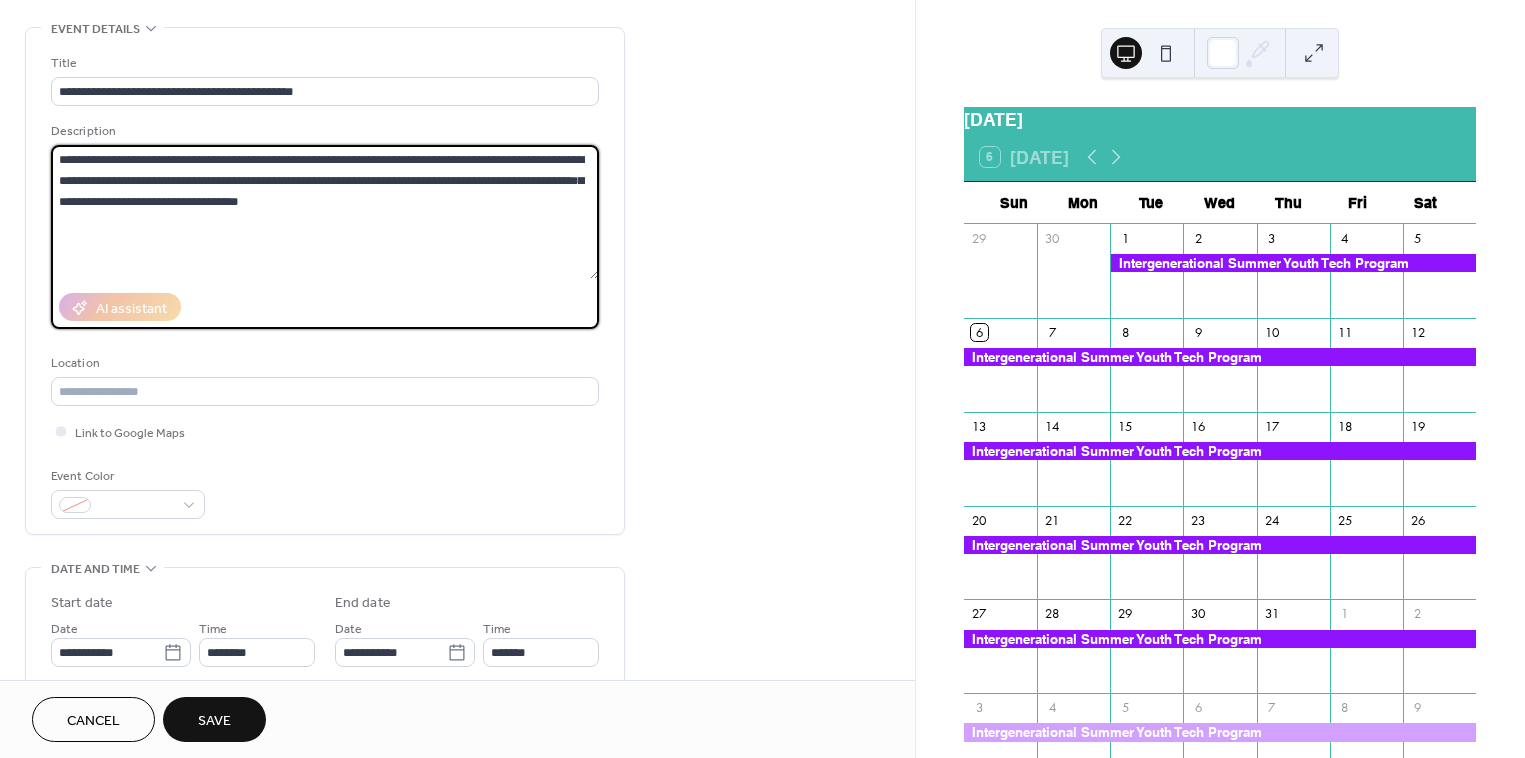 click on "**********" at bounding box center (325, 212) 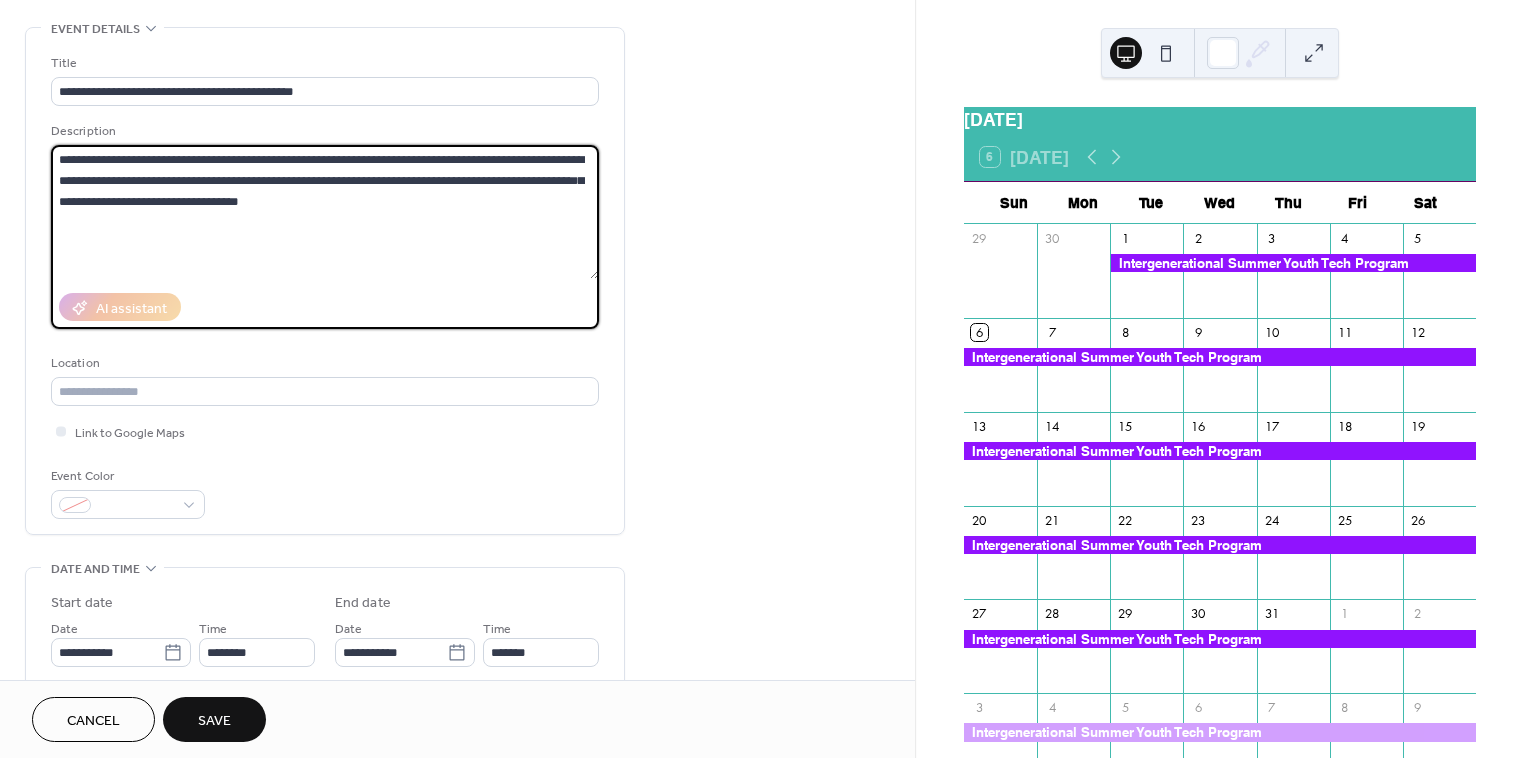click on "**********" at bounding box center [325, 212] 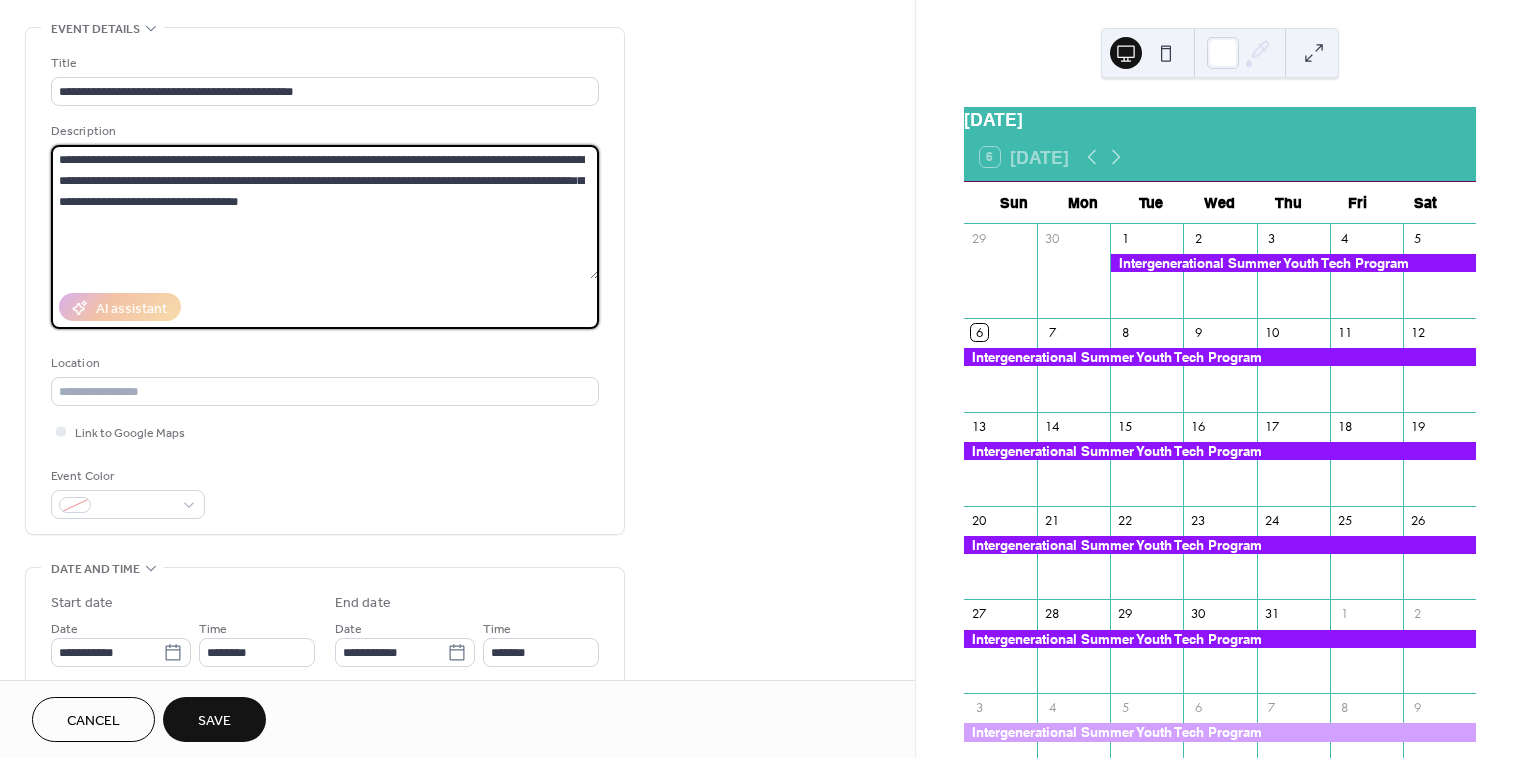 drag, startPoint x: 55, startPoint y: 162, endPoint x: 297, endPoint y: 203, distance: 245.44856 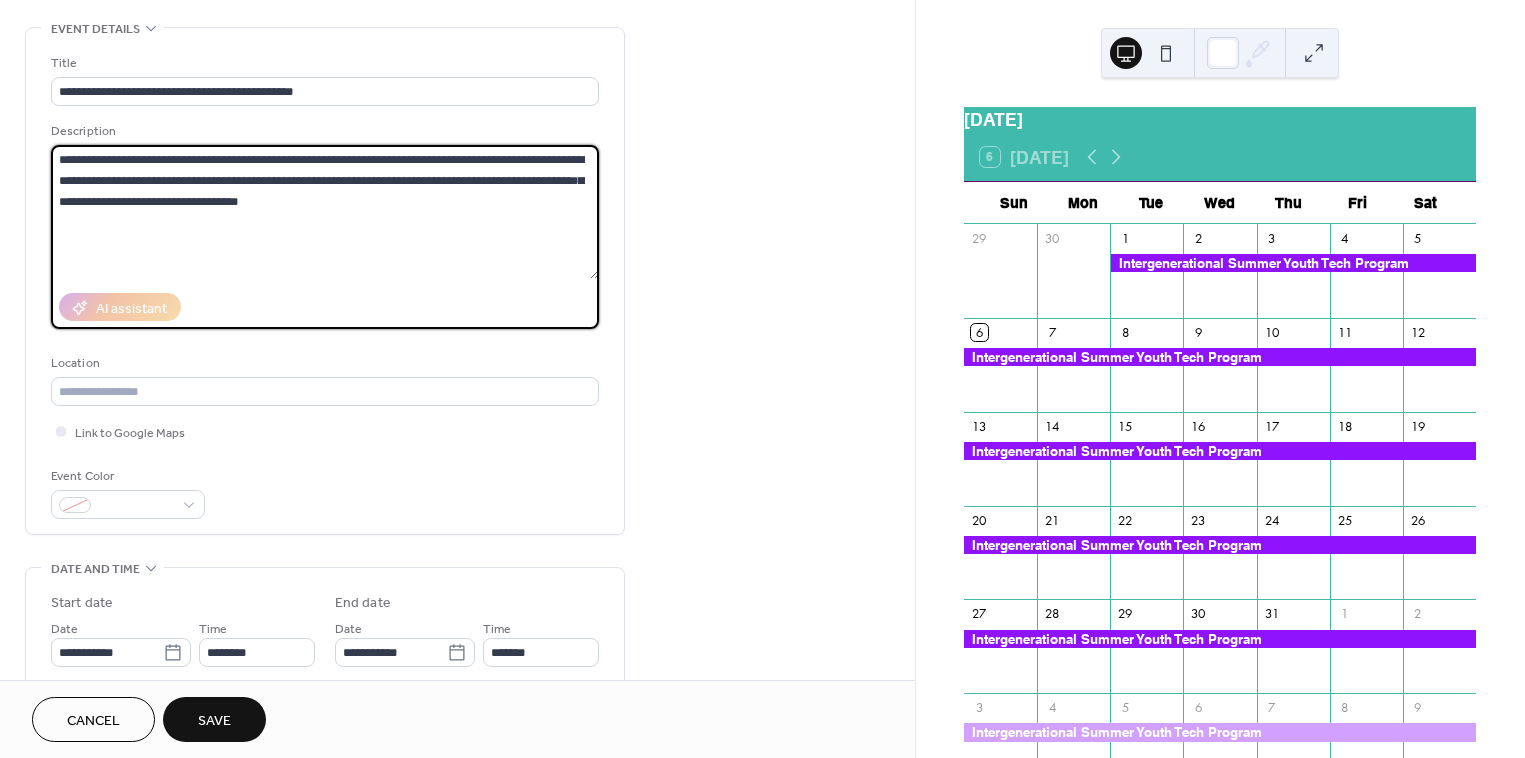 click on "**********" at bounding box center [325, 212] 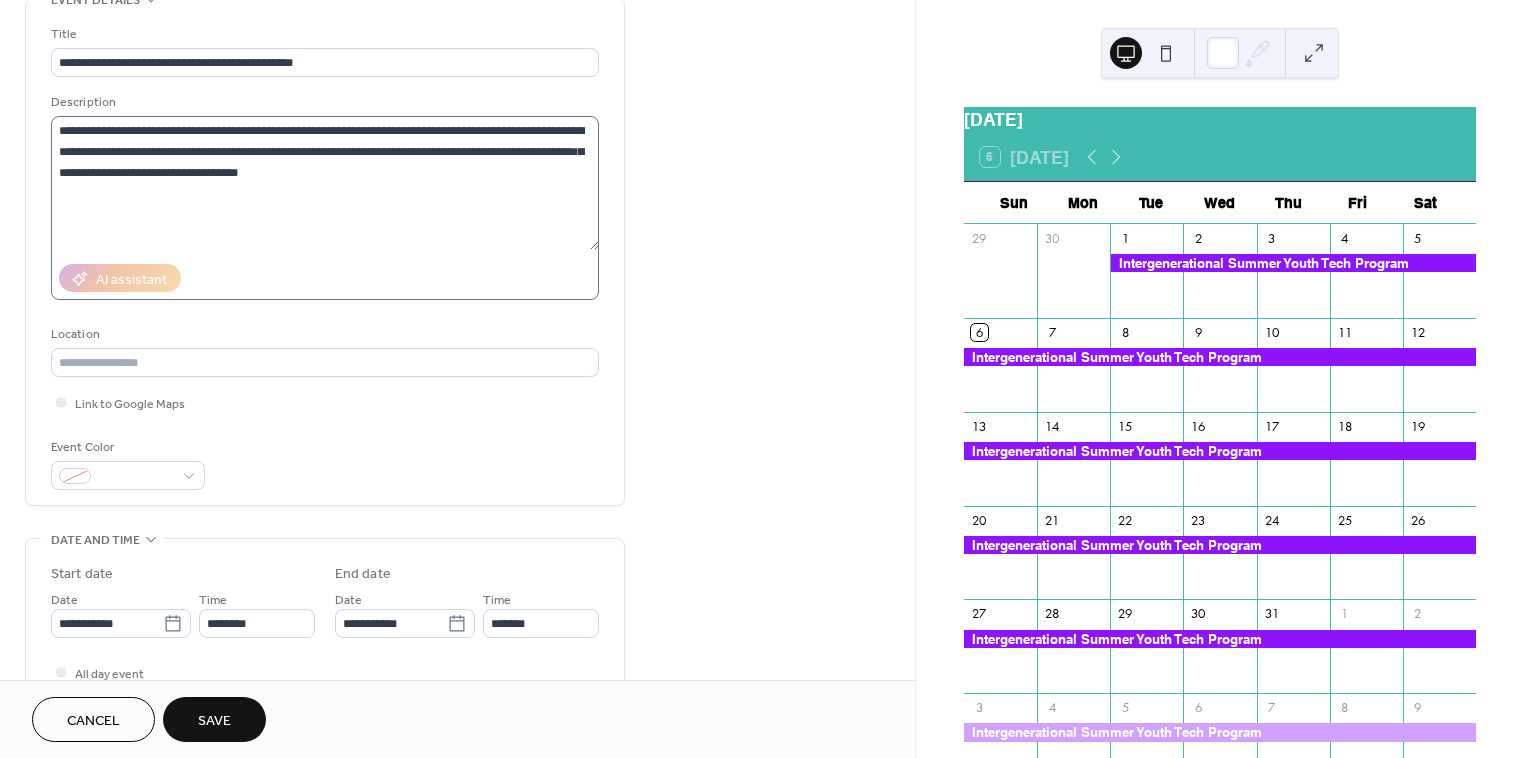 scroll, scrollTop: 120, scrollLeft: 0, axis: vertical 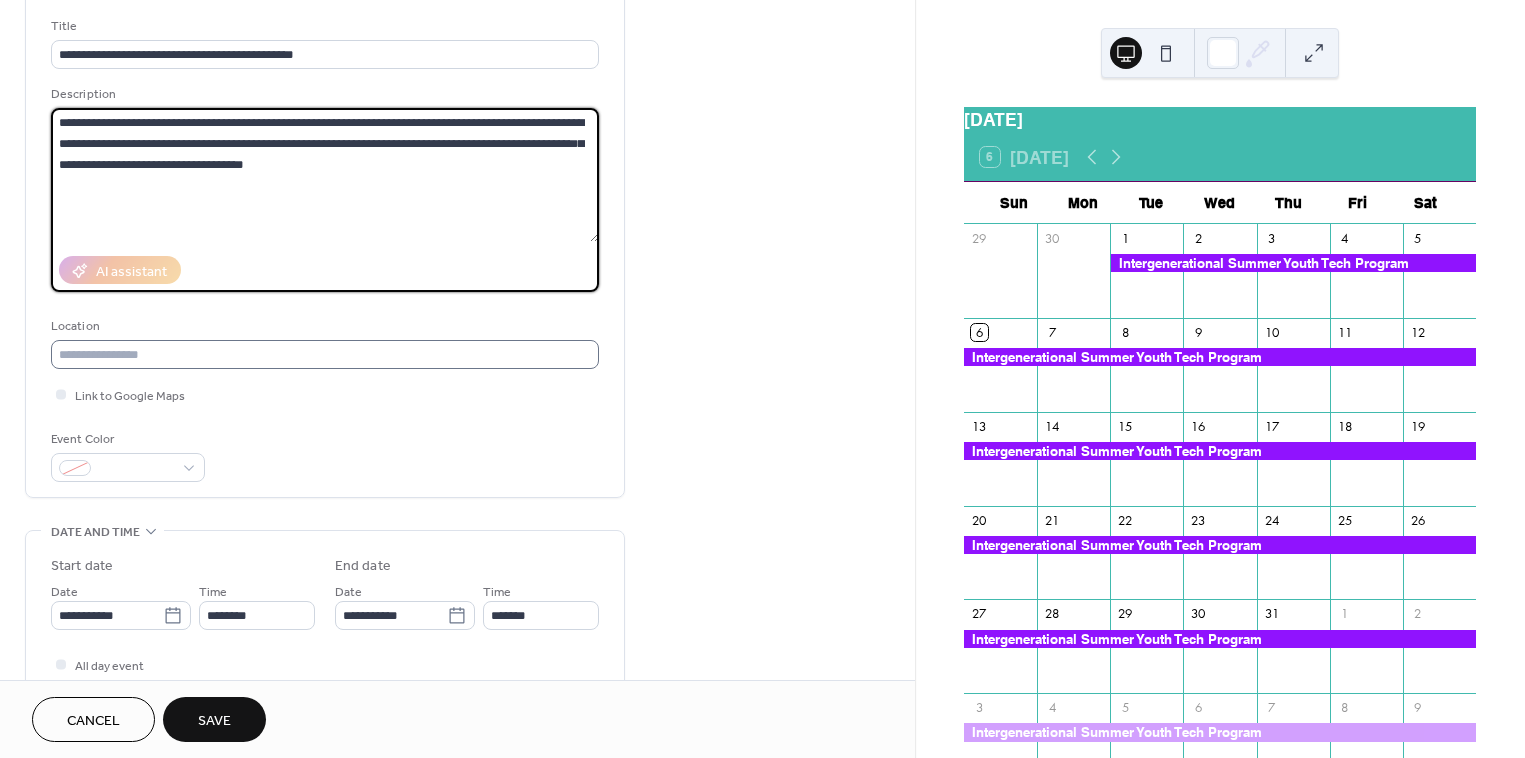 type on "**********" 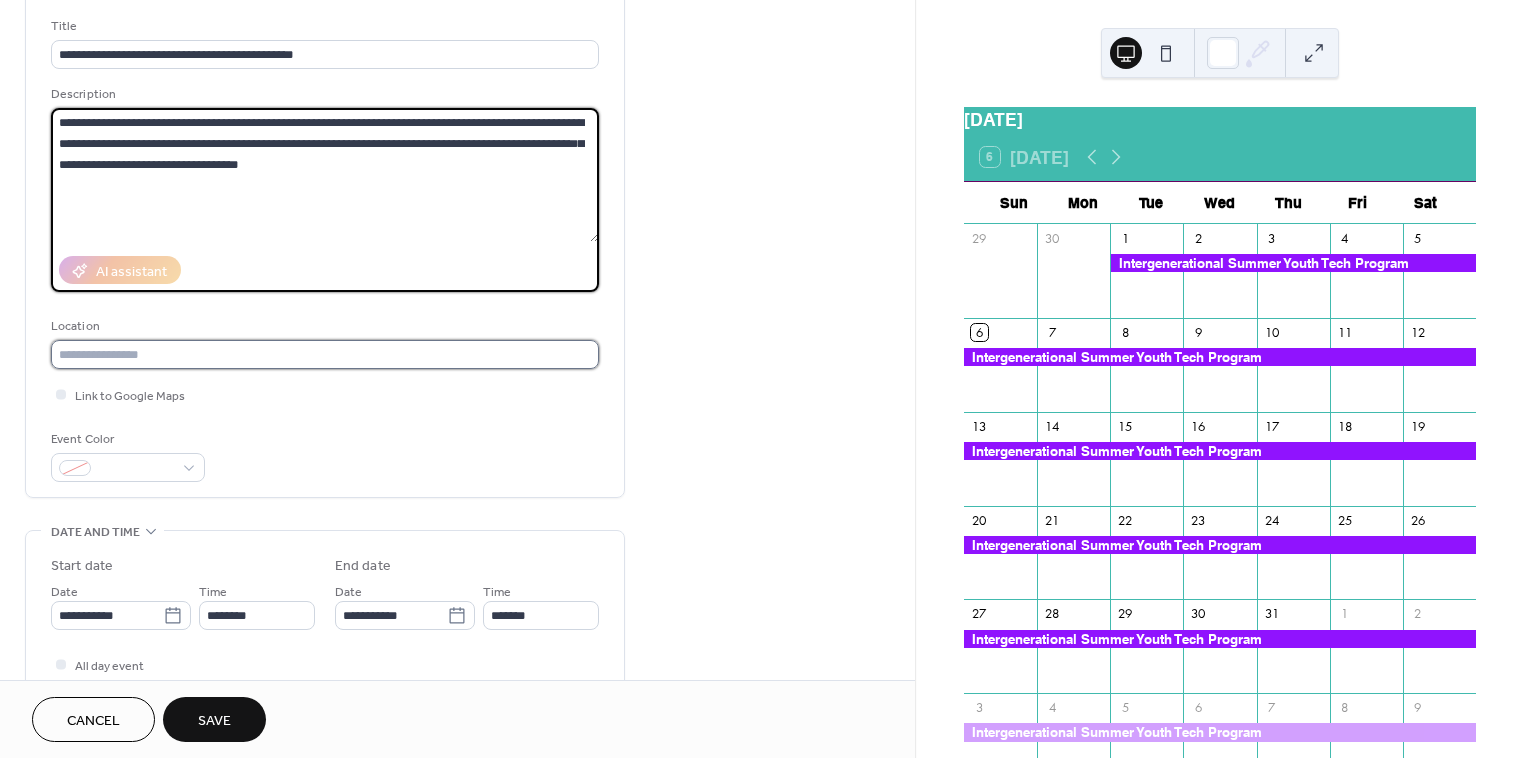 click at bounding box center [325, 354] 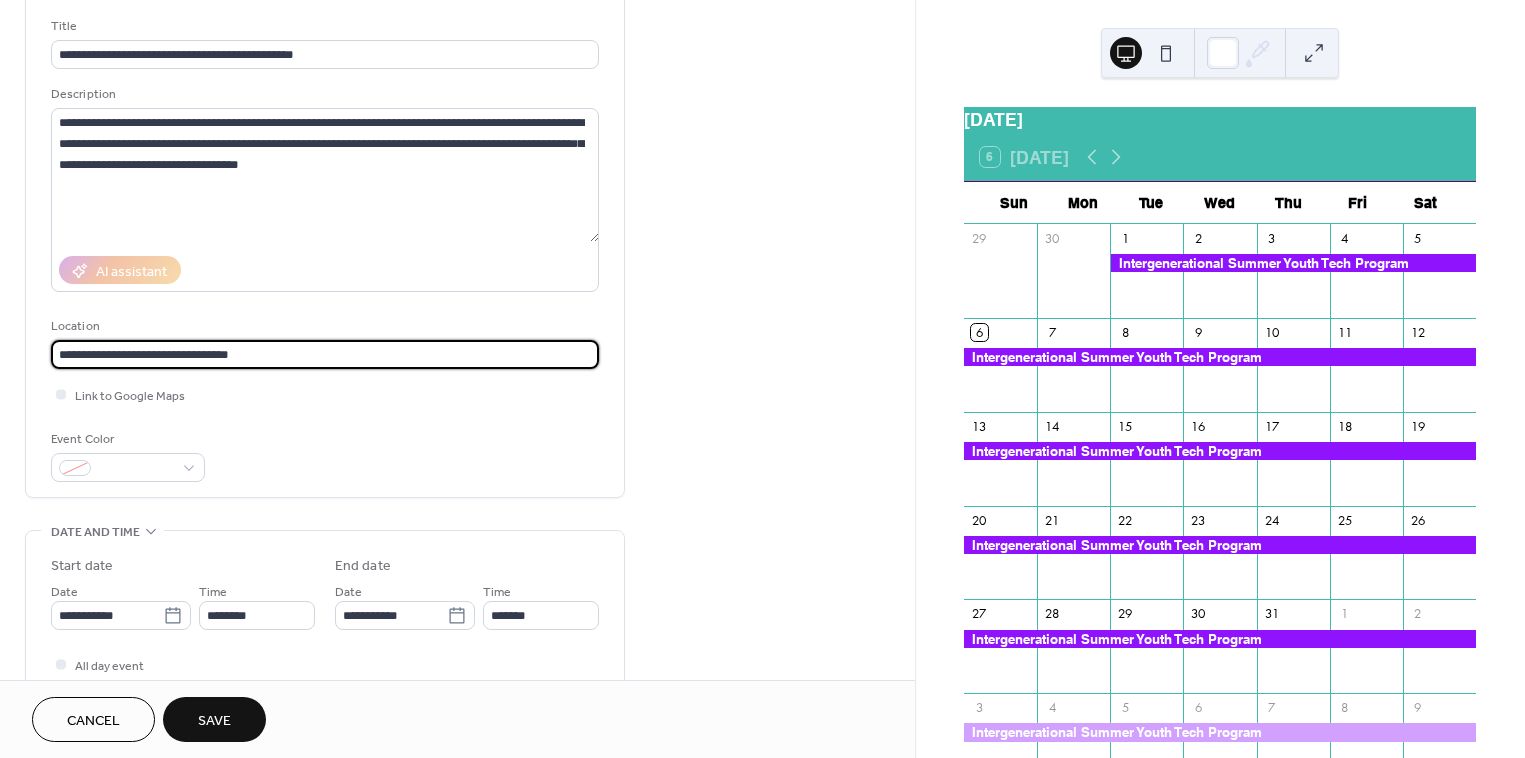 scroll, scrollTop: 1, scrollLeft: 0, axis: vertical 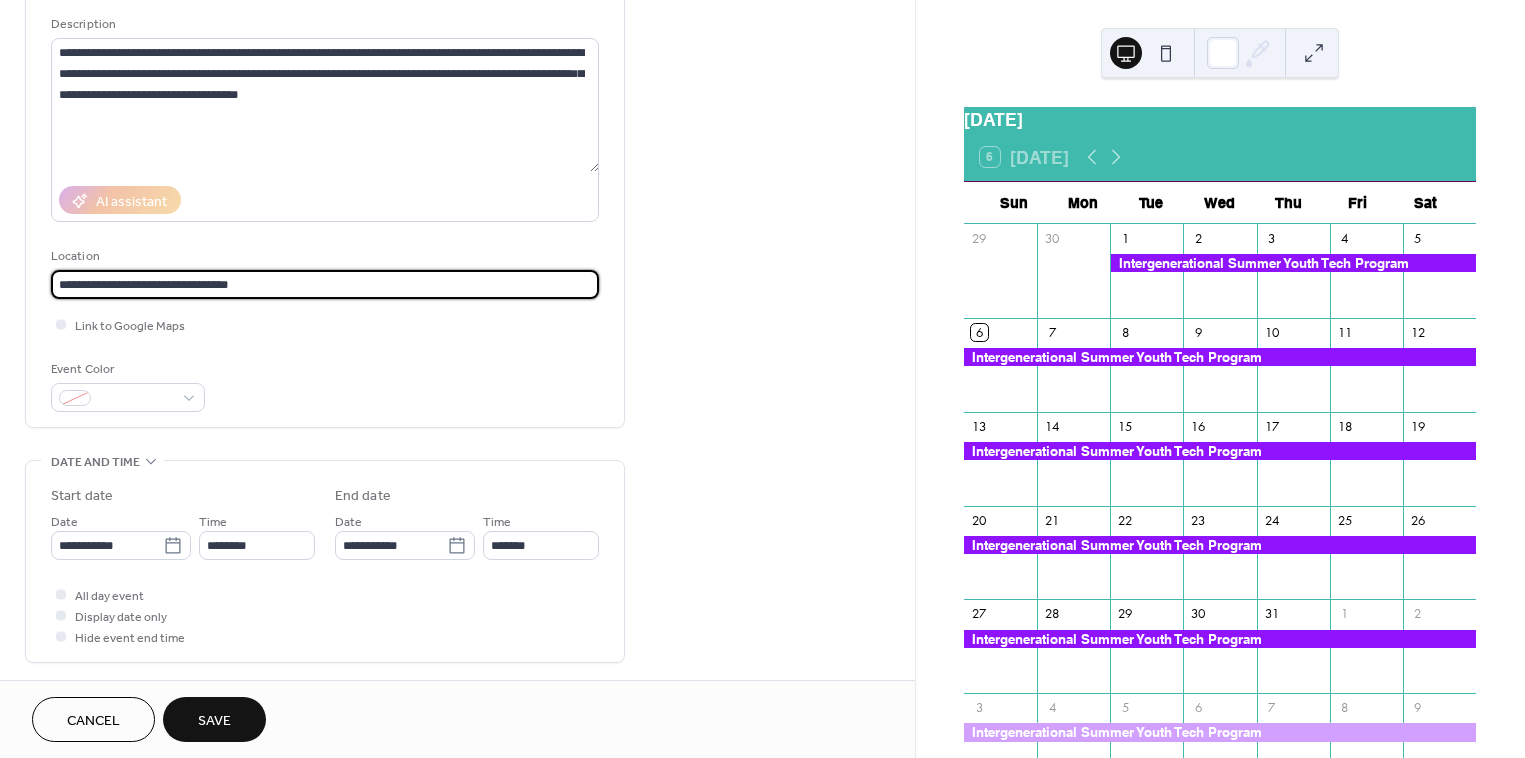 click on "**********" at bounding box center [325, 284] 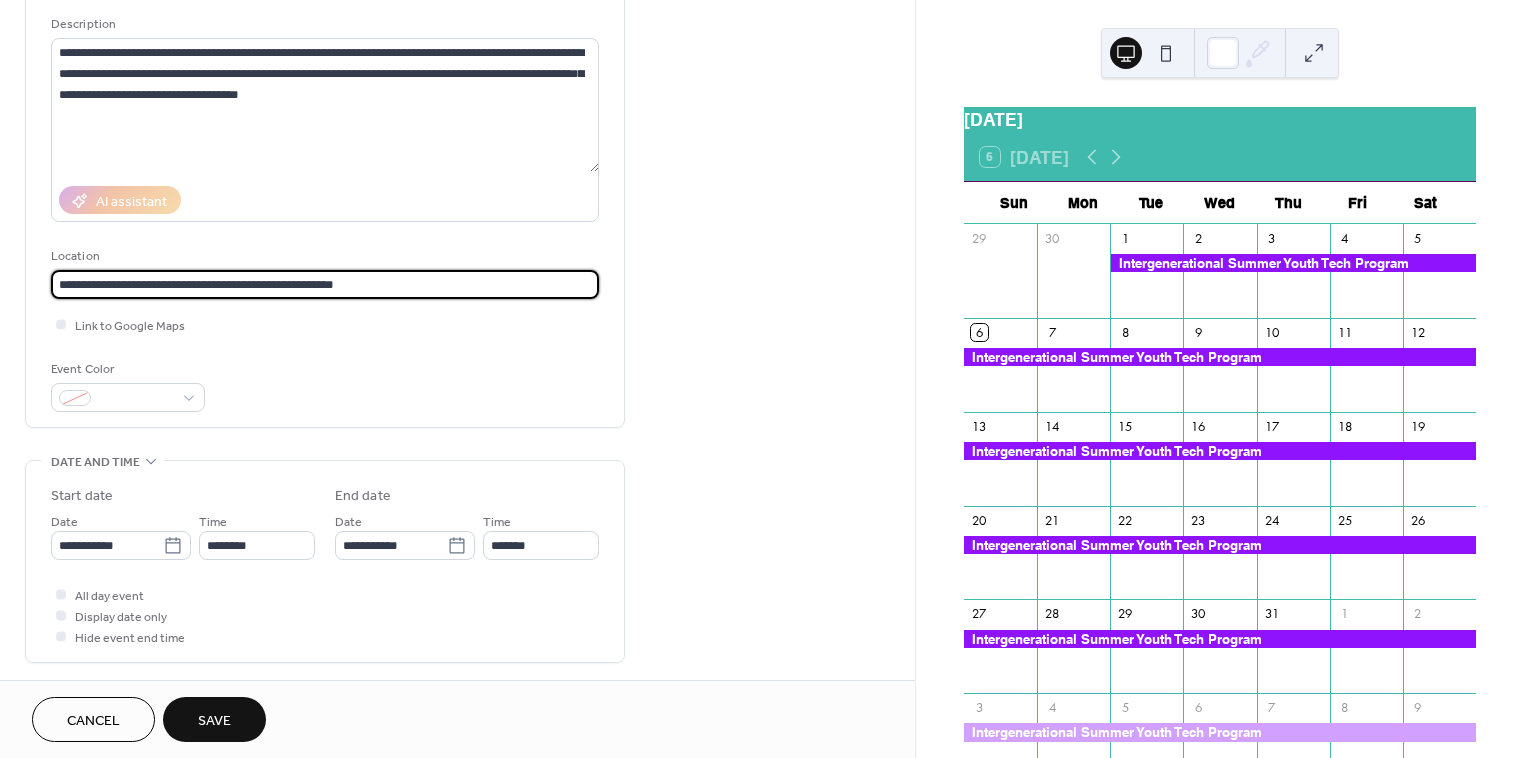 click on "**********" at bounding box center [325, 284] 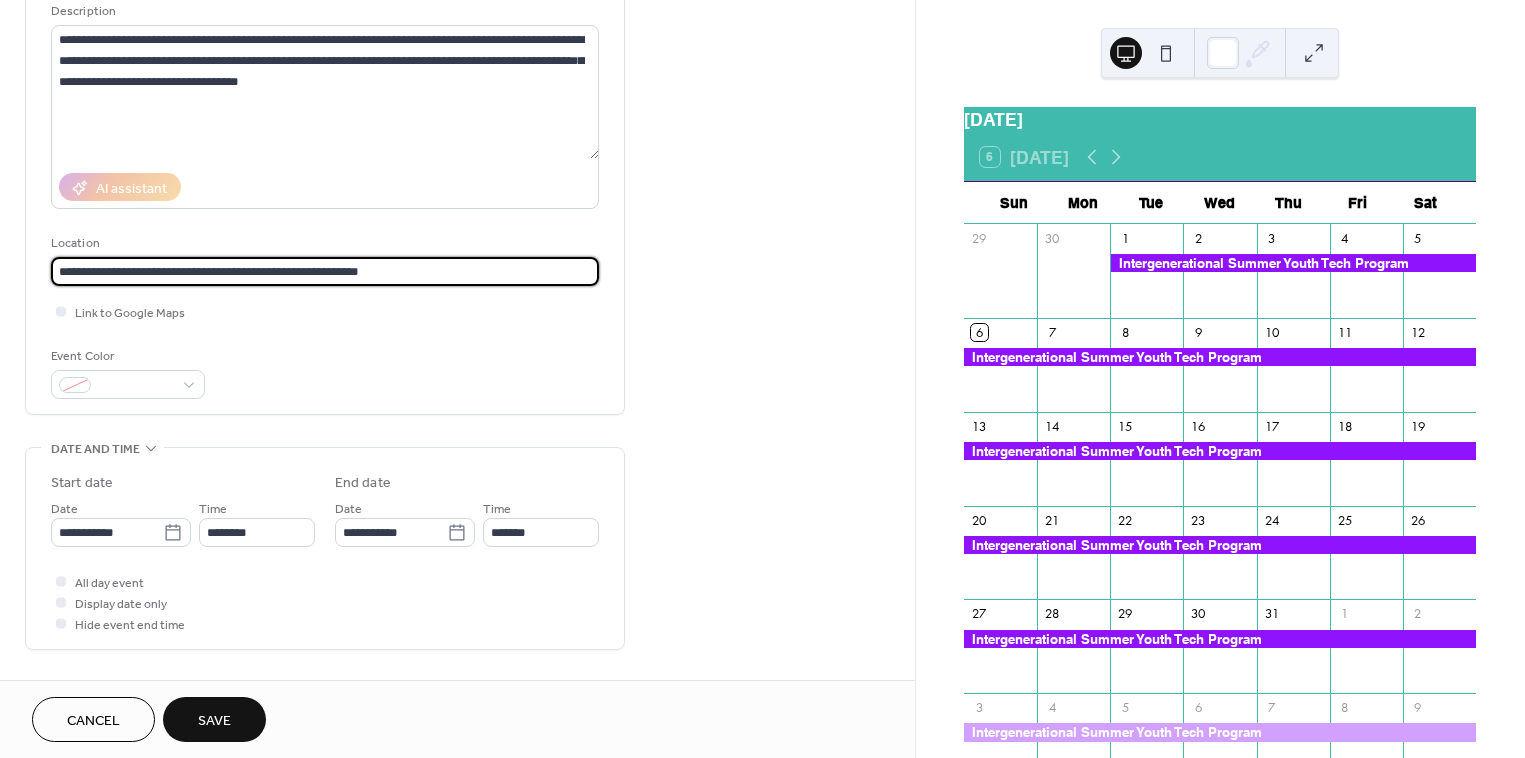 scroll, scrollTop: 199, scrollLeft: 0, axis: vertical 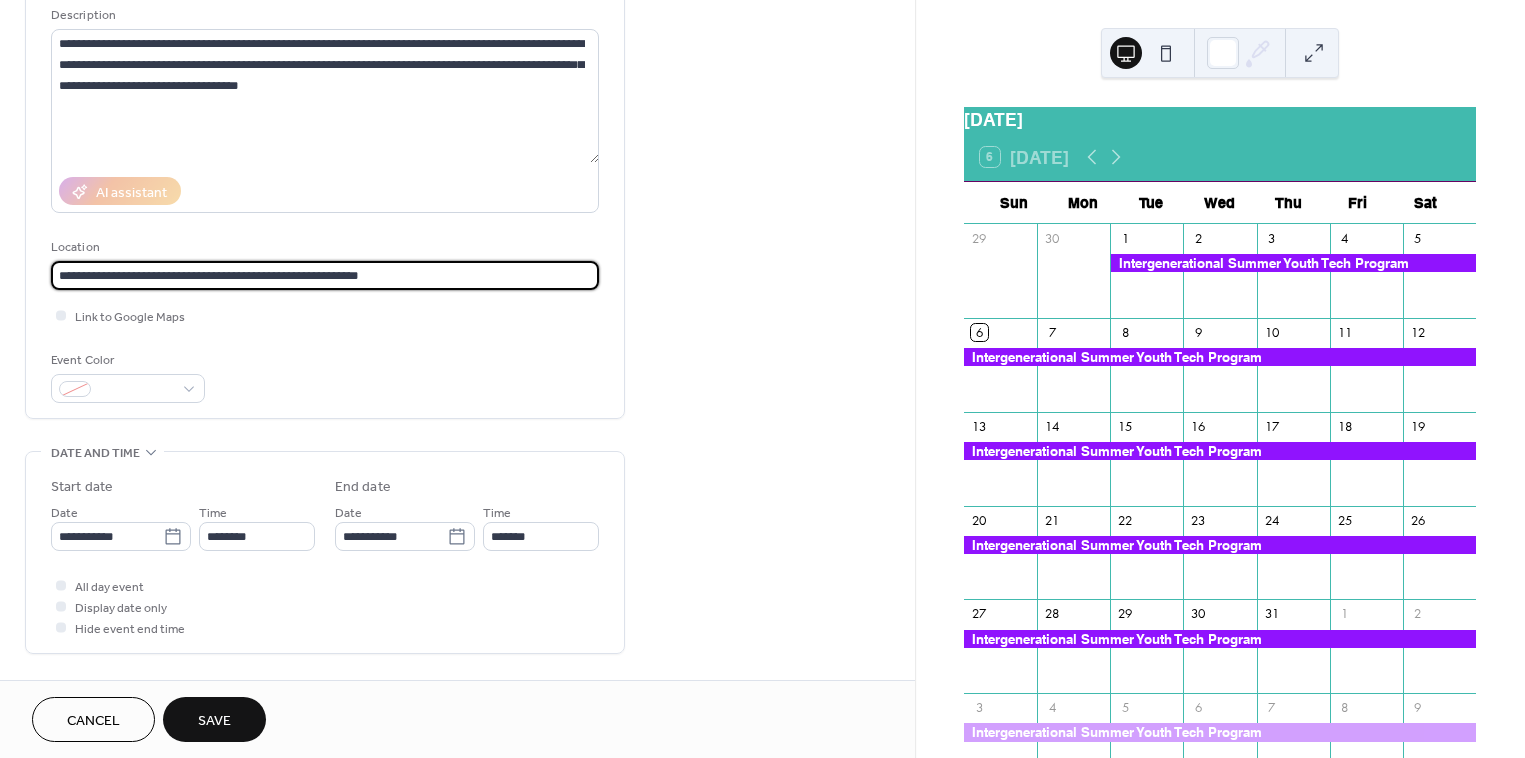 click on "**********" at bounding box center (325, 275) 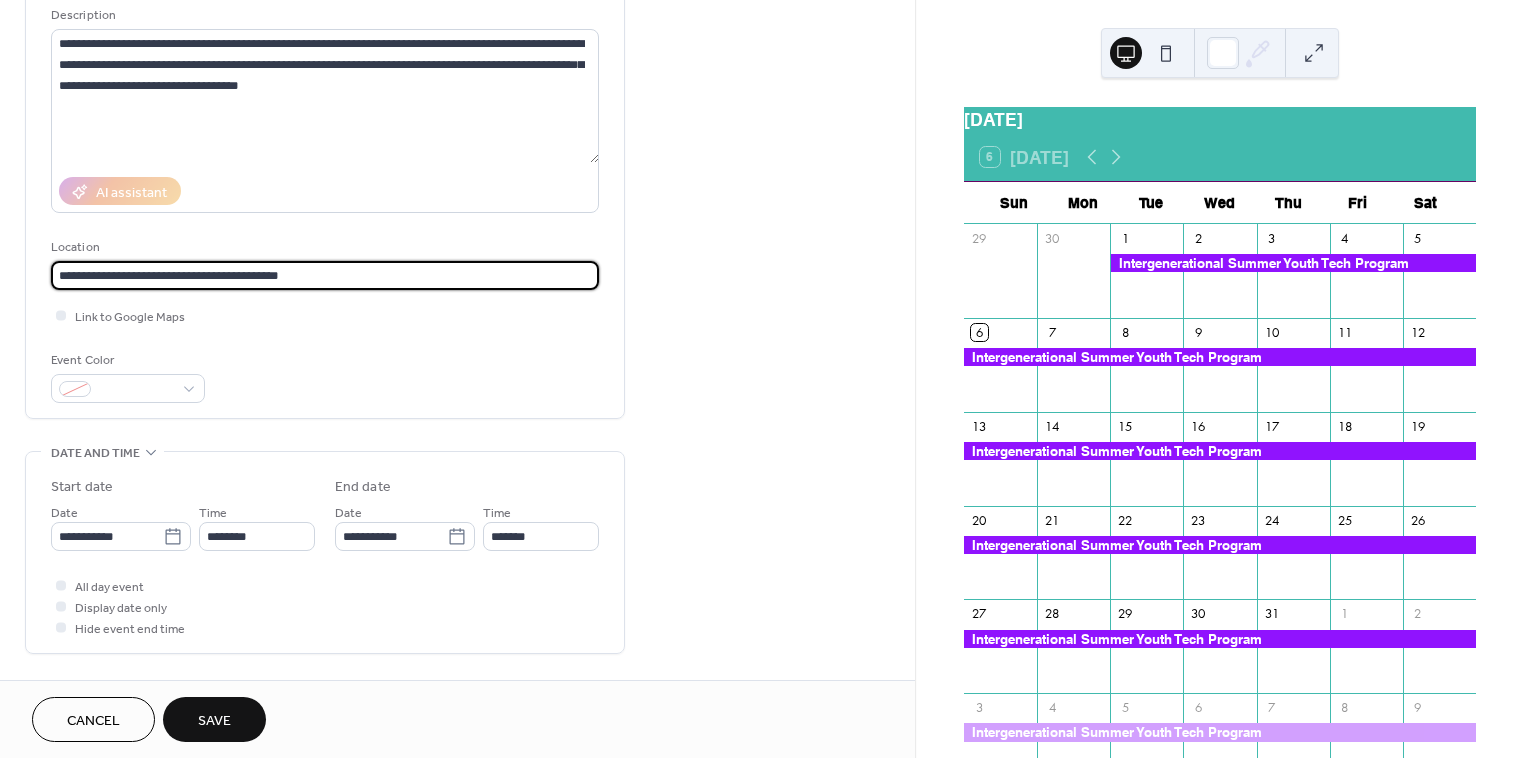 scroll, scrollTop: 1, scrollLeft: 0, axis: vertical 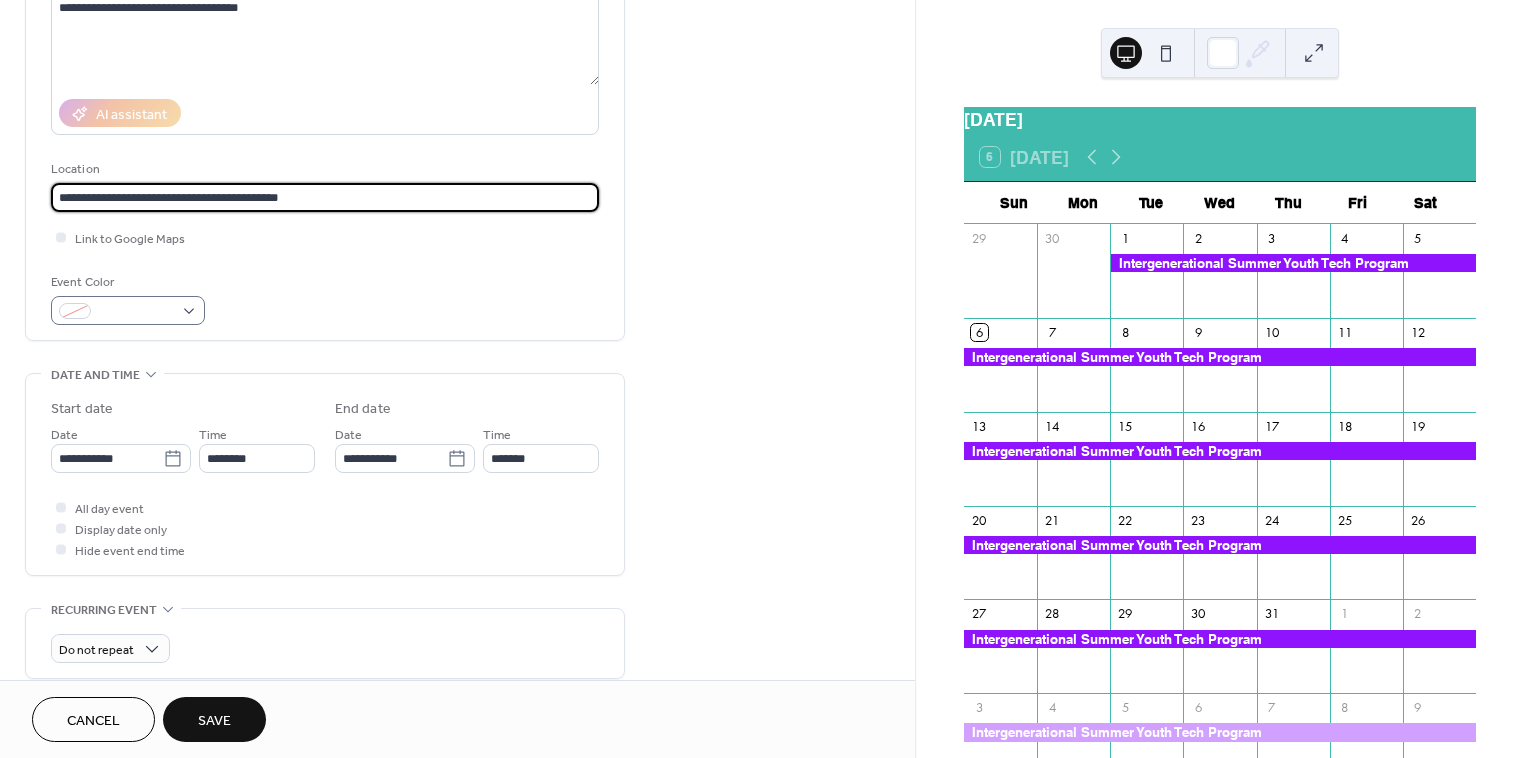 type on "**********" 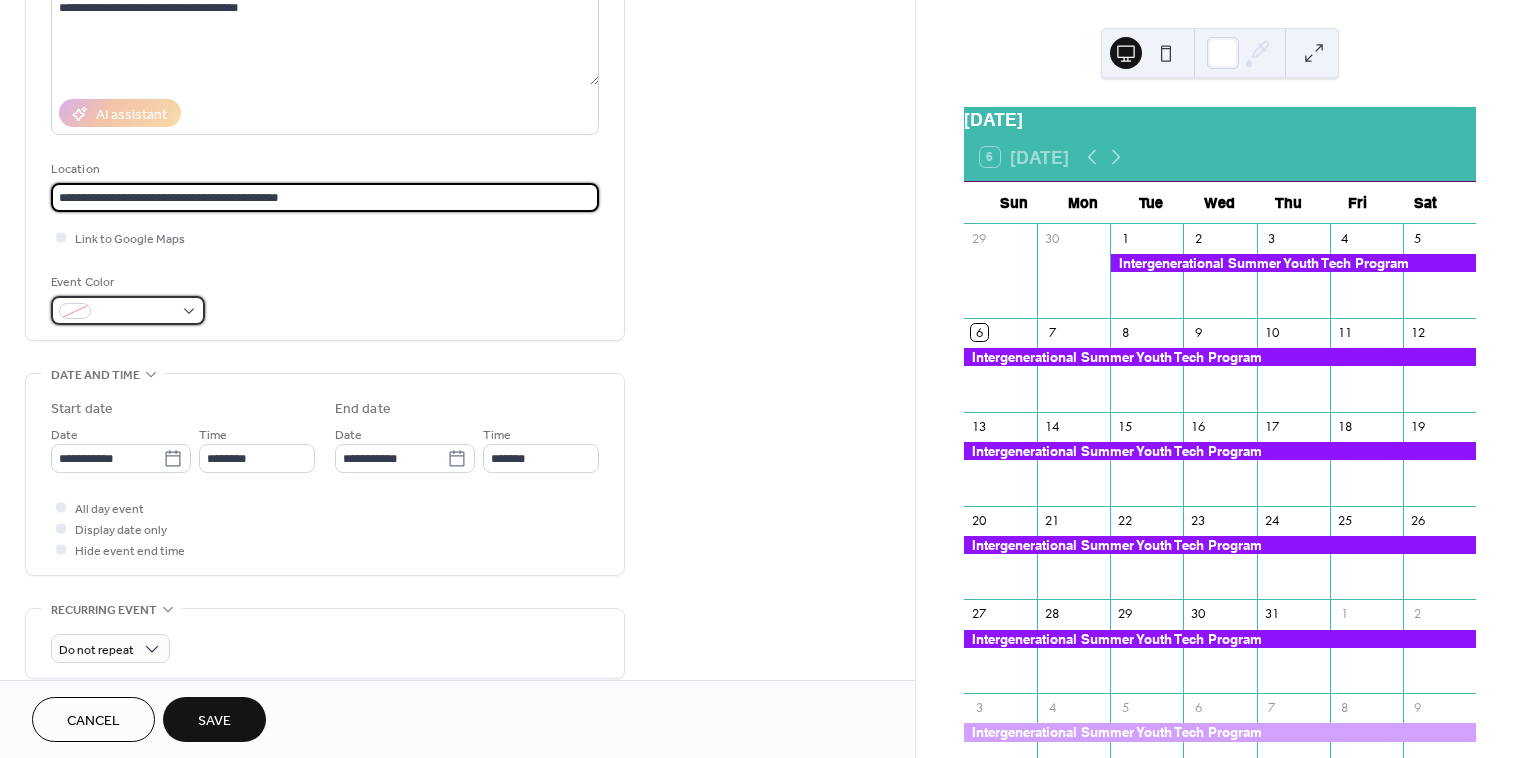 click at bounding box center (128, 310) 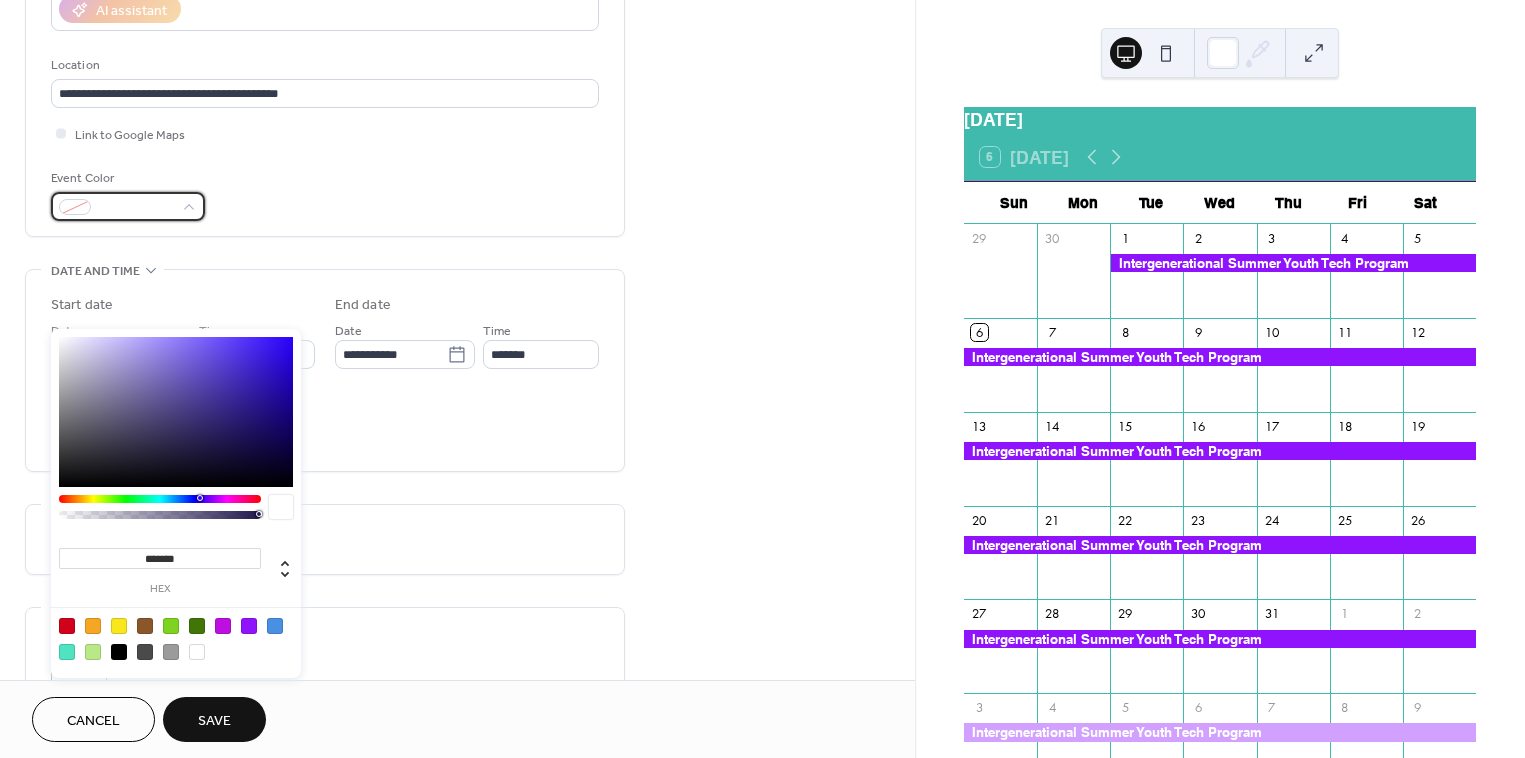scroll, scrollTop: 351, scrollLeft: 0, axis: vertical 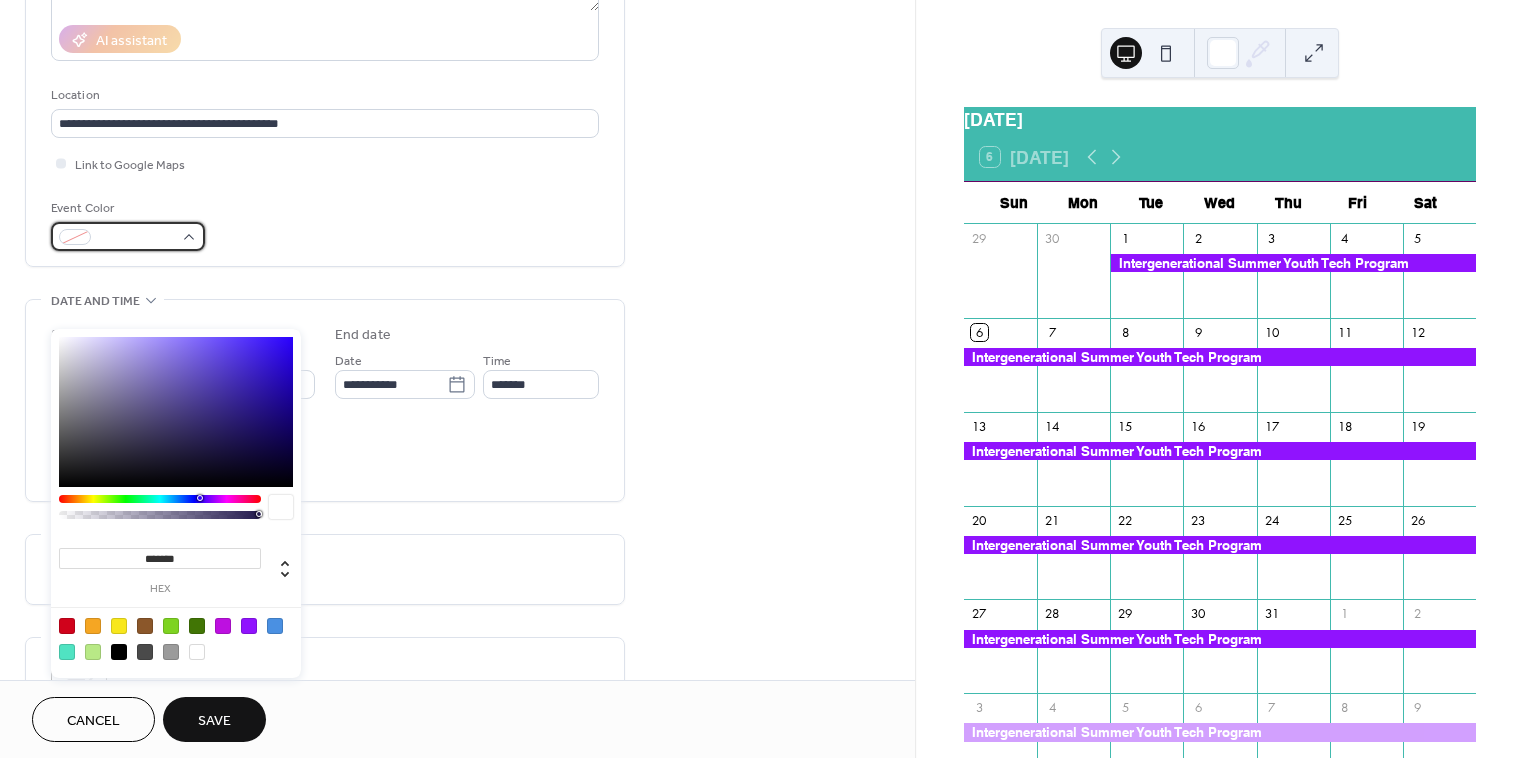 click at bounding box center [128, 236] 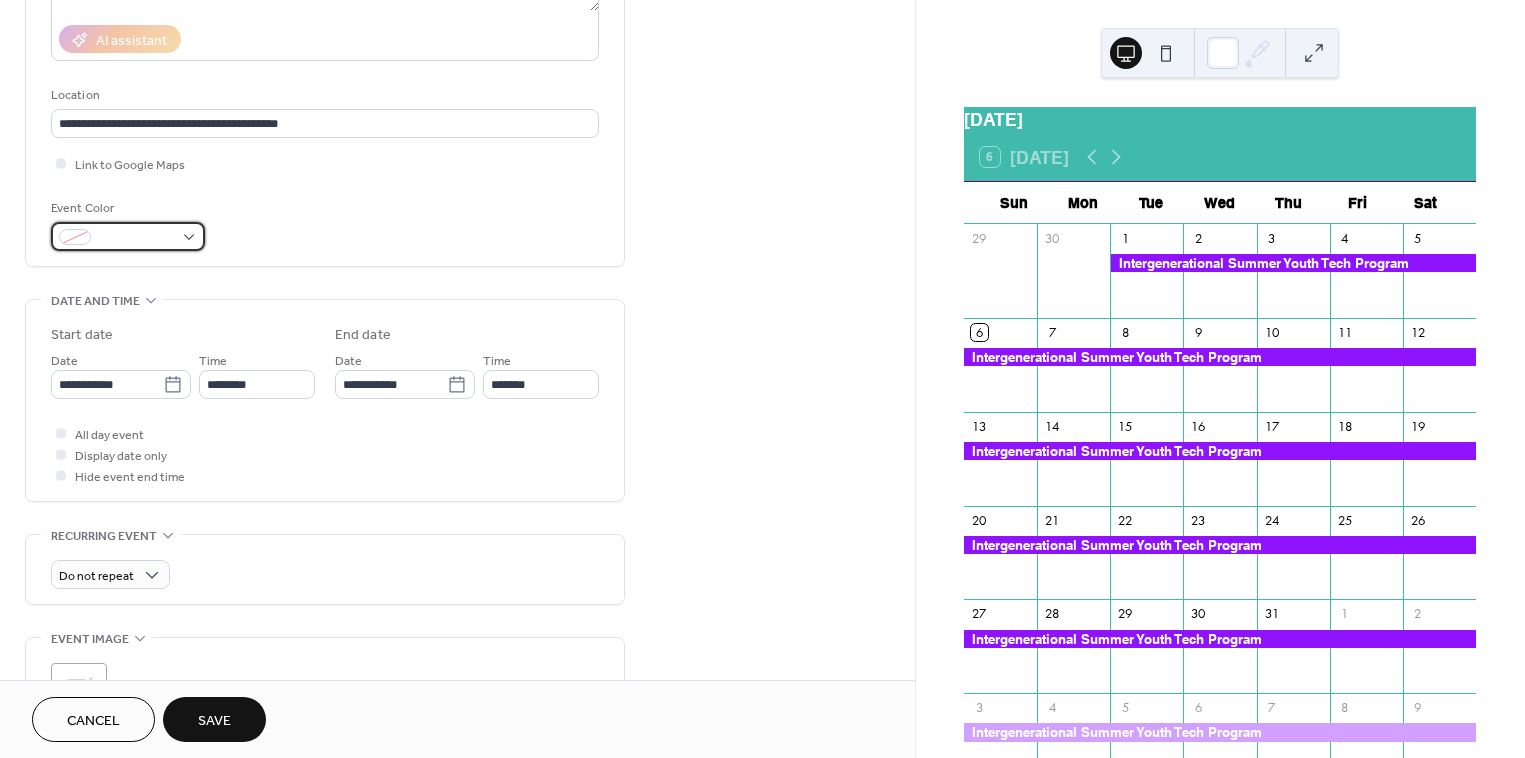 click at bounding box center (128, 236) 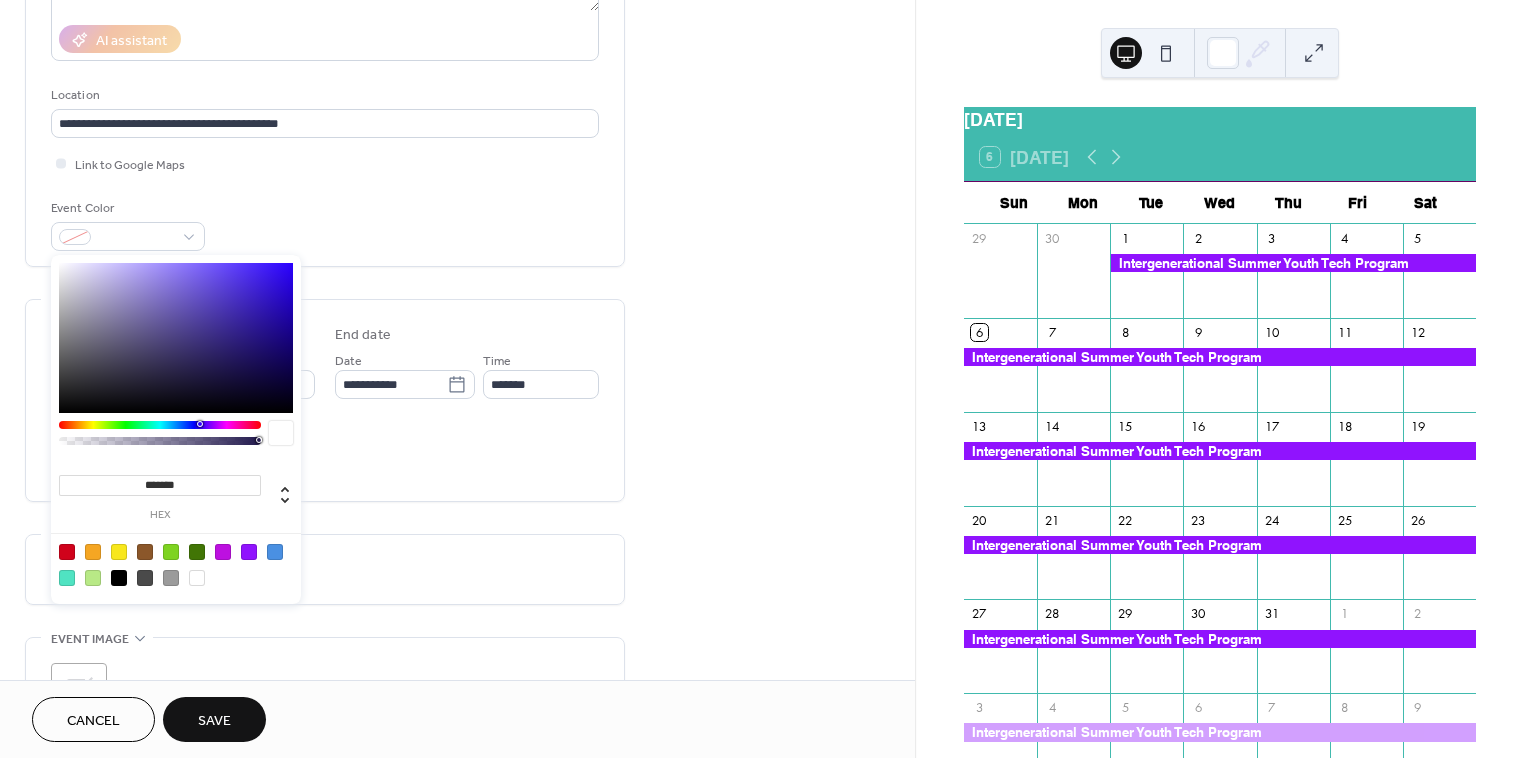 click at bounding box center [160, 425] 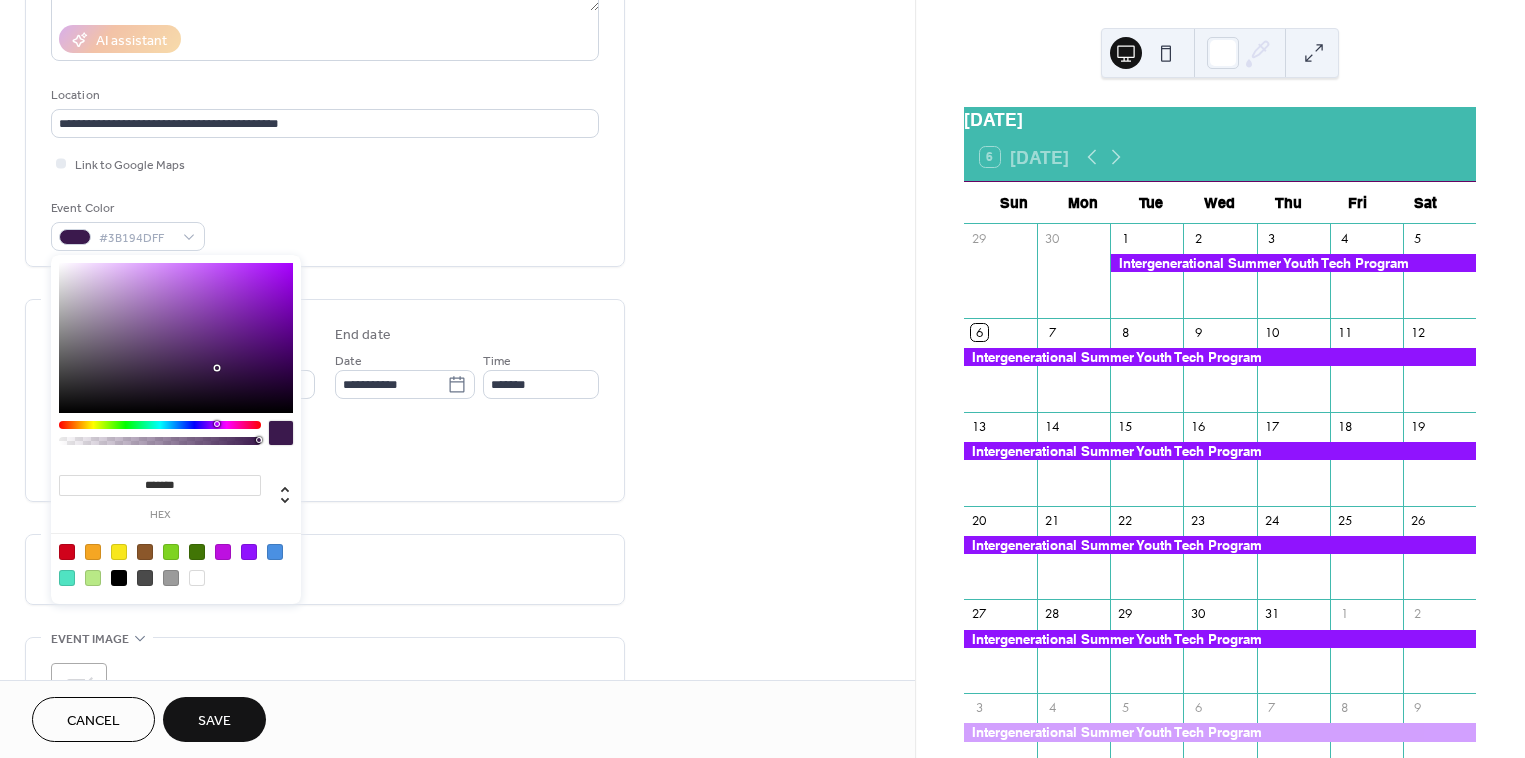 type on "*******" 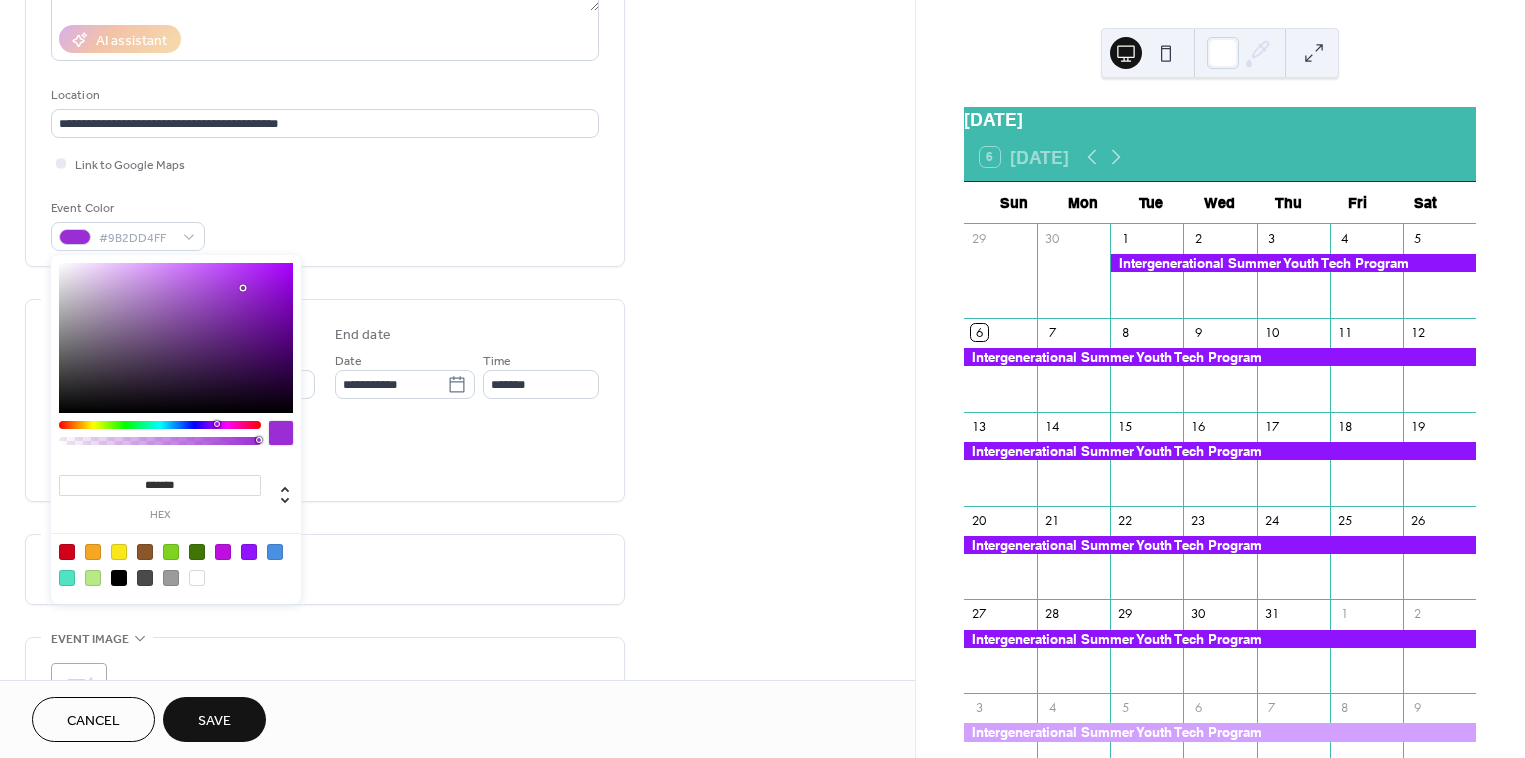 click on "Event Color #9B2DD4FF" at bounding box center (325, 224) 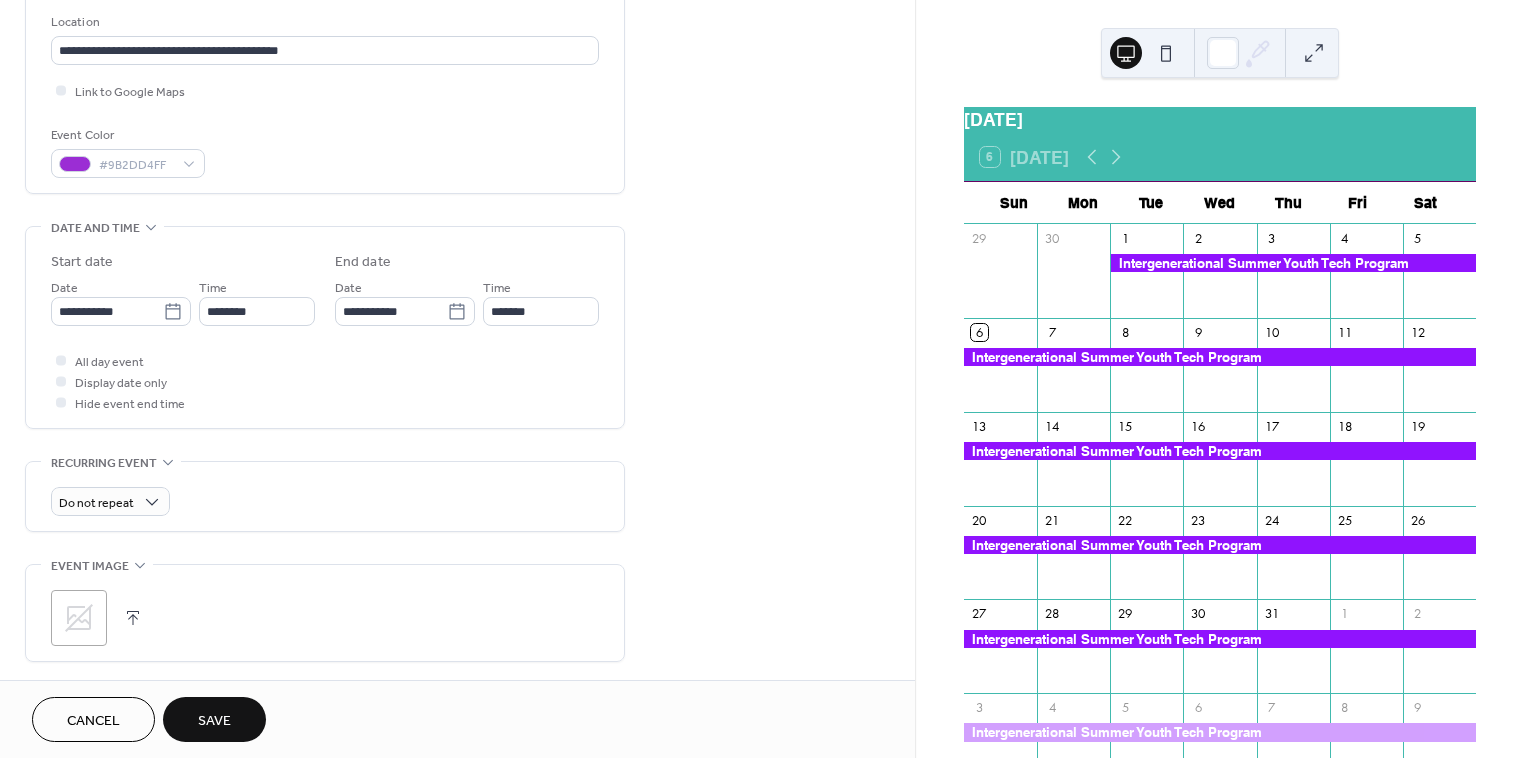 scroll, scrollTop: 438, scrollLeft: 0, axis: vertical 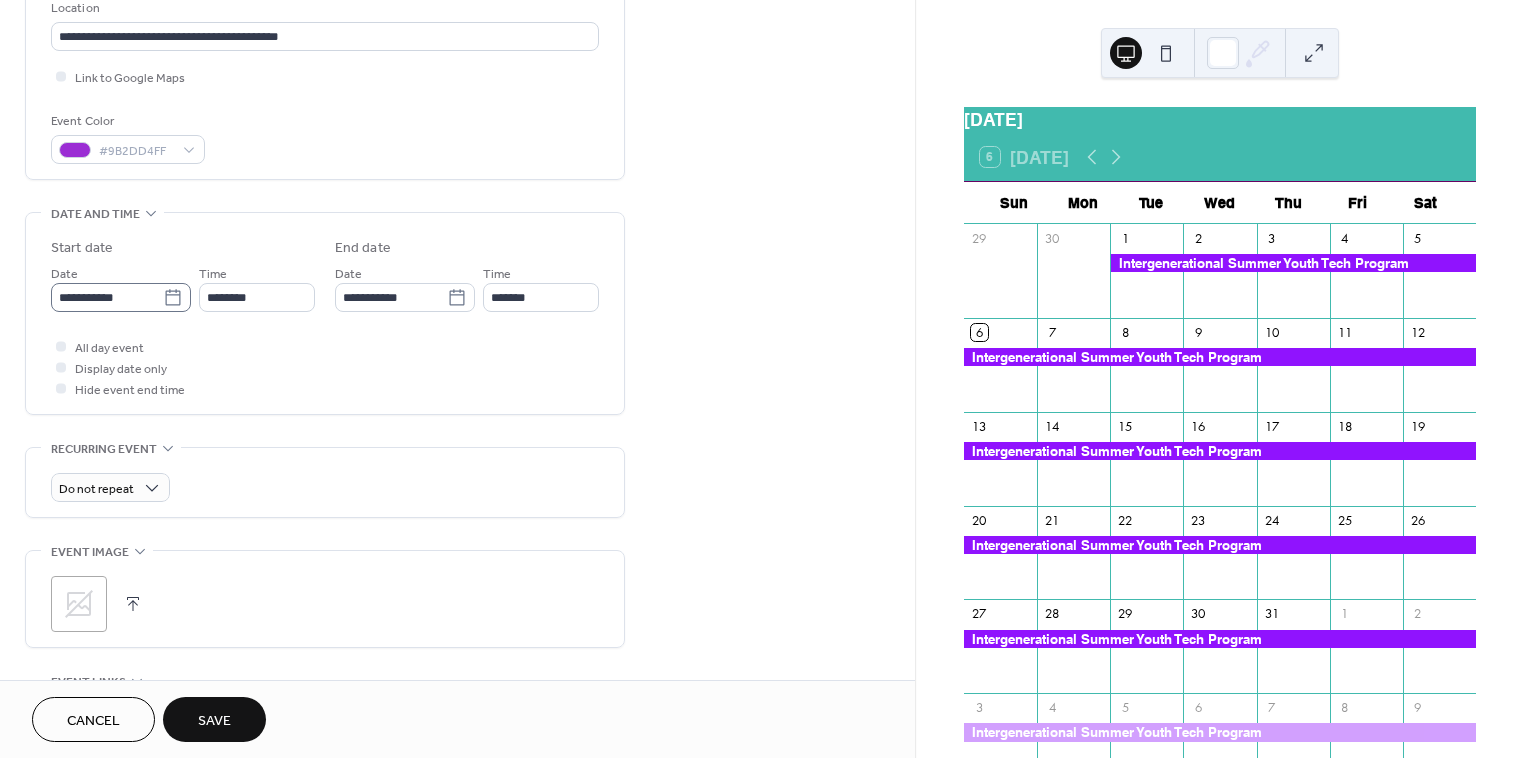 click 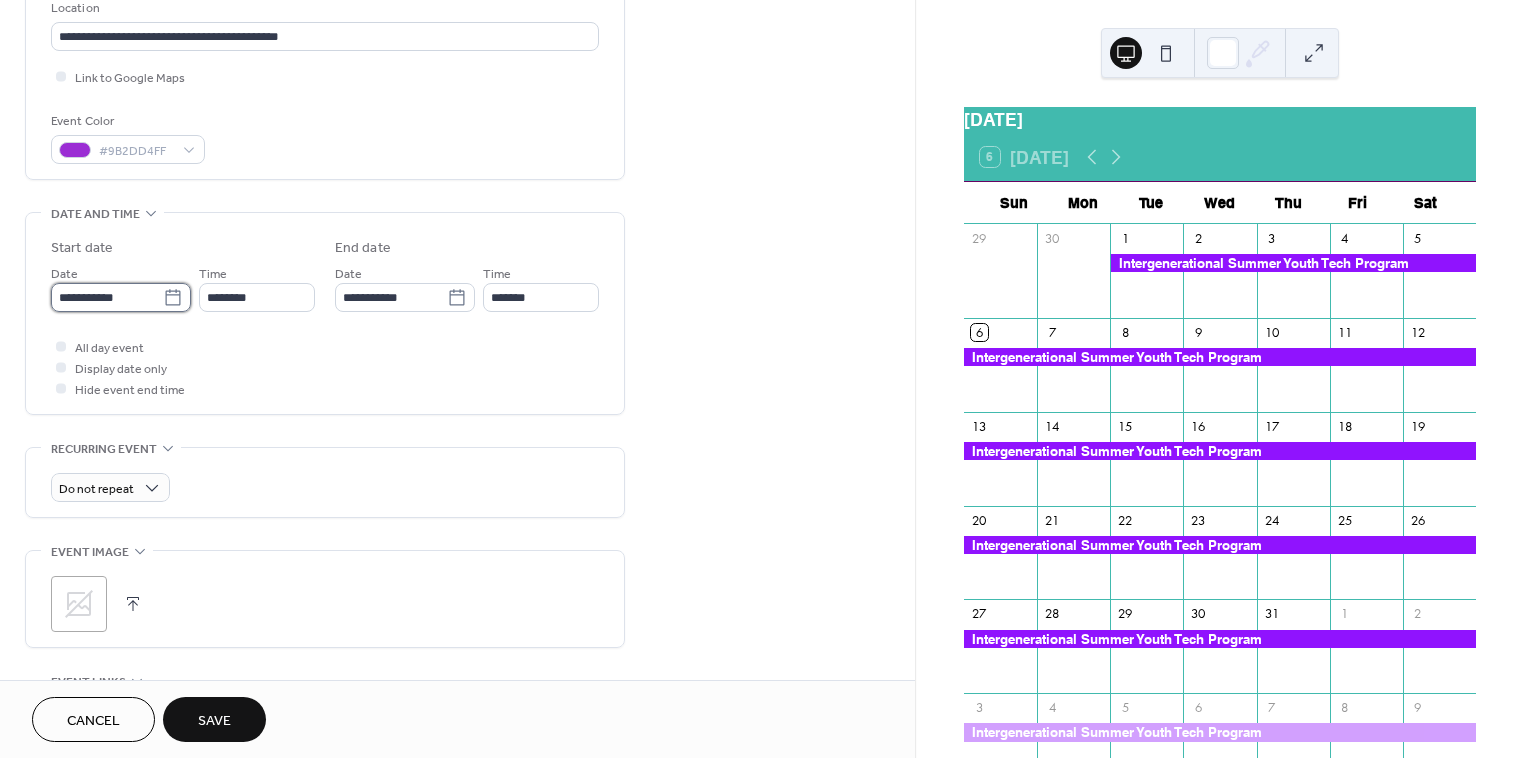 click on "**********" at bounding box center [107, 297] 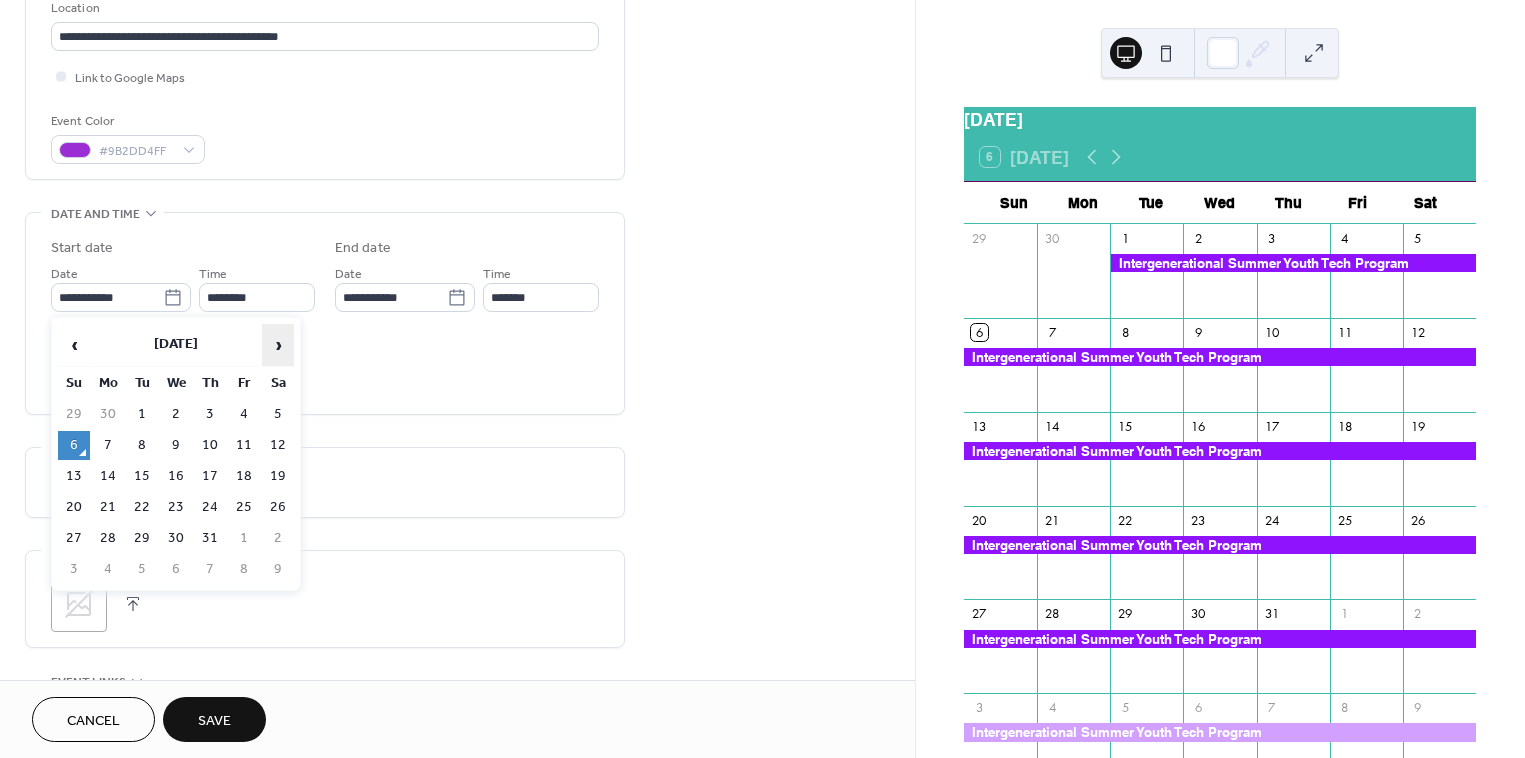 click on "›" at bounding box center (278, 345) 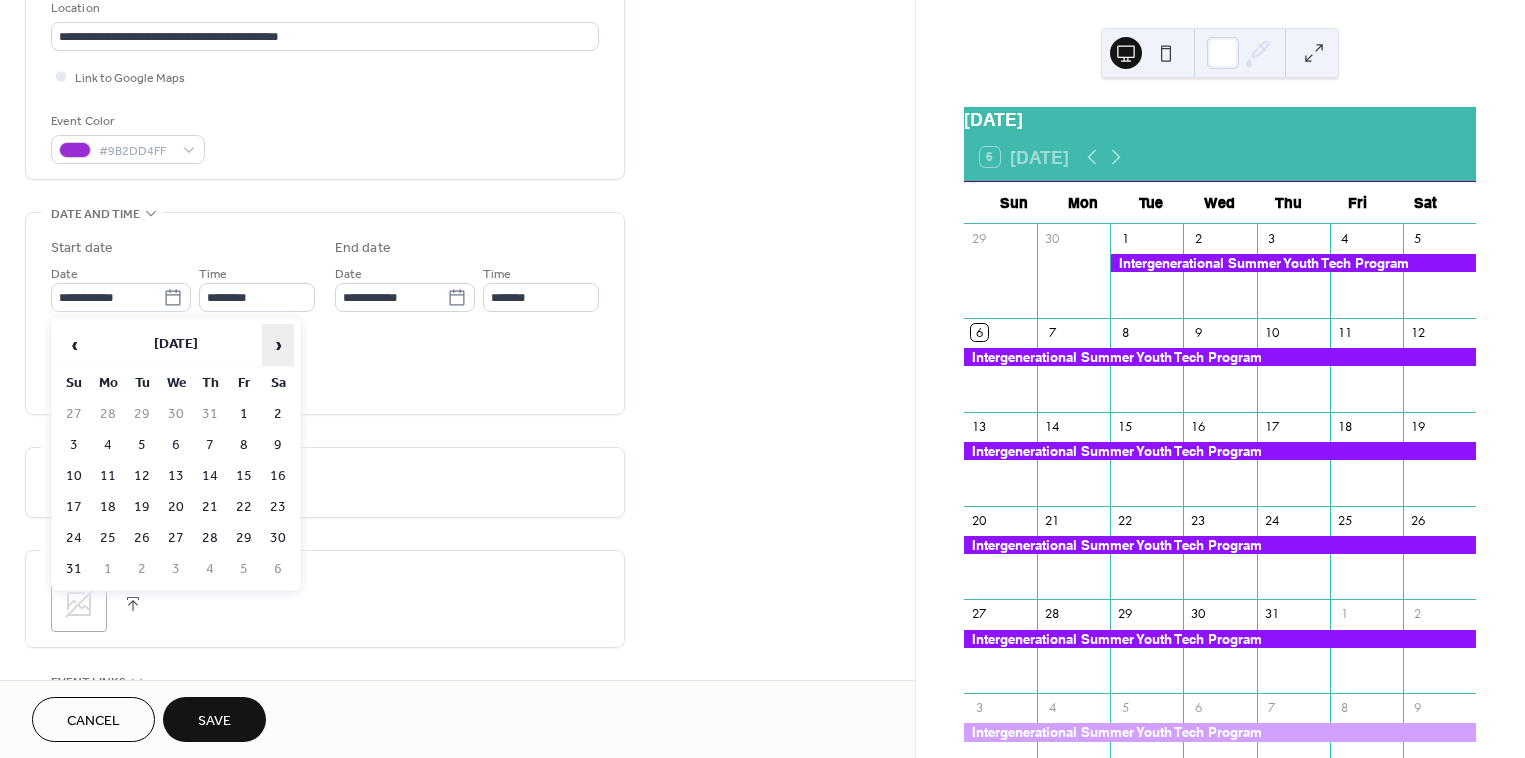 click on "›" at bounding box center (278, 345) 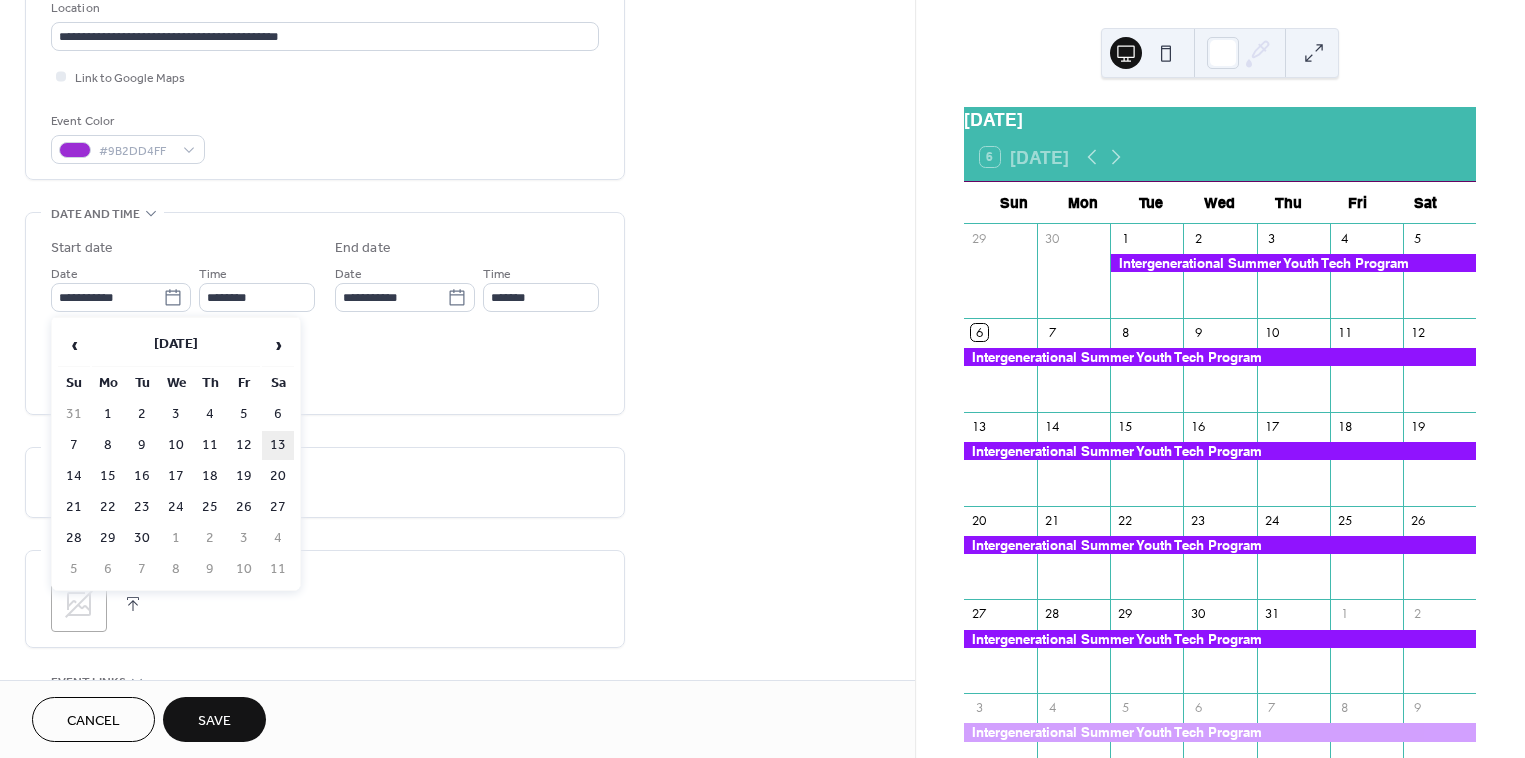 click on "13" at bounding box center [278, 445] 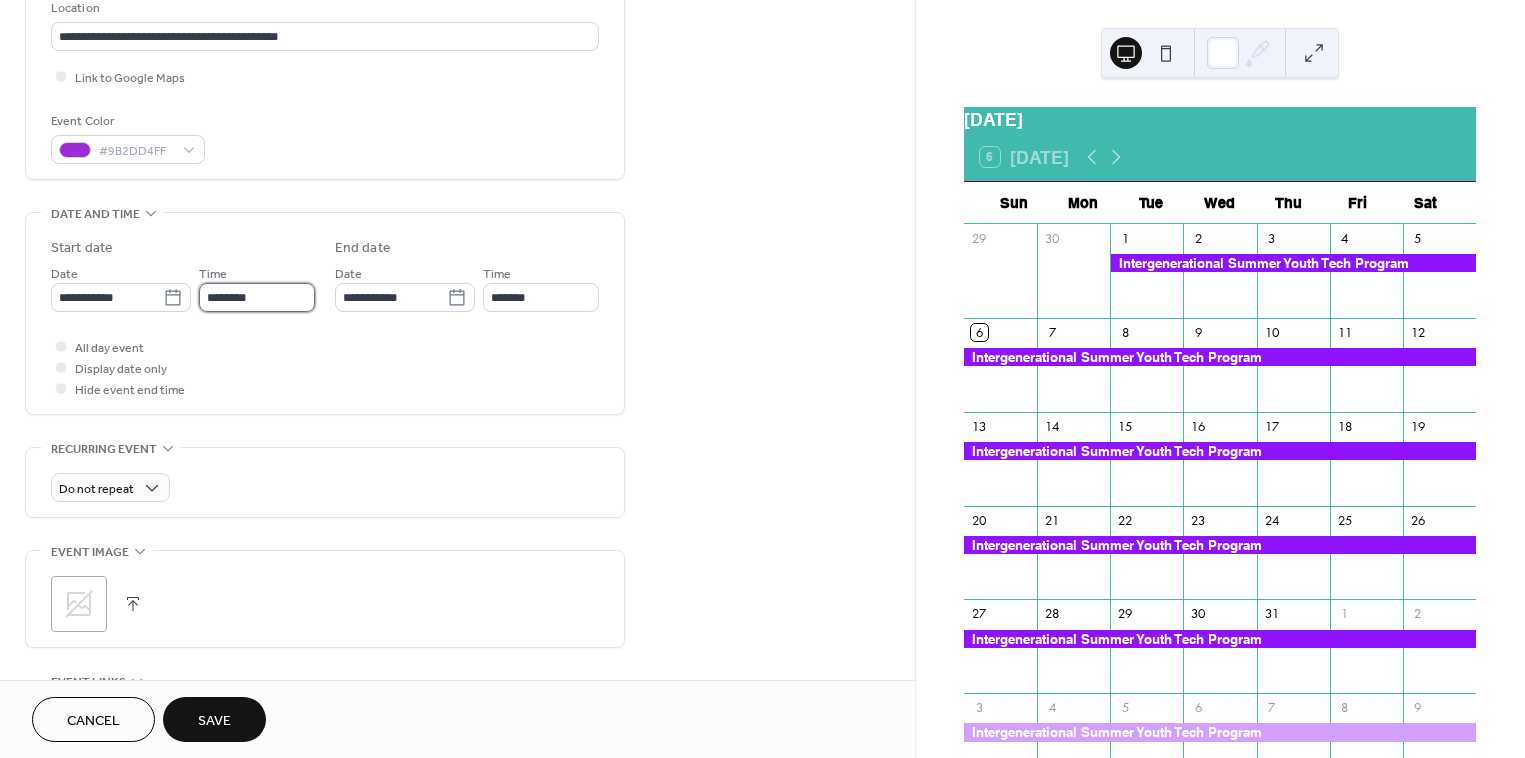 click on "********" at bounding box center (257, 297) 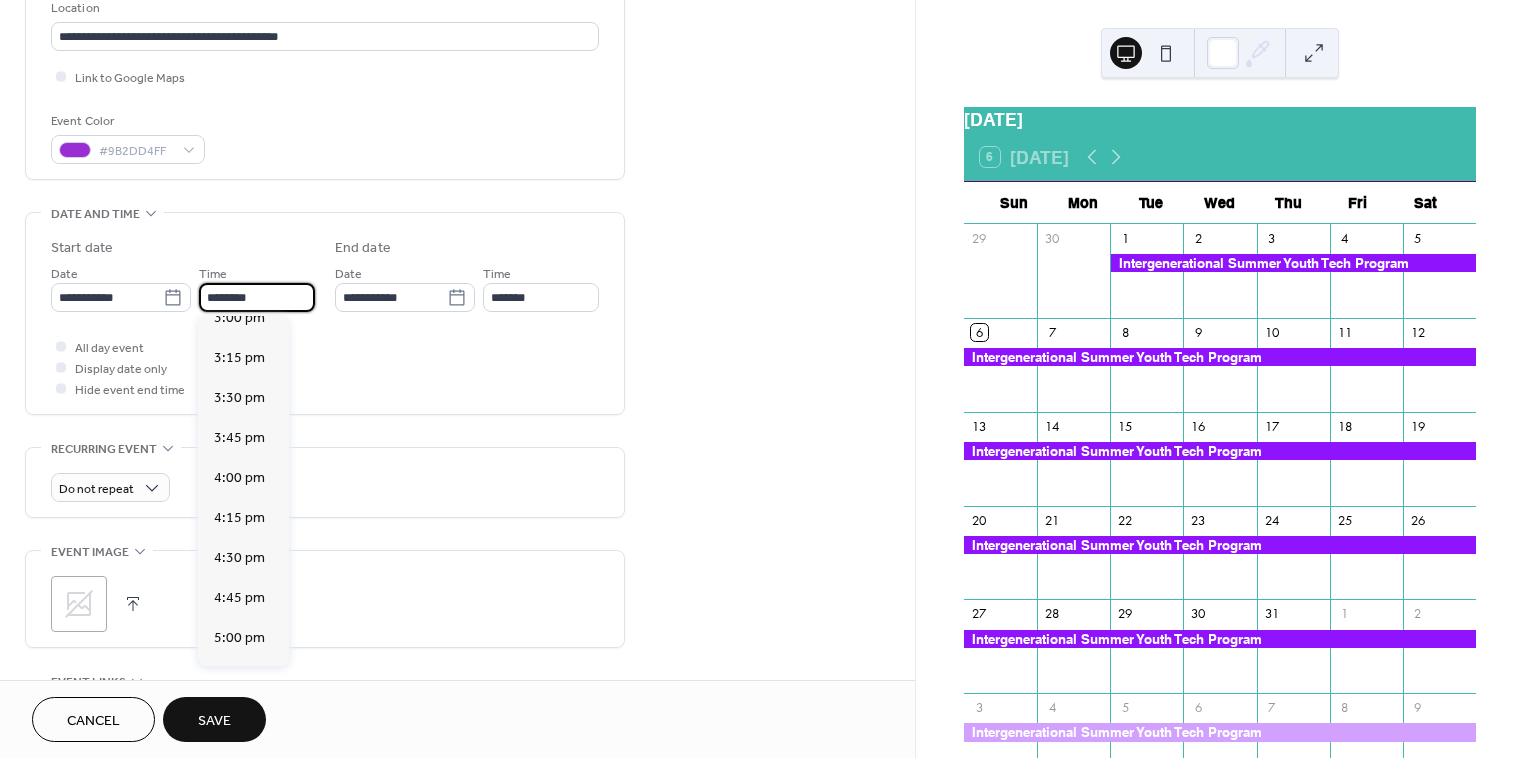 scroll, scrollTop: 2436, scrollLeft: 0, axis: vertical 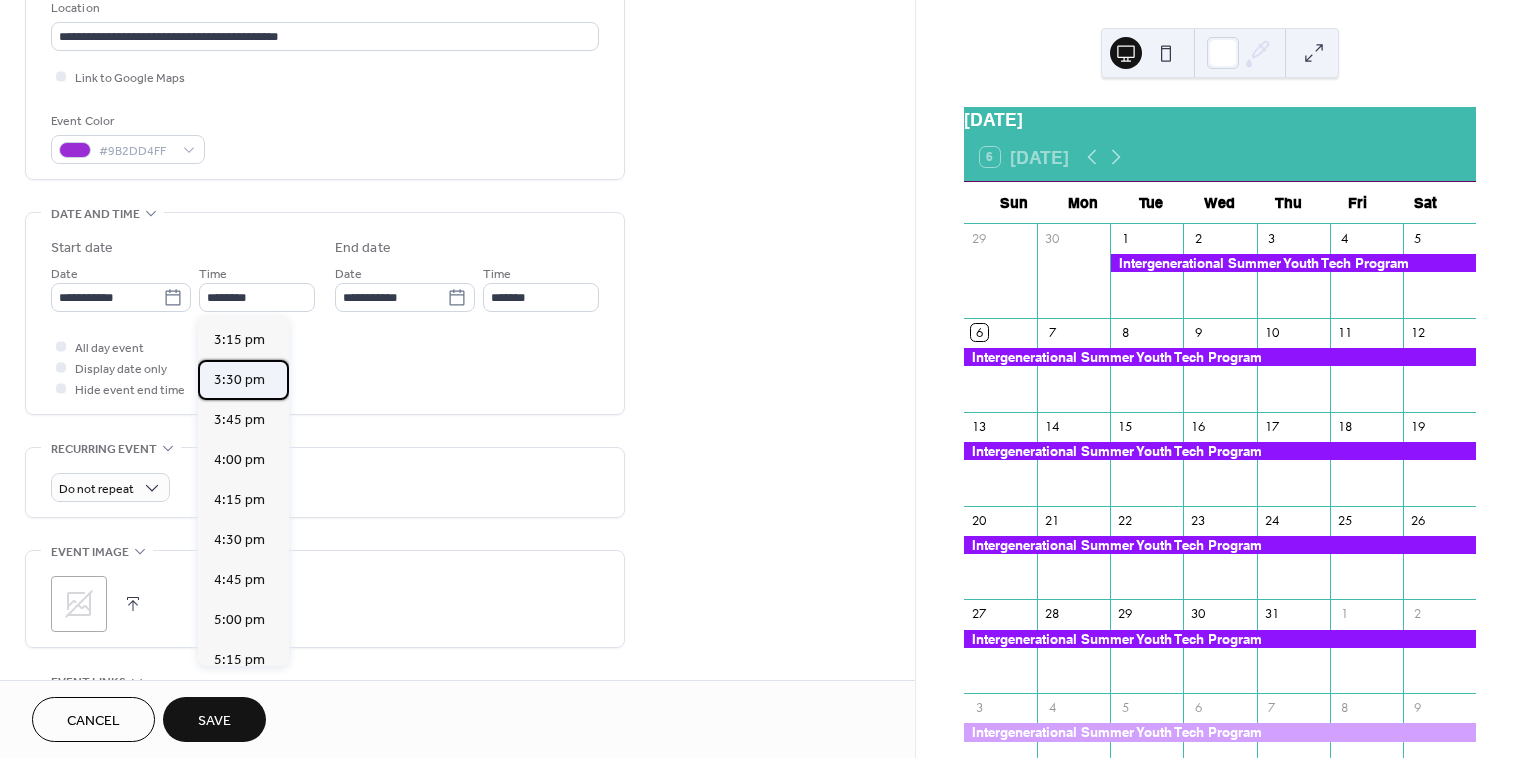 click on "3:30 pm" at bounding box center [239, 379] 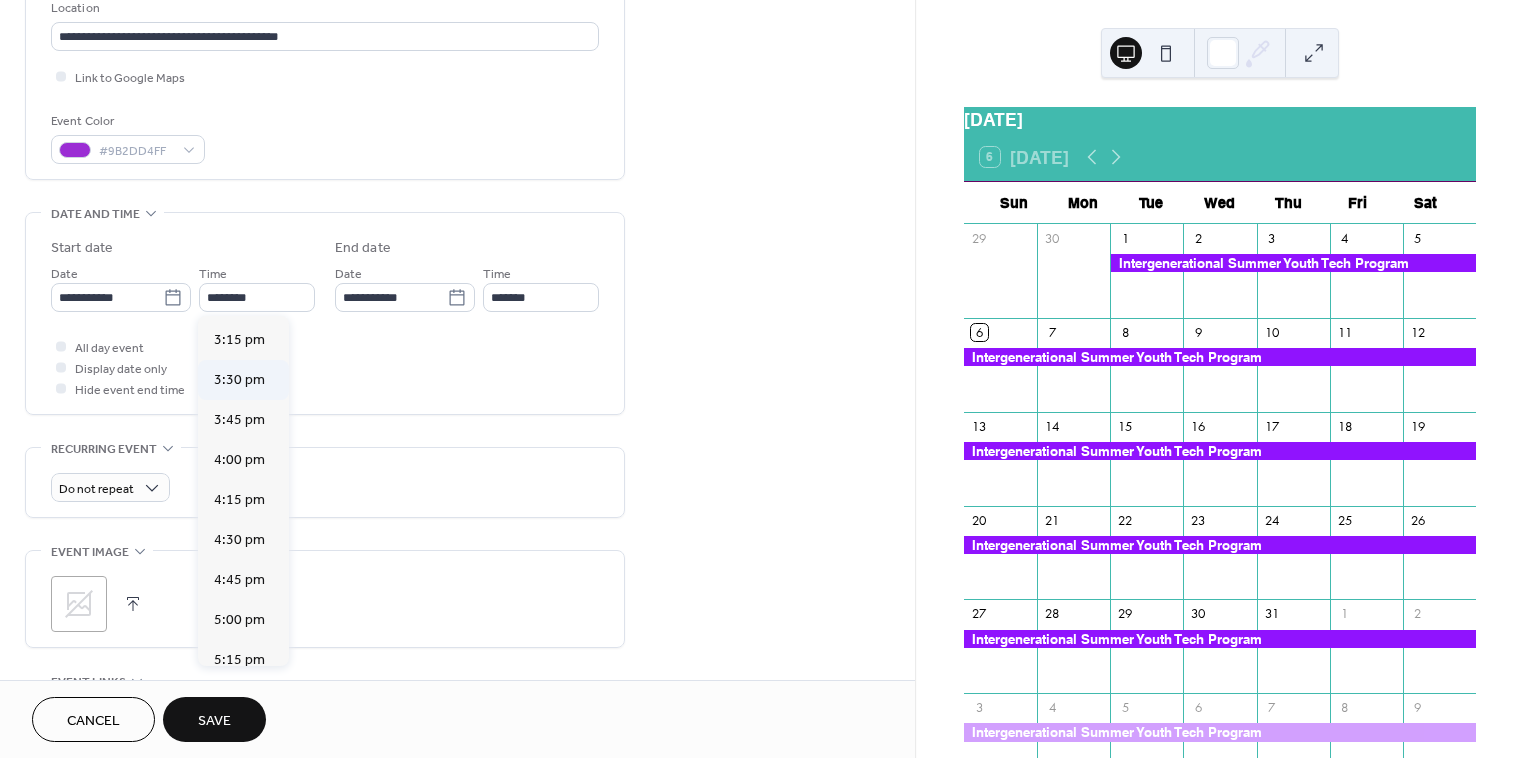 type on "*******" 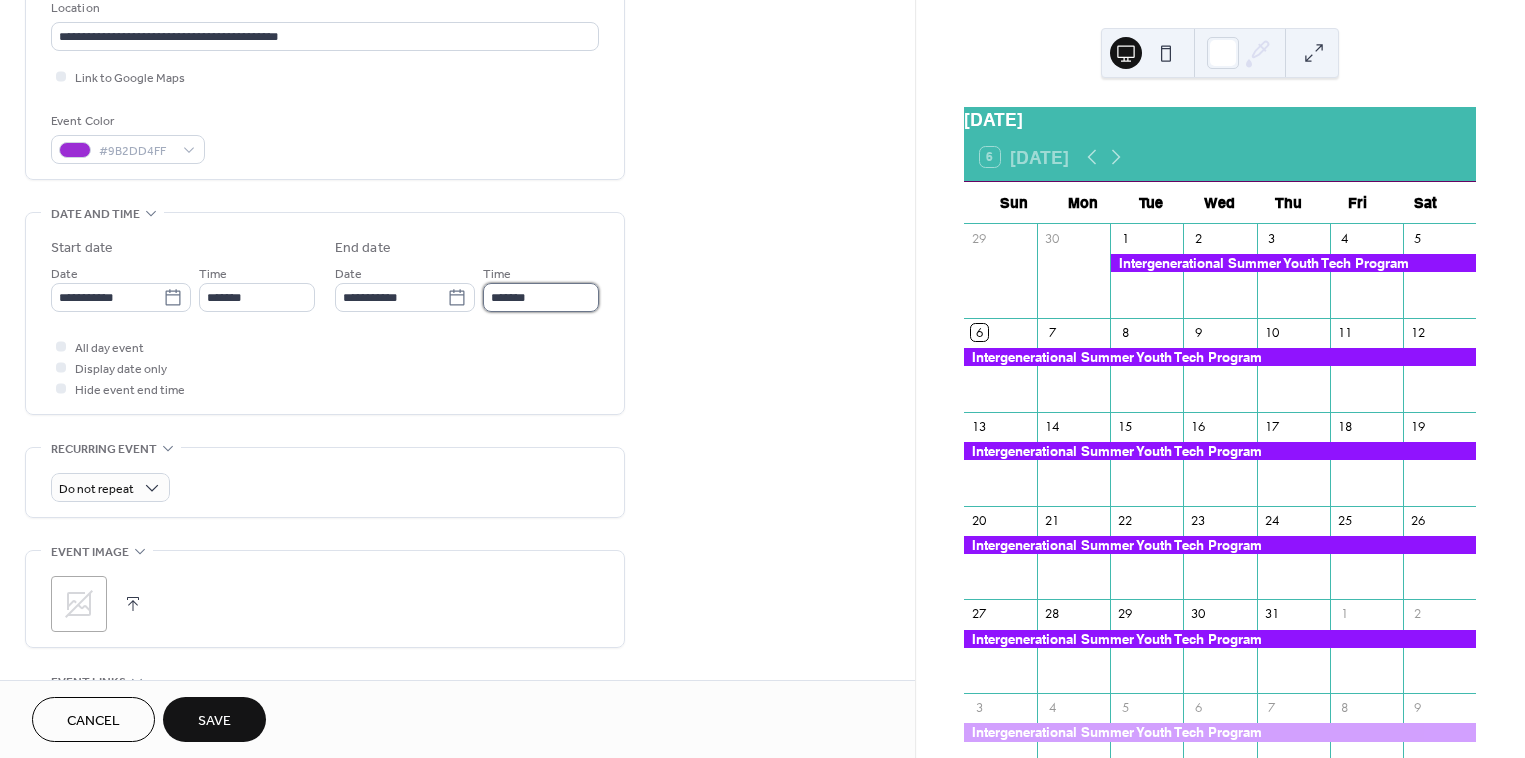 click on "*******" at bounding box center [541, 297] 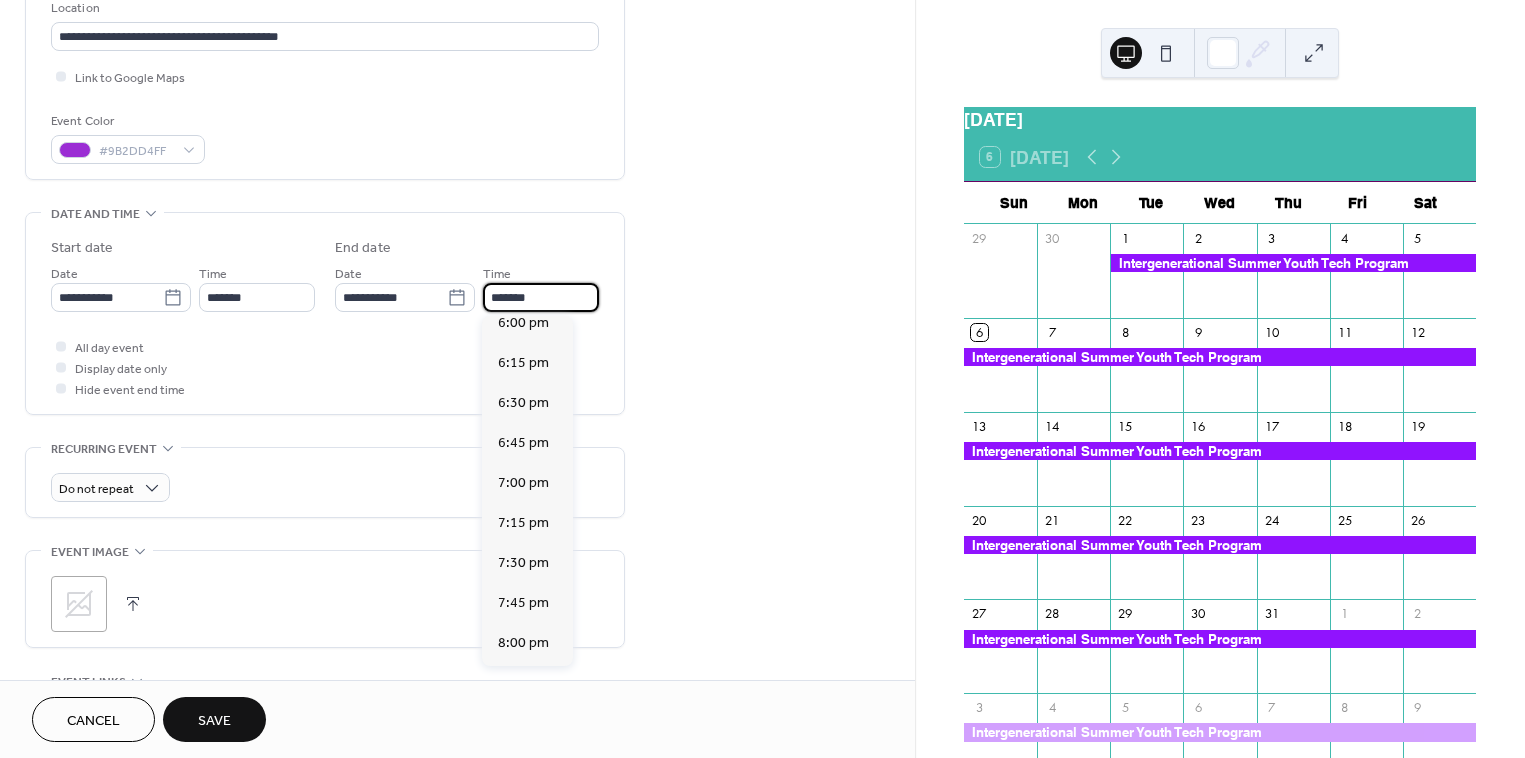 scroll, scrollTop: 374, scrollLeft: 0, axis: vertical 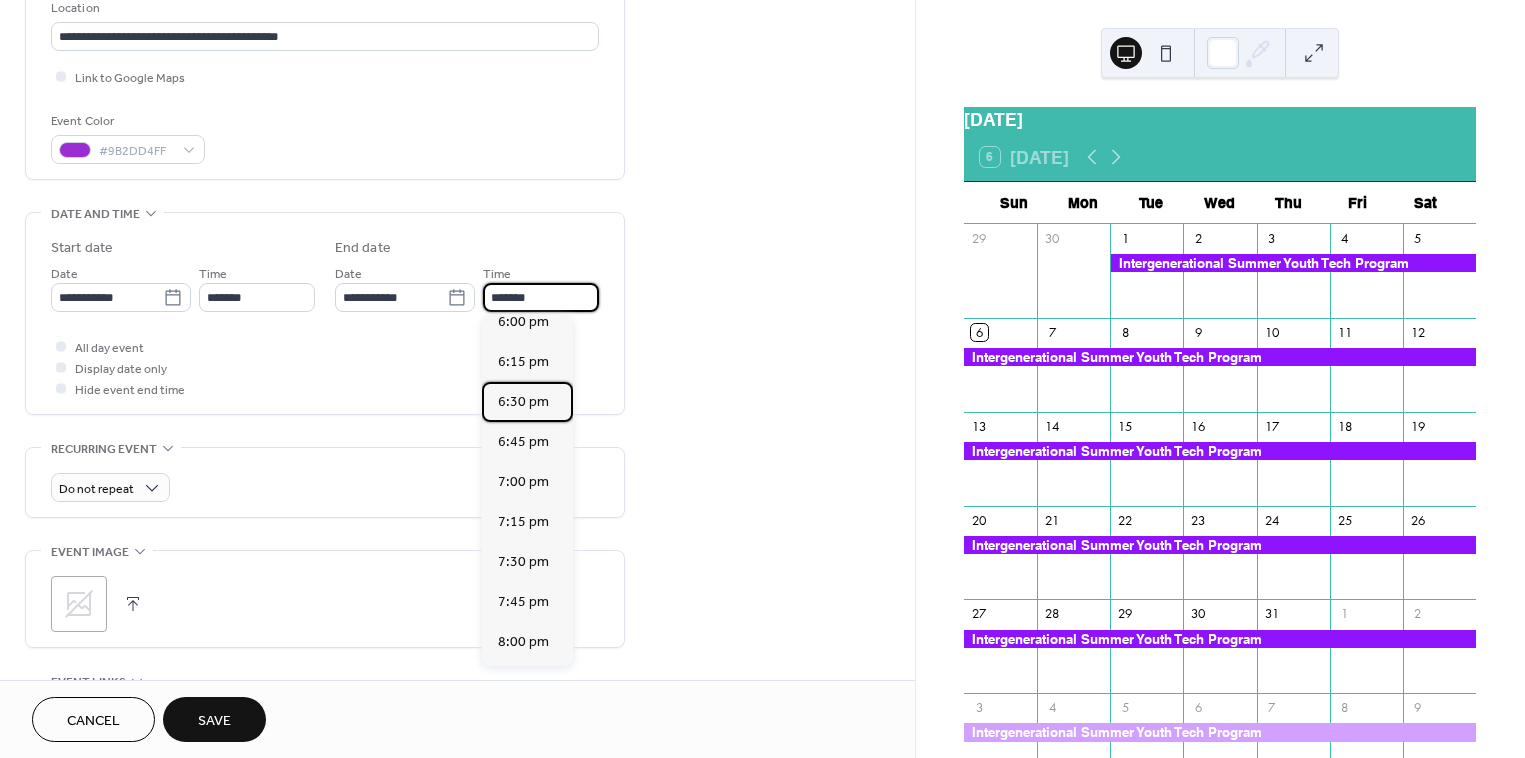 click on "6:30 pm" at bounding box center [523, 401] 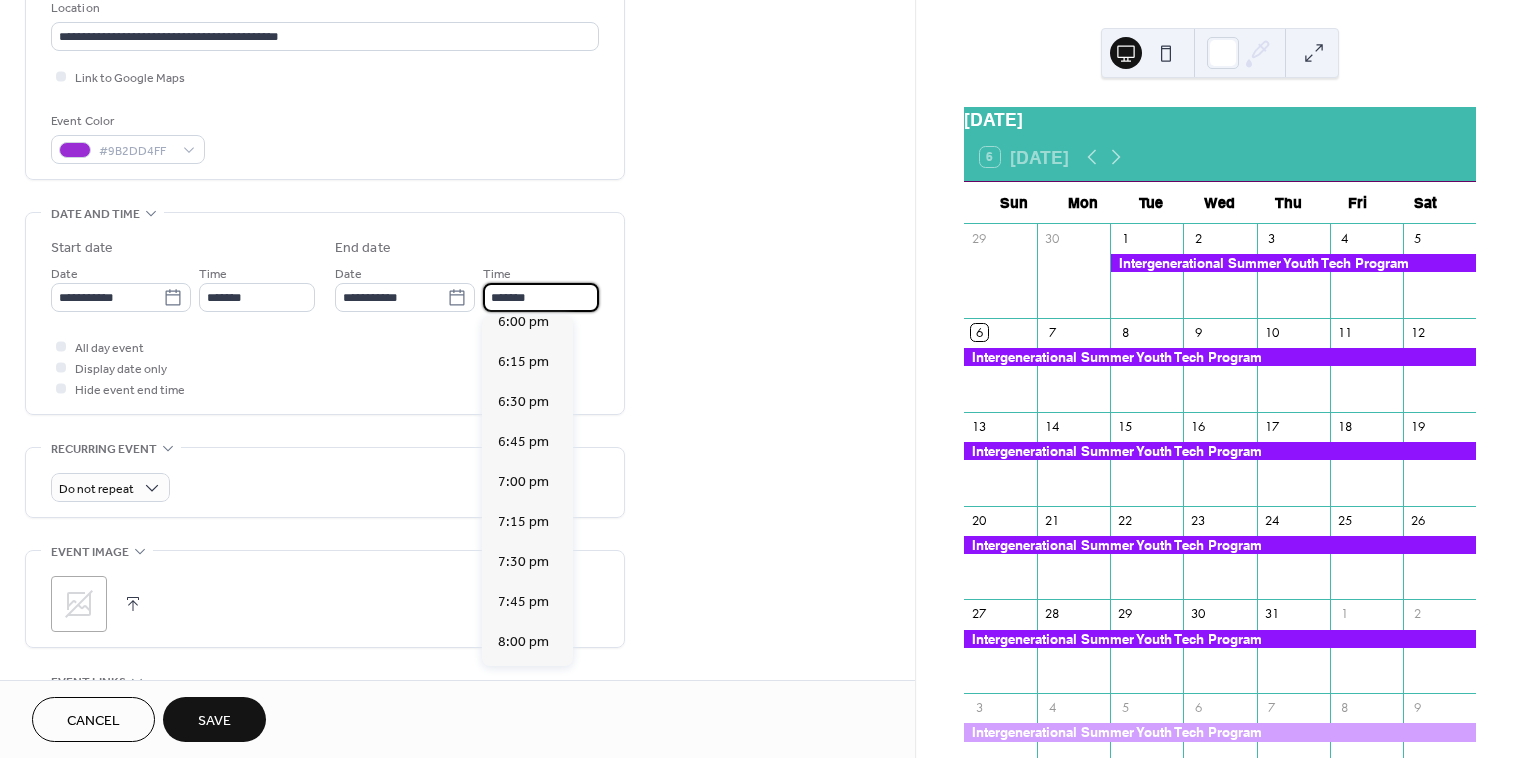 type on "*******" 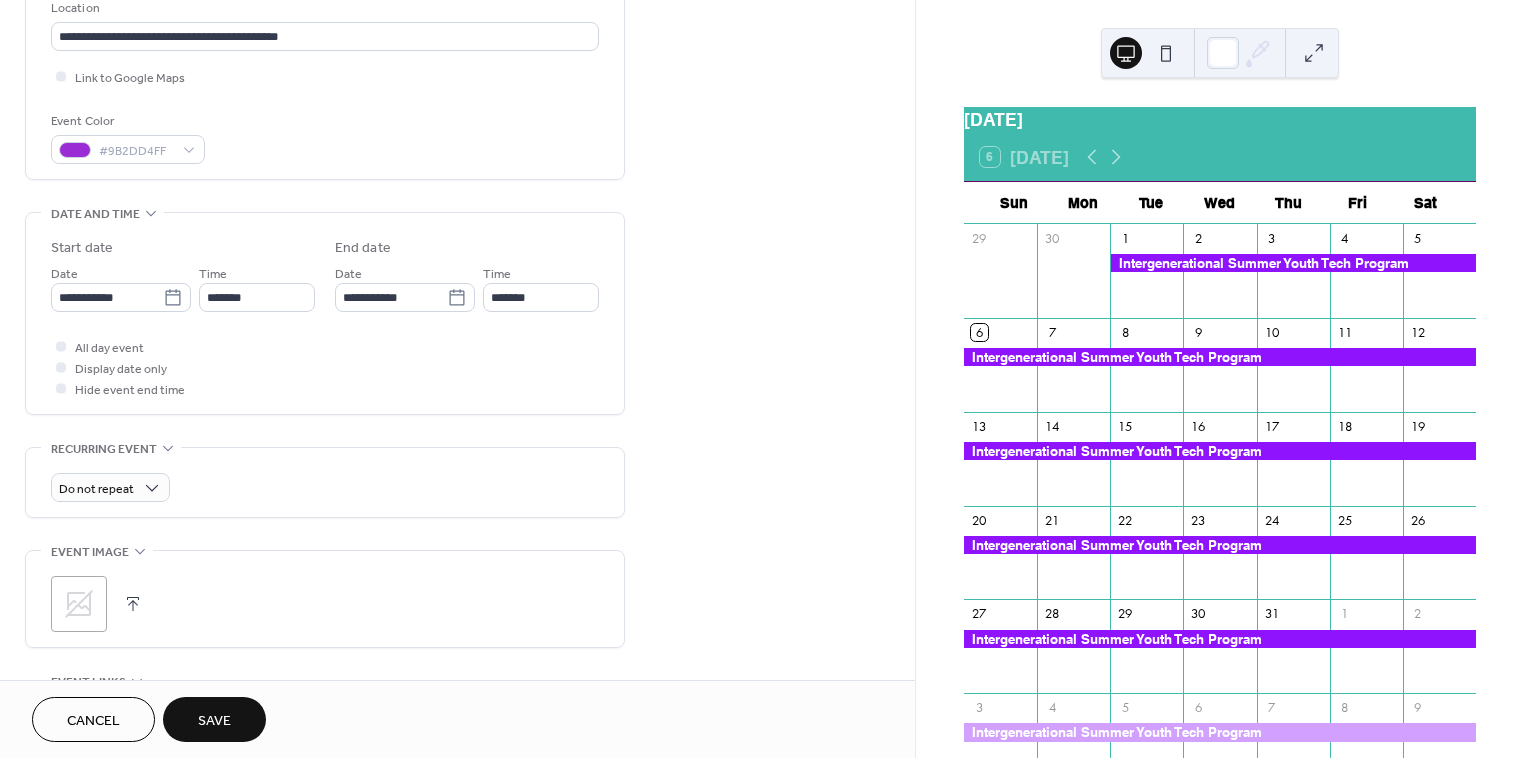 click on "**********" at bounding box center (457, 434) 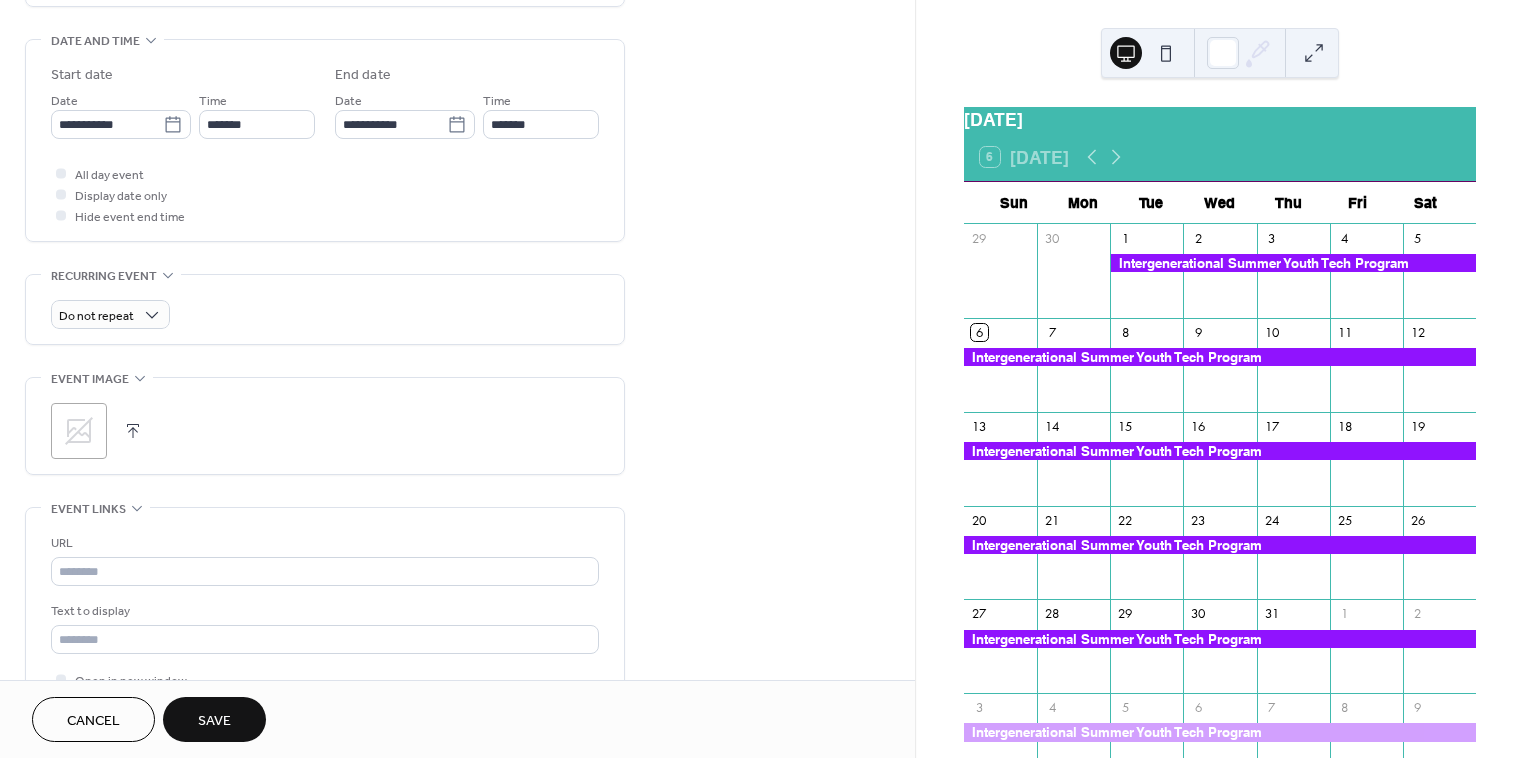 scroll, scrollTop: 615, scrollLeft: 0, axis: vertical 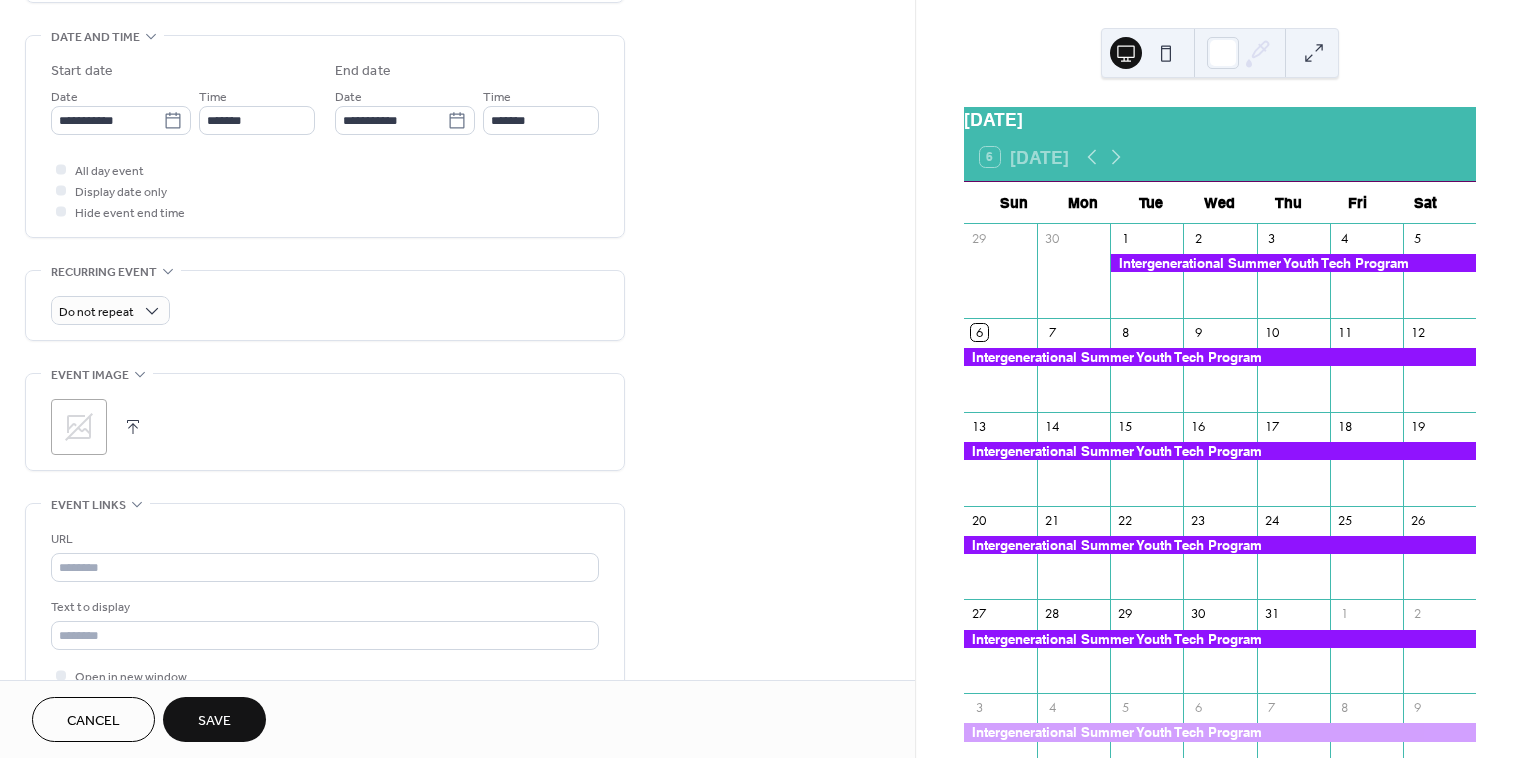 click at bounding box center (133, 427) 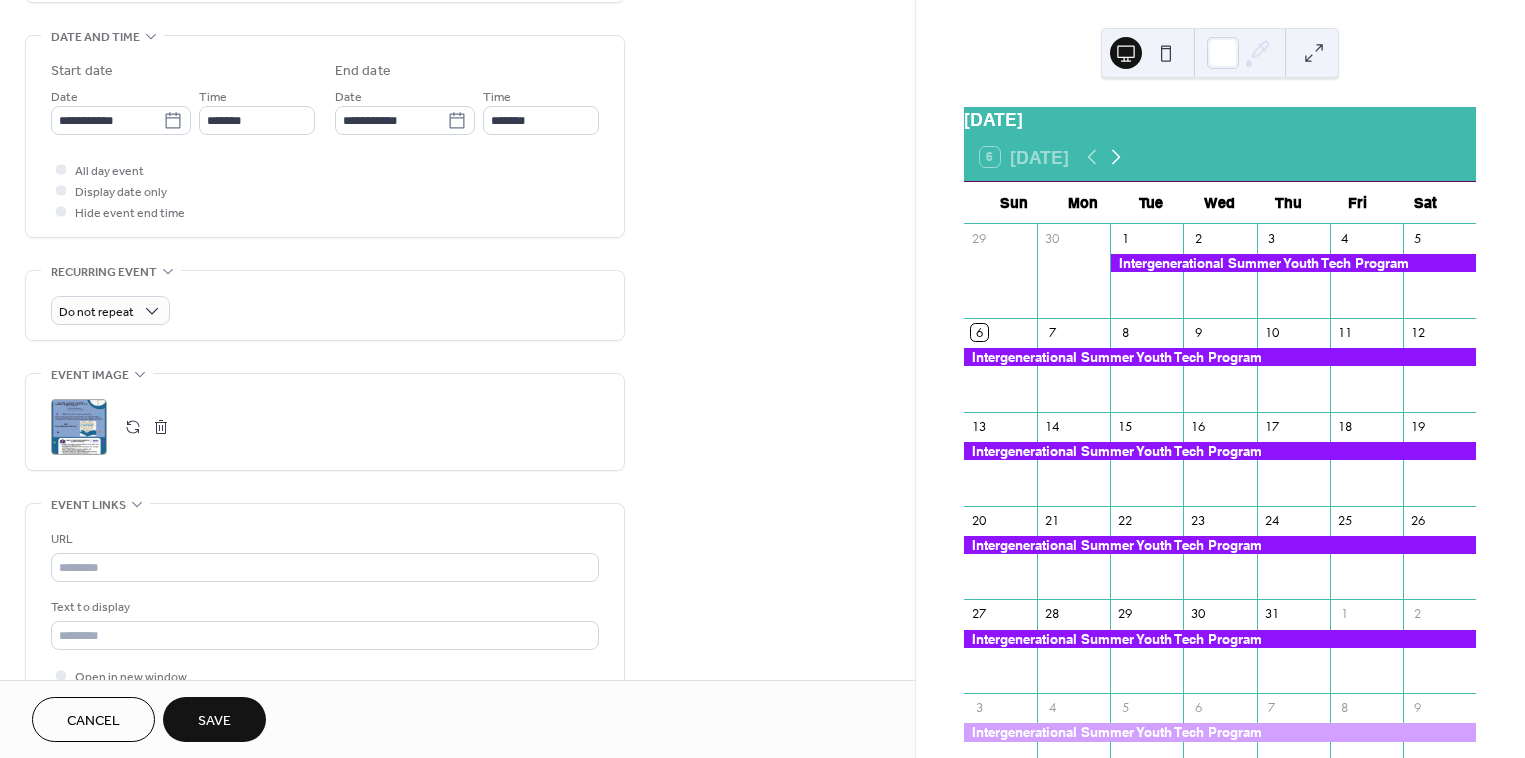 click 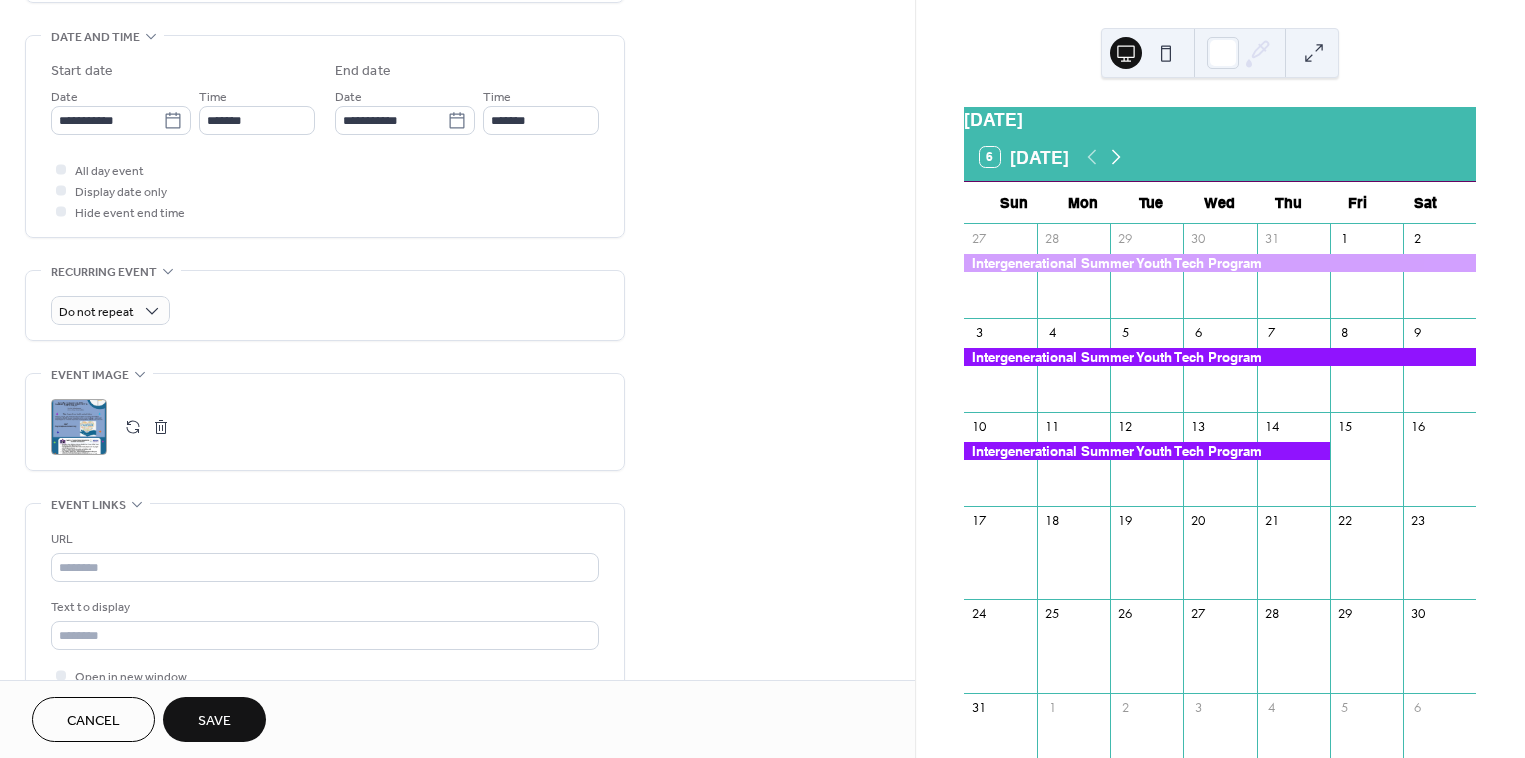 click 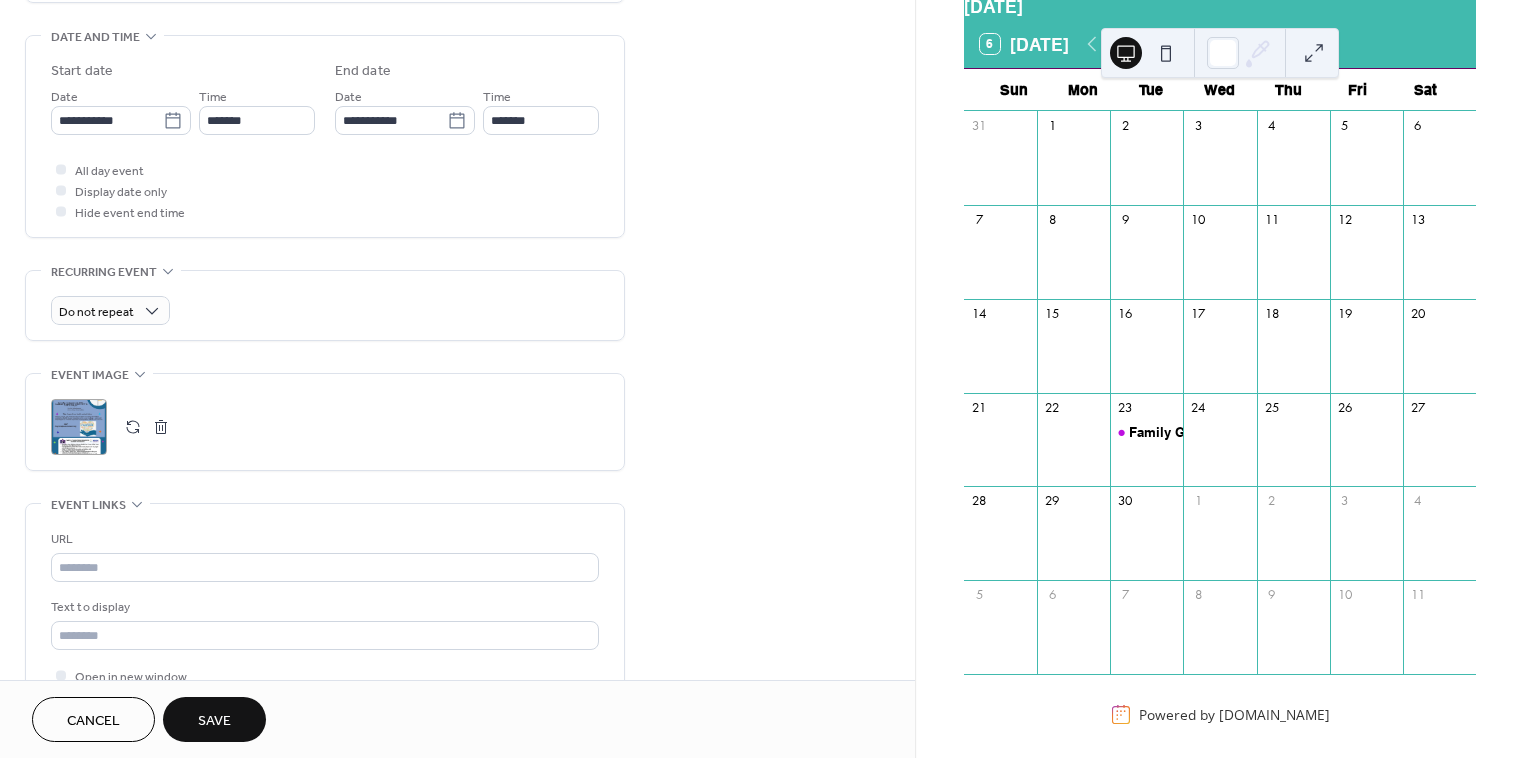 scroll, scrollTop: 134, scrollLeft: 0, axis: vertical 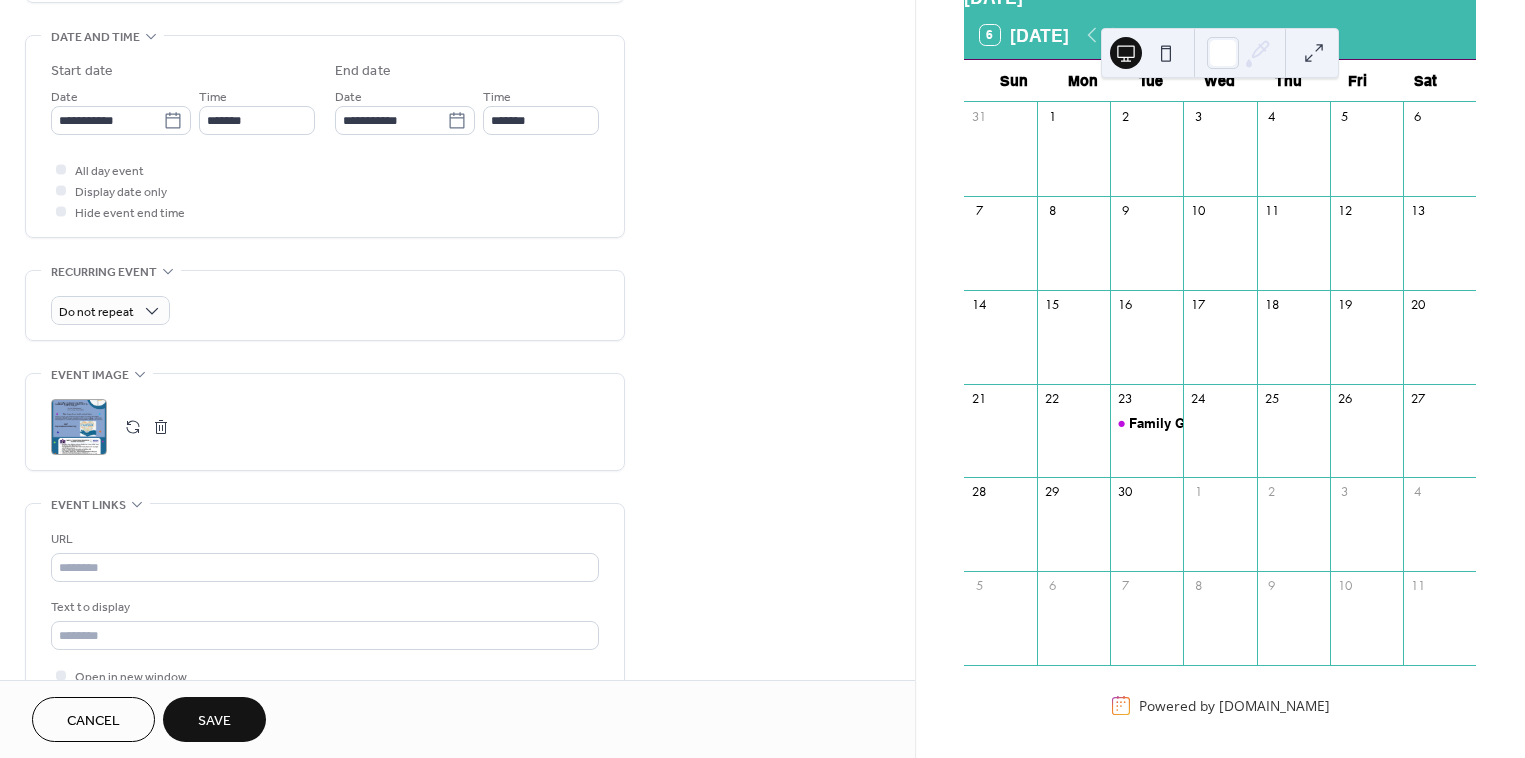 click at bounding box center (1439, 254) 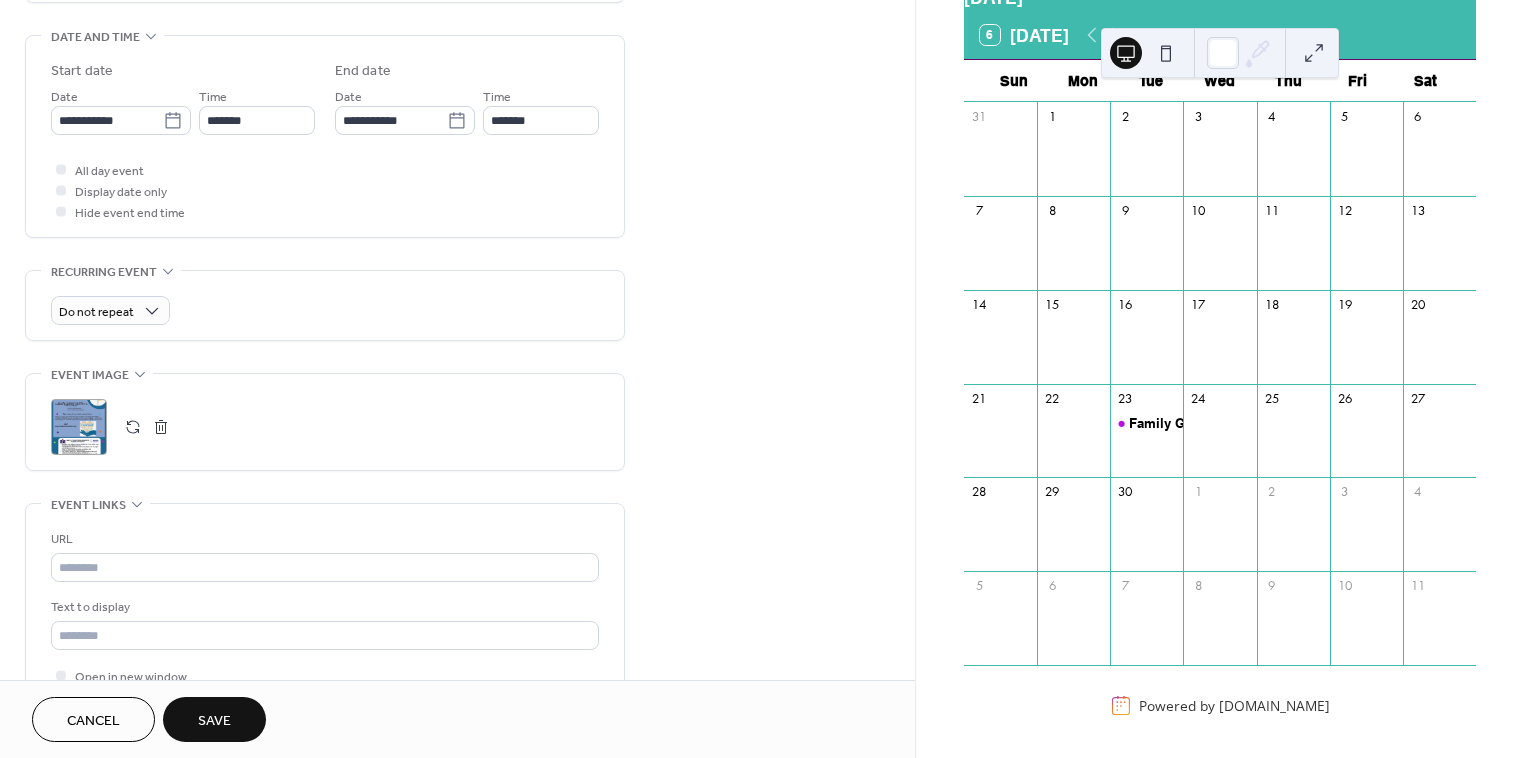 scroll, scrollTop: 124, scrollLeft: 0, axis: vertical 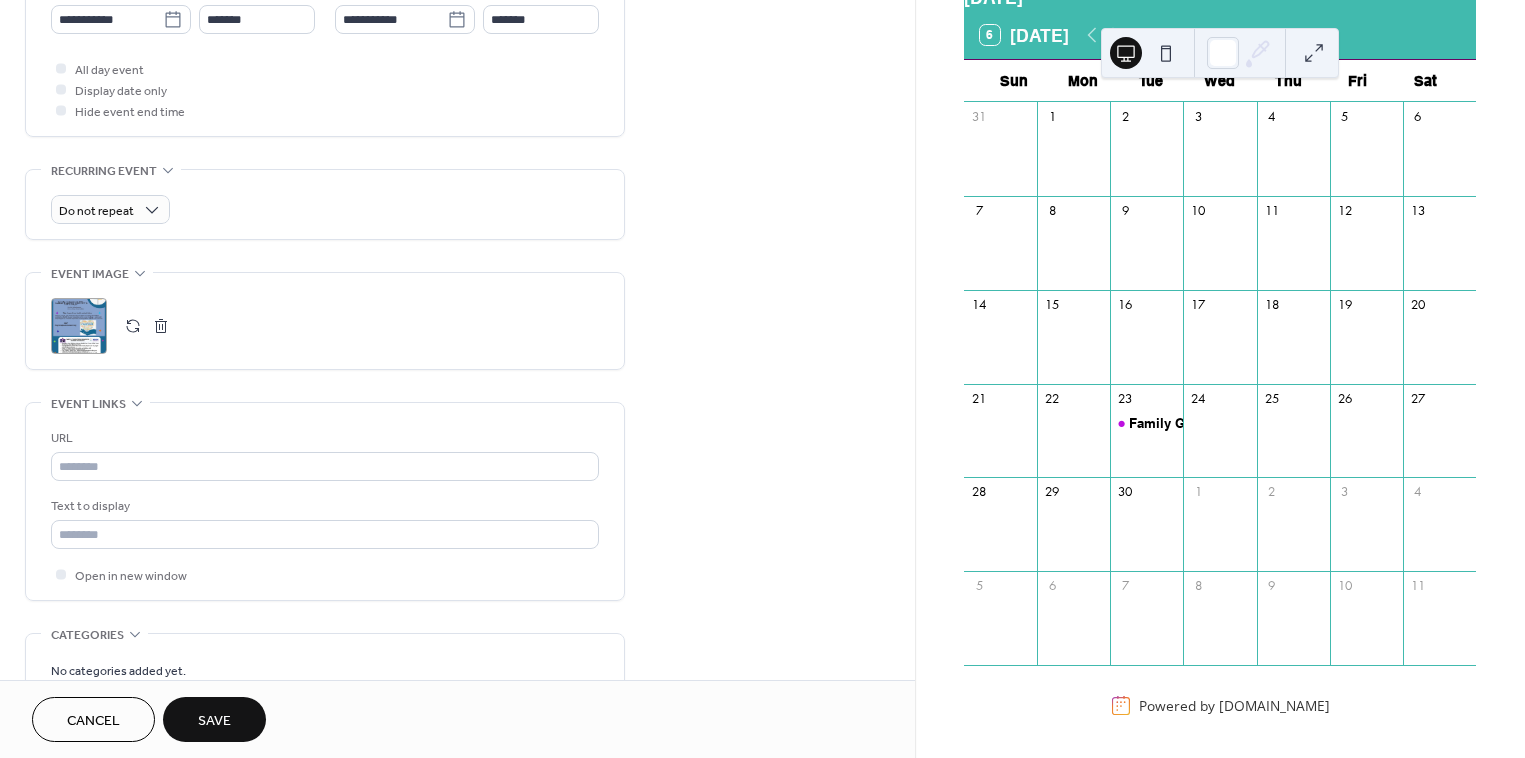 click on "Save" at bounding box center [214, 721] 